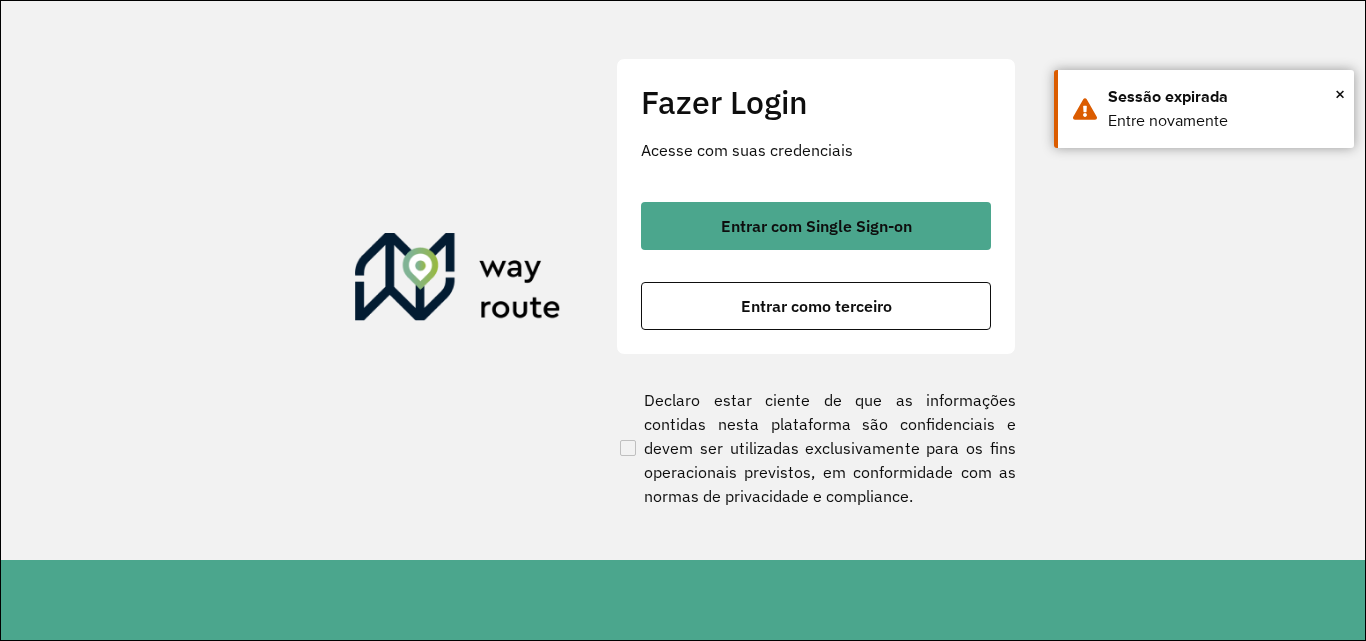 scroll, scrollTop: 0, scrollLeft: 0, axis: both 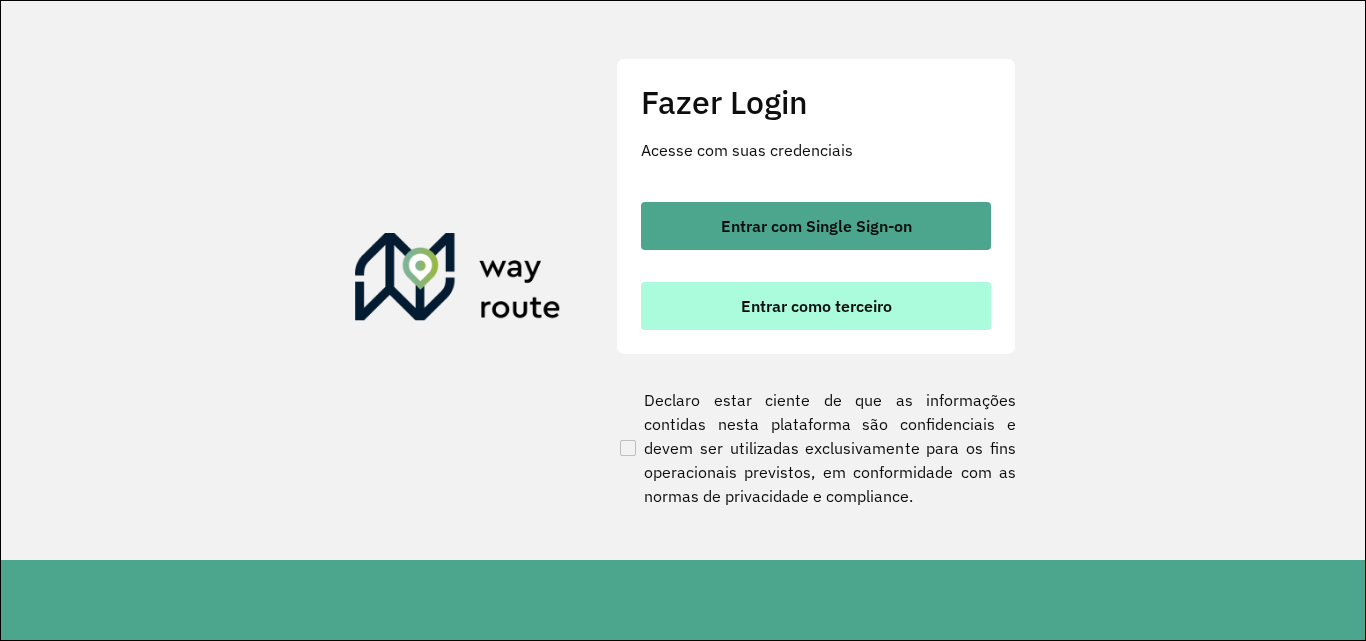 click on "Entrar como terceiro" at bounding box center (816, 306) 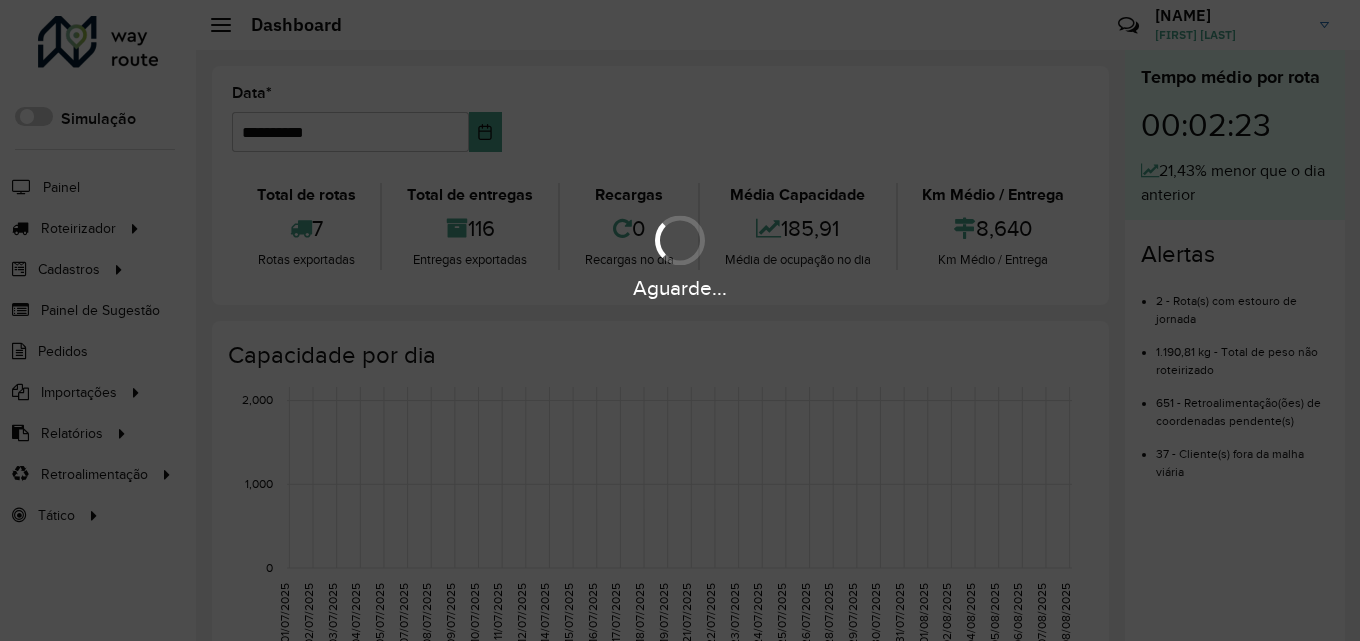 scroll, scrollTop: 0, scrollLeft: 0, axis: both 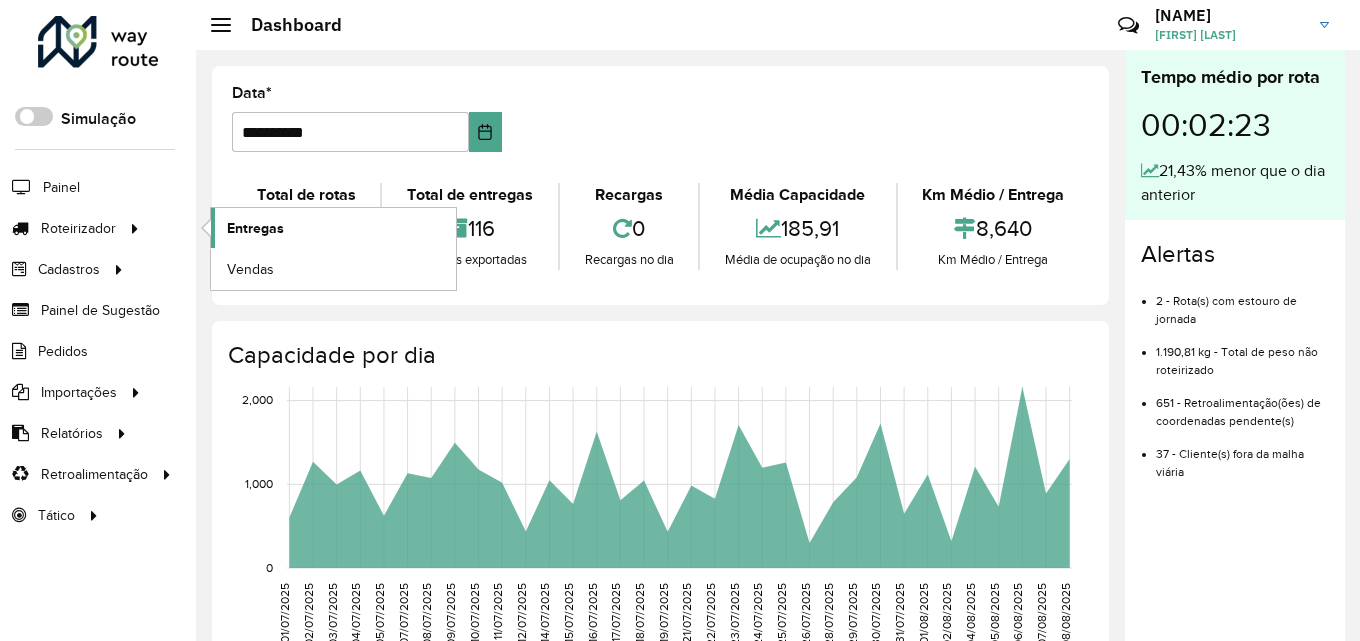 click on "Entregas" 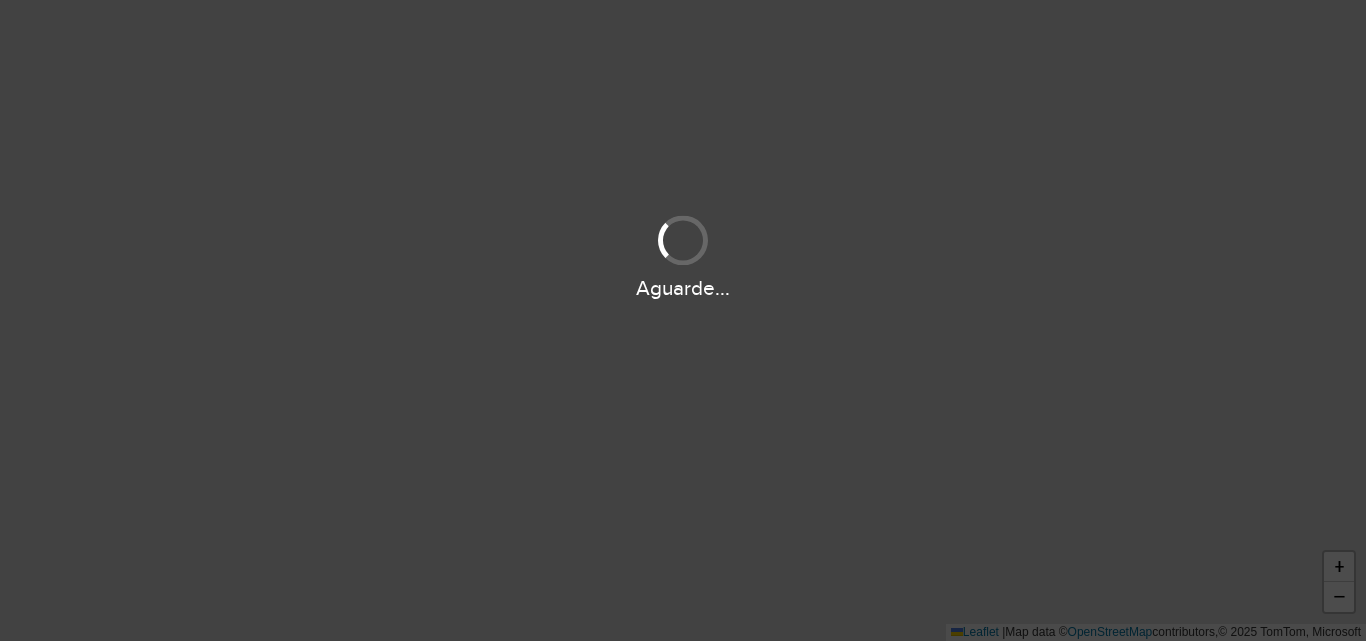 scroll, scrollTop: 0, scrollLeft: 0, axis: both 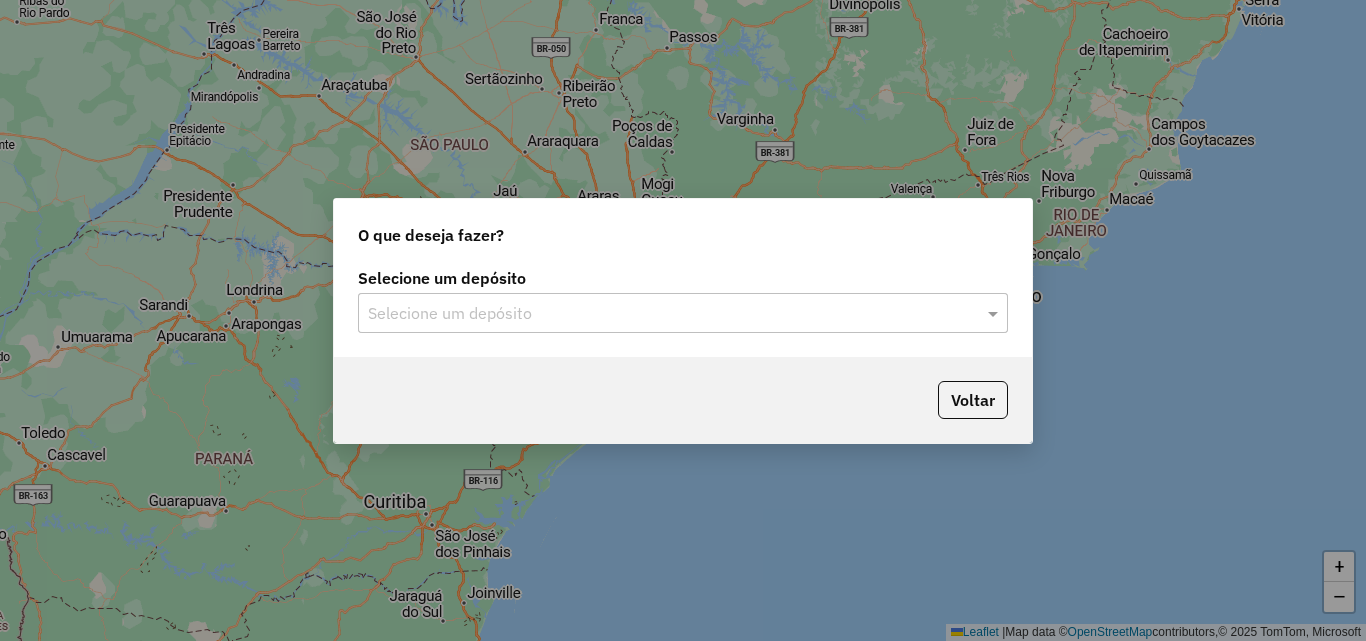click on "Selecione um depósito" 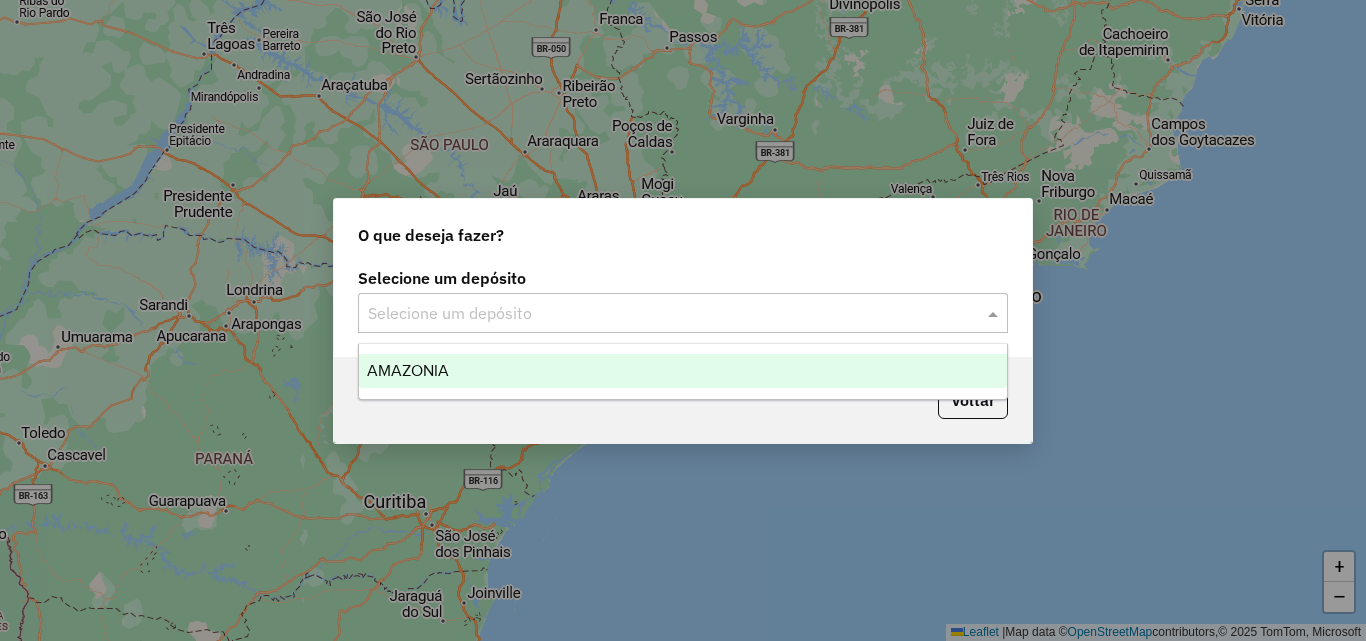 click on "AMAZONIA" at bounding box center [408, 370] 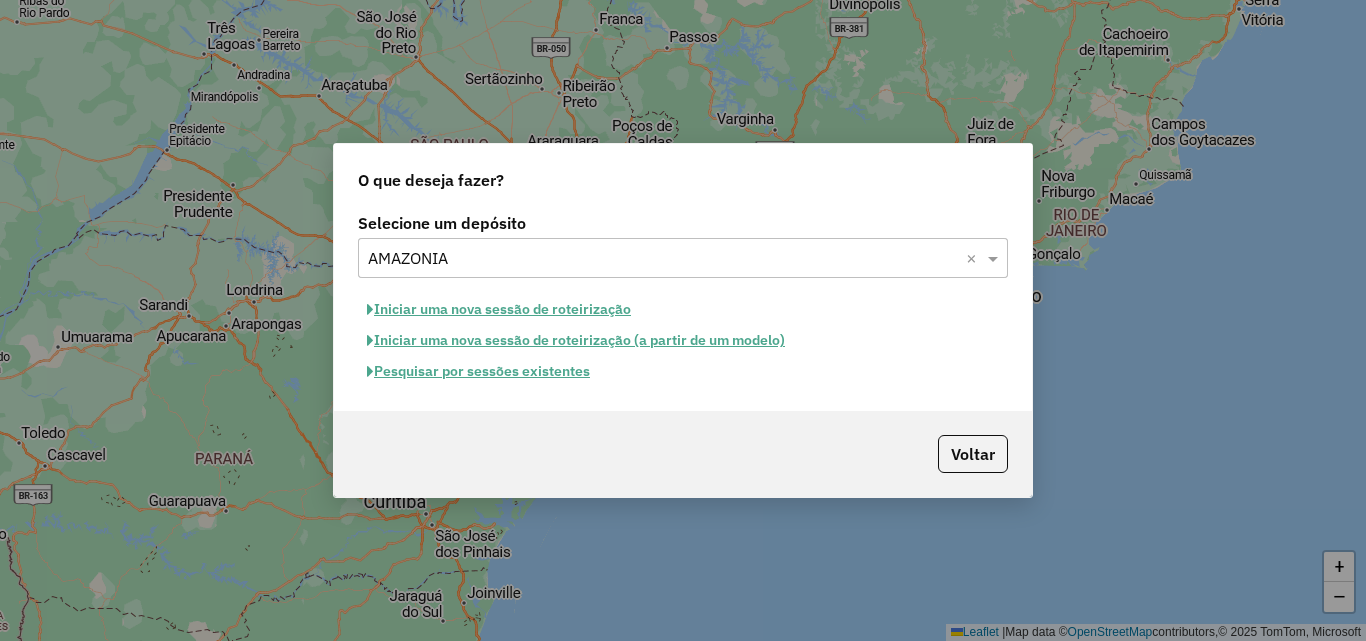 click on "Pesquisar por sessões existentes" 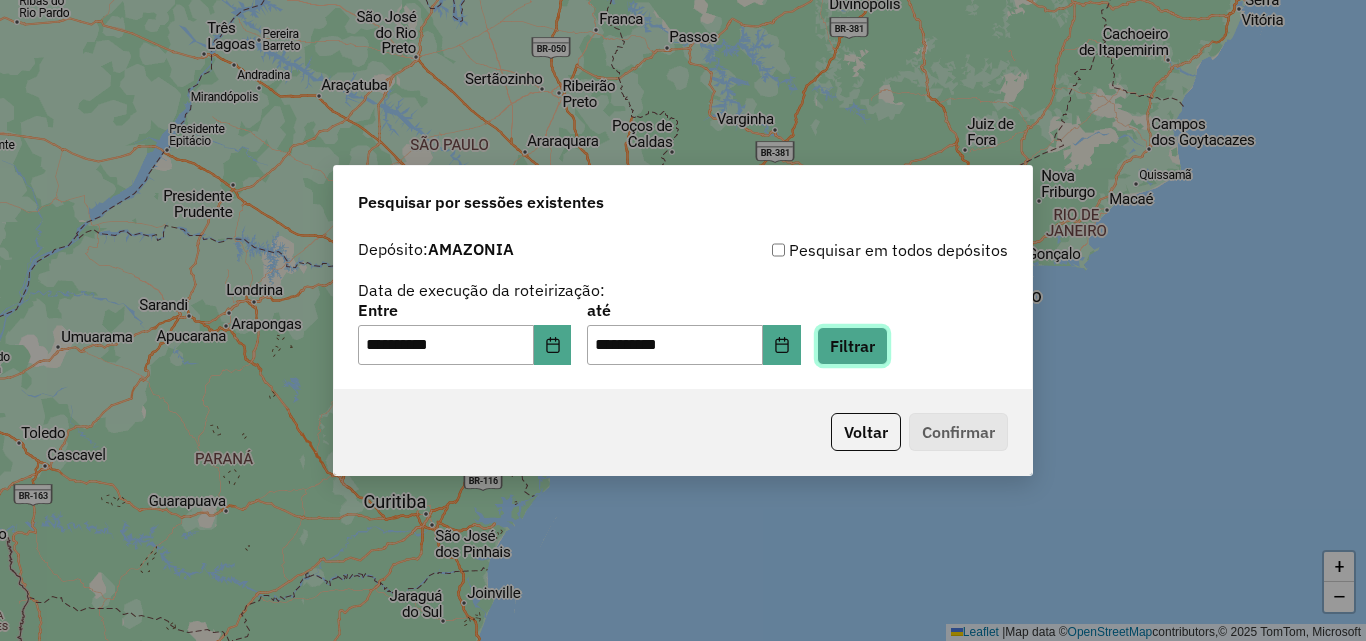 click on "Filtrar" 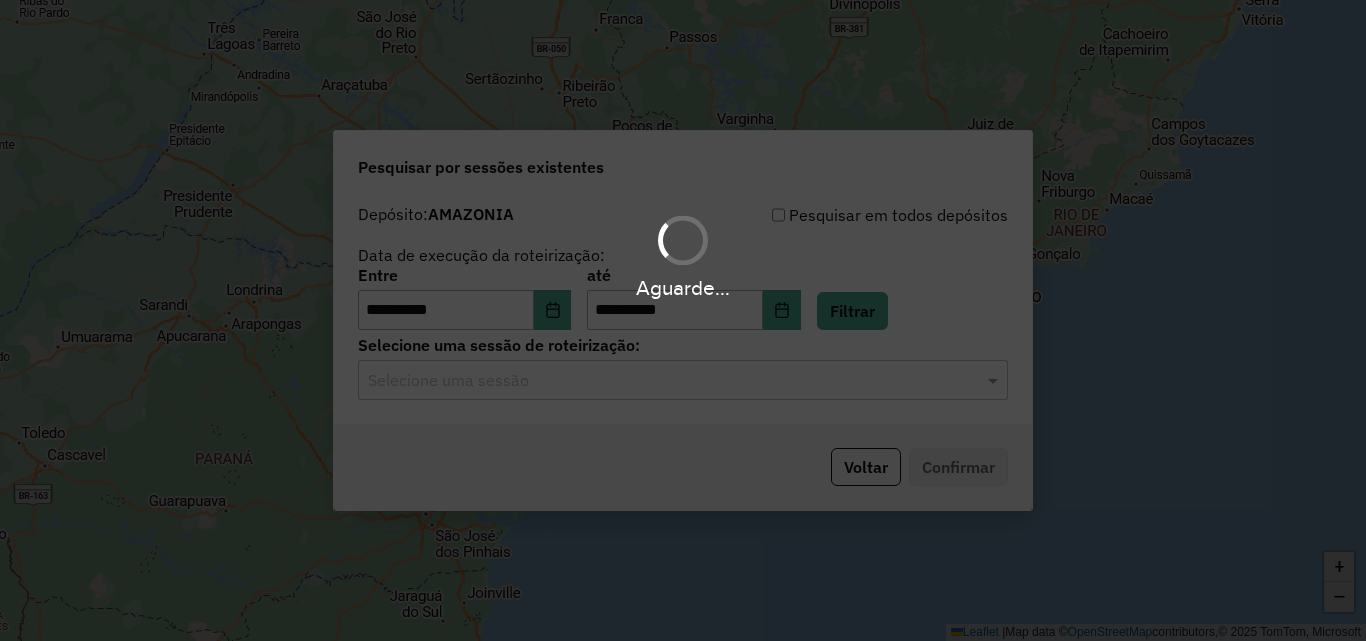 click on "**********" at bounding box center (683, 320) 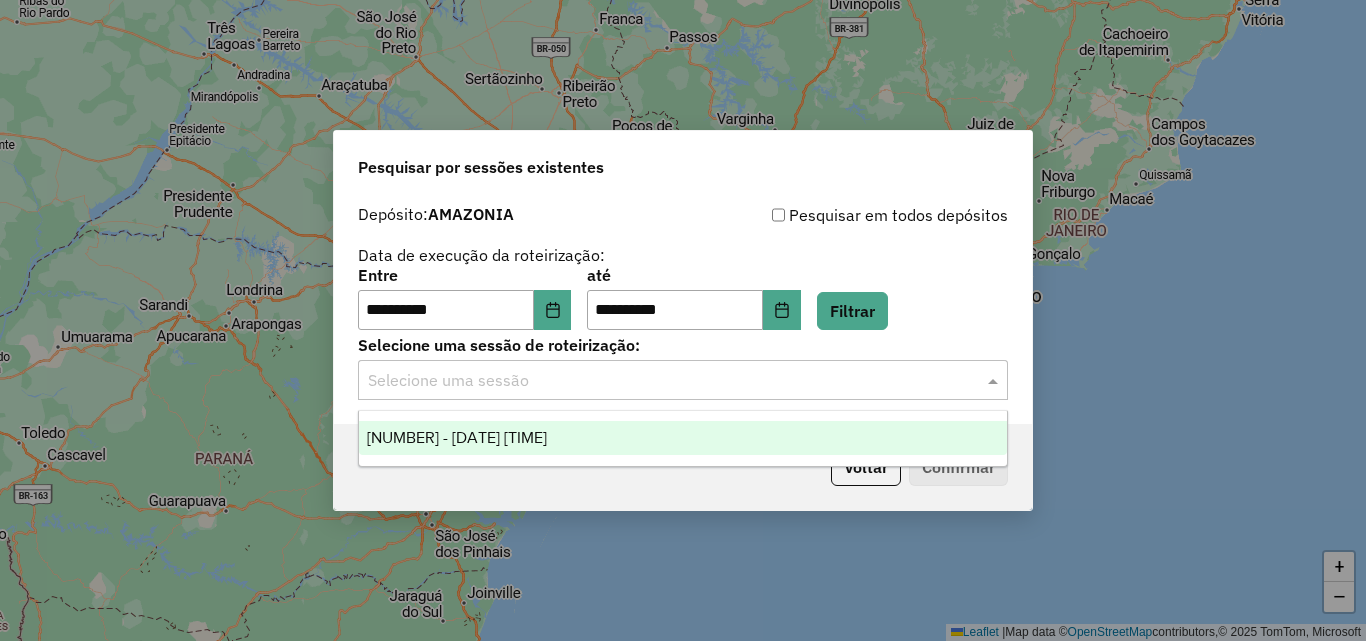 click 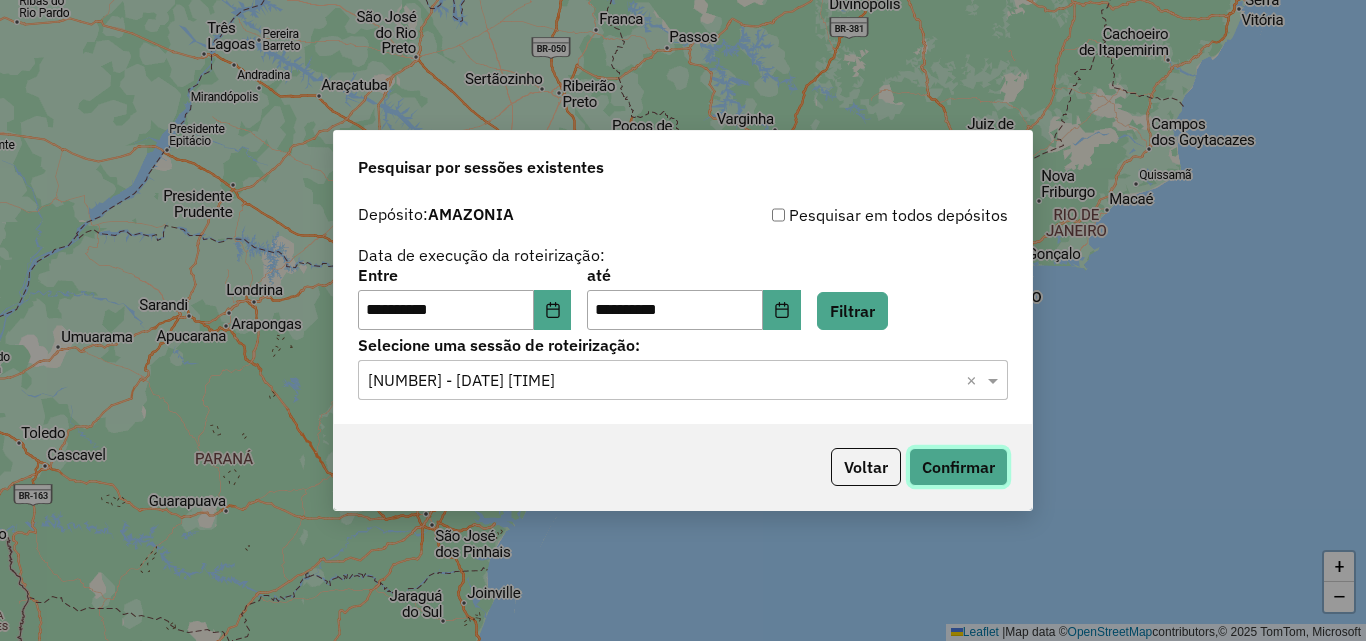 click on "Confirmar" 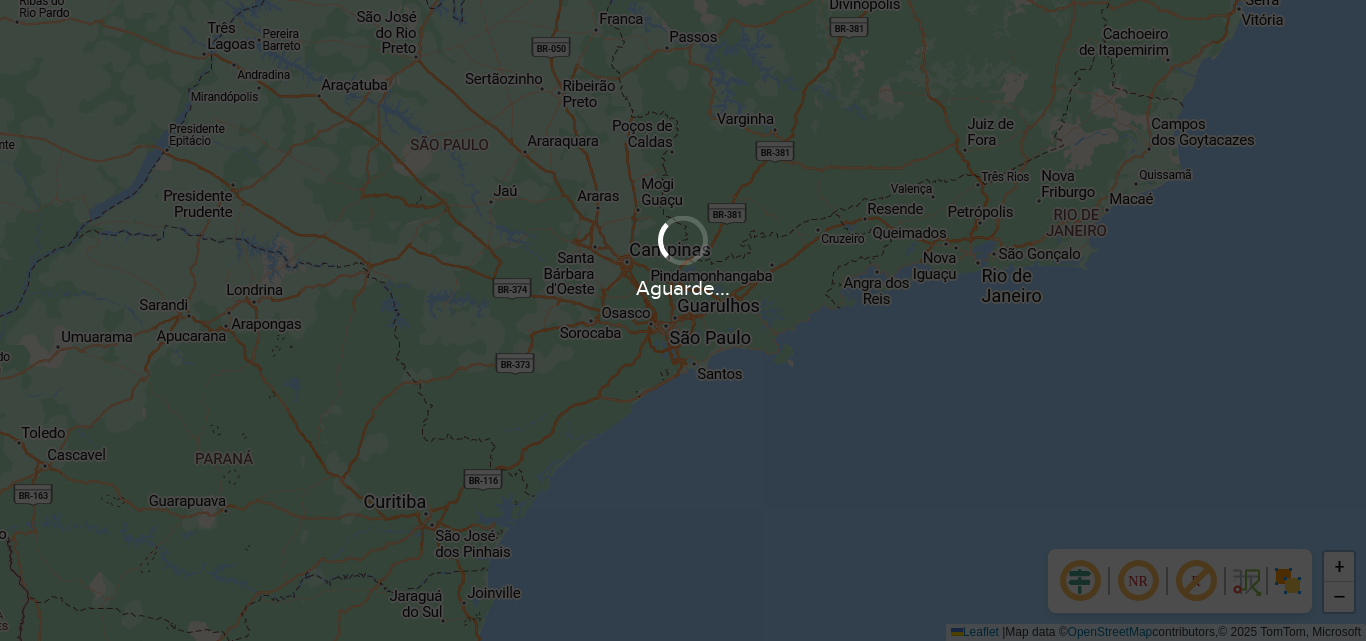 scroll, scrollTop: 0, scrollLeft: 0, axis: both 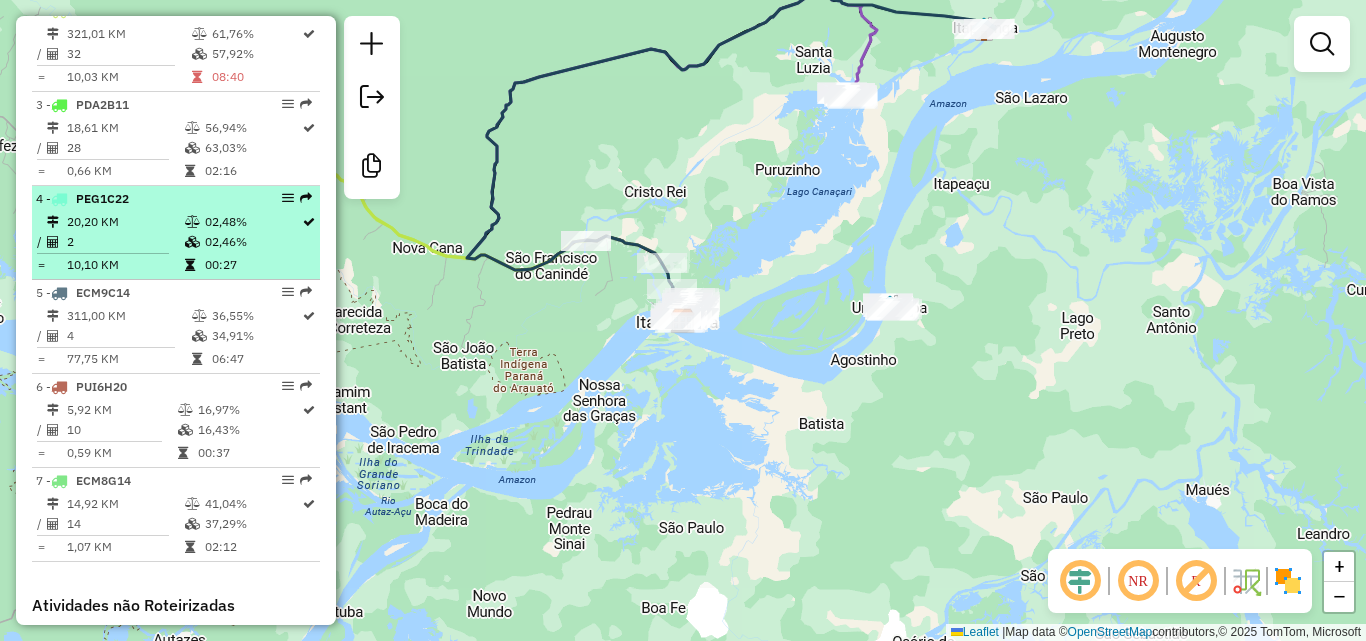click on "2" at bounding box center [125, 242] 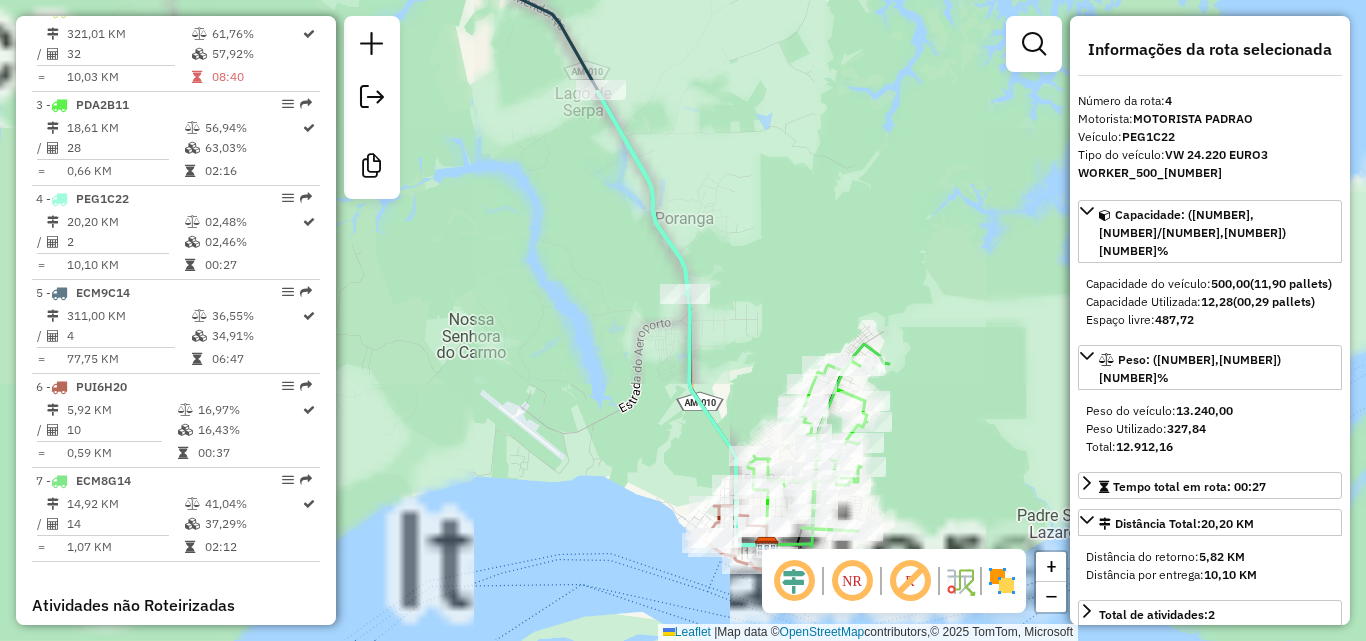 scroll, scrollTop: 100, scrollLeft: 0, axis: vertical 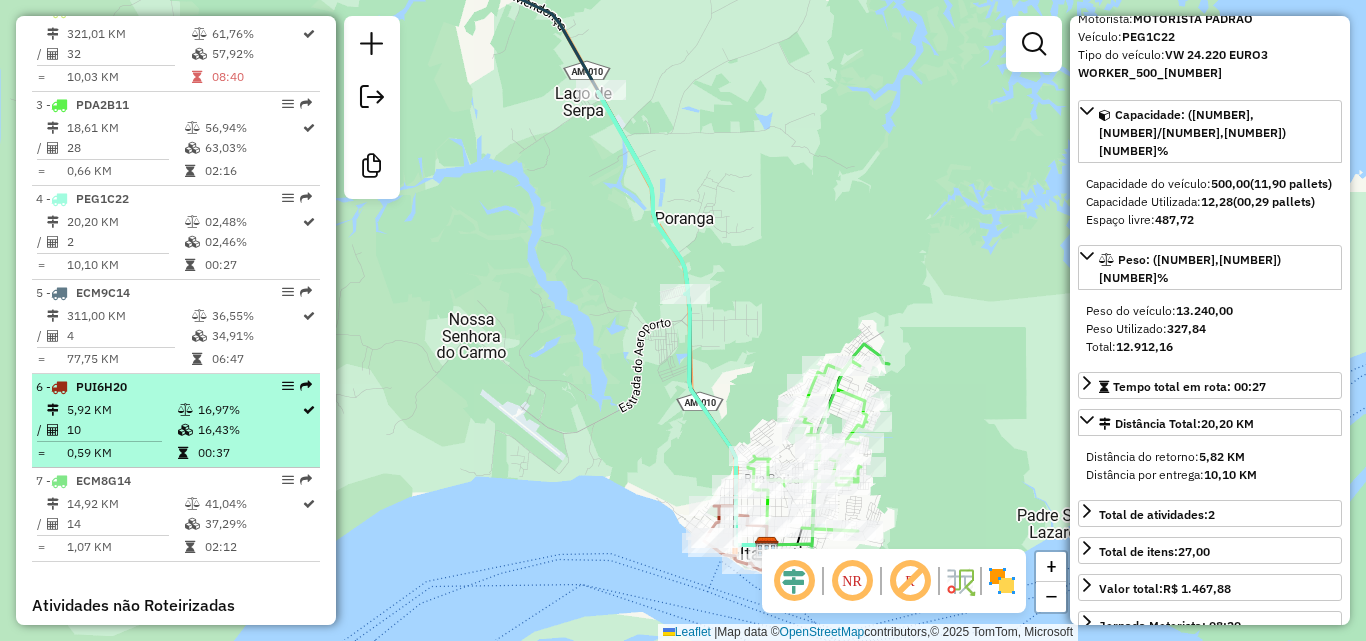click on "6 -       PUI6H20   5,92 KM   16,97%  /  10   16,43%     =  0,59 KM   00:37" at bounding box center [176, 421] 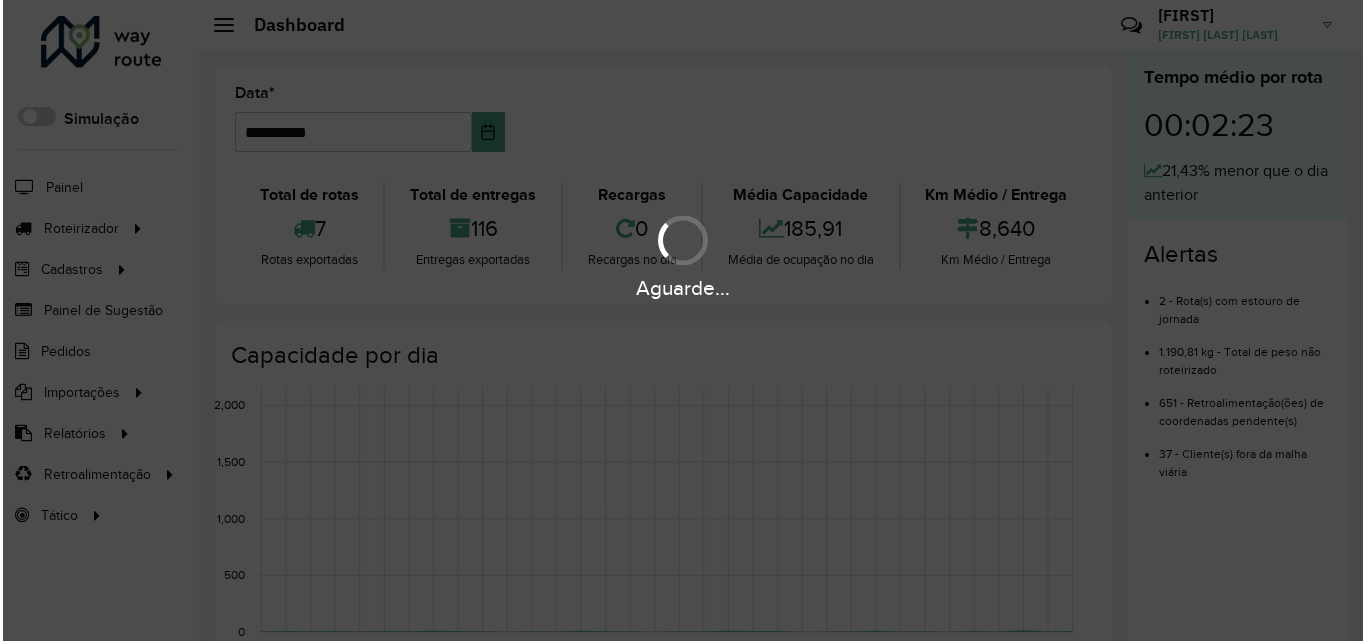 scroll, scrollTop: 0, scrollLeft: 0, axis: both 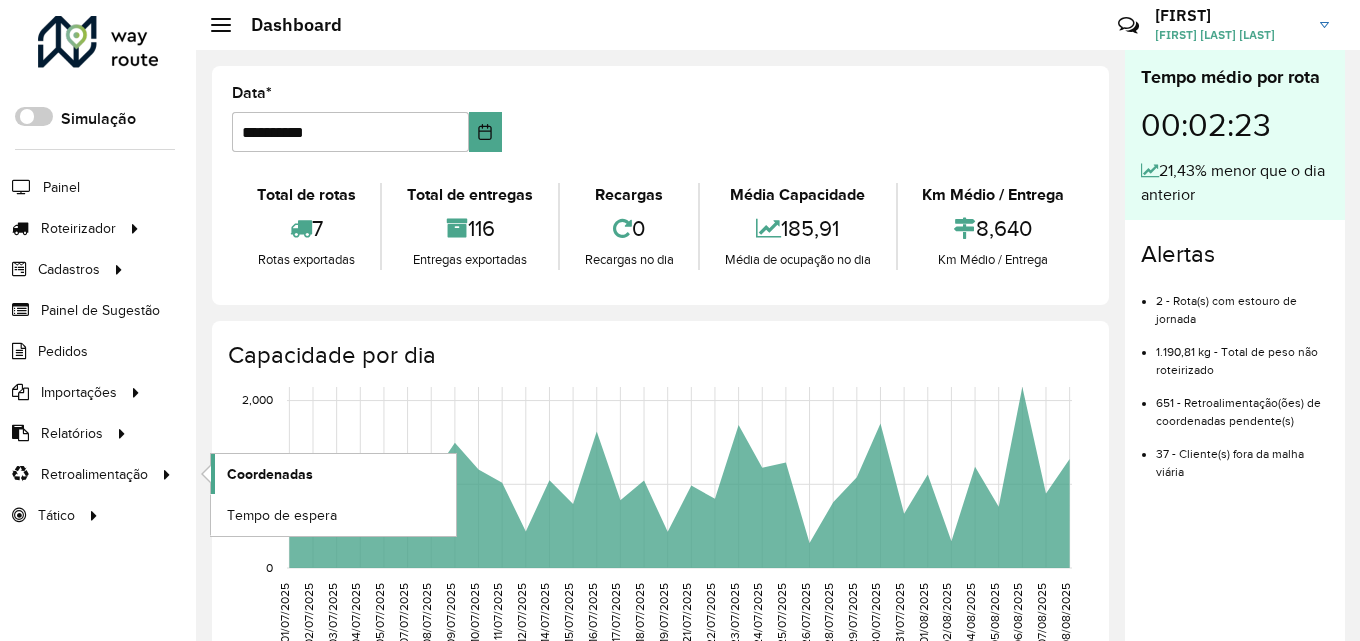 click on "Coordenadas" 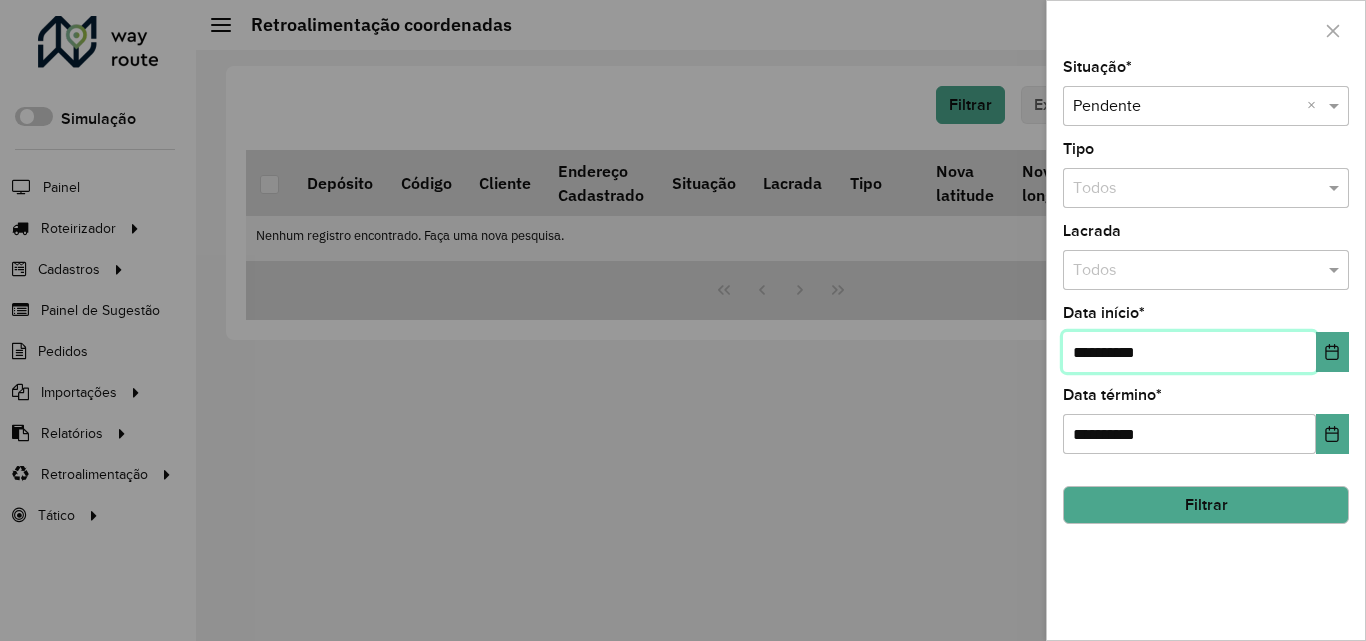 click on "**********" at bounding box center [1189, 352] 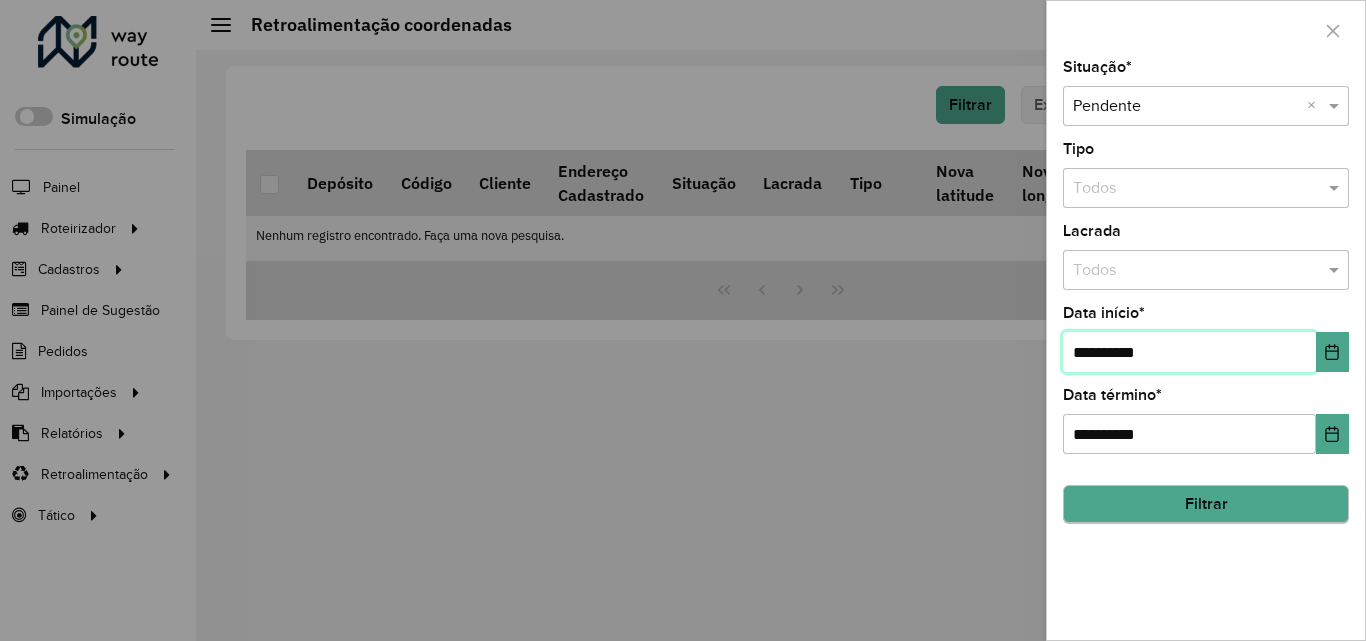 type on "**********" 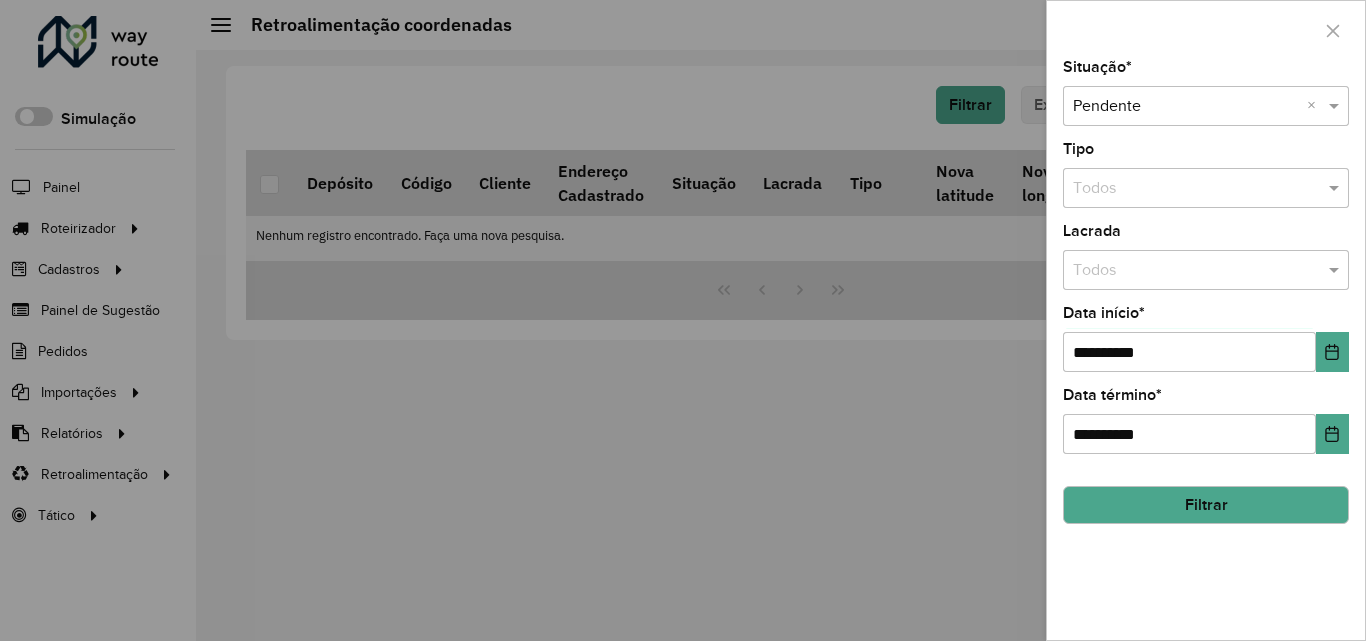 click on "Filtrar" 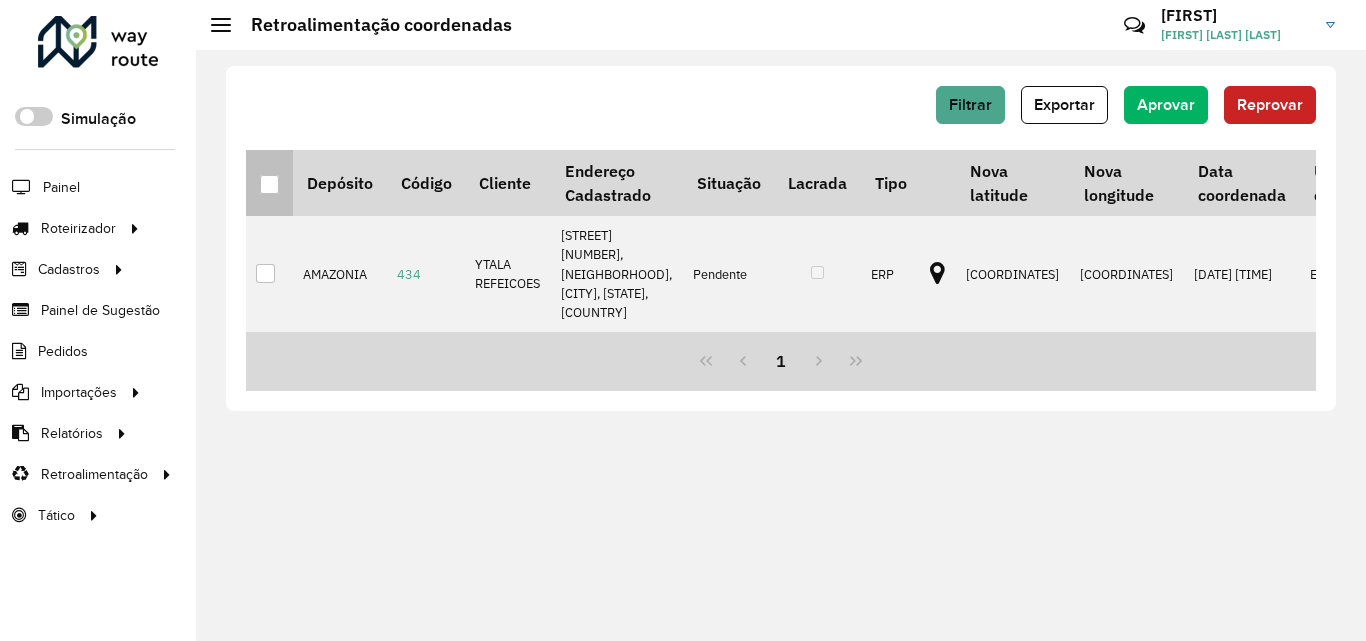 click at bounding box center [269, 184] 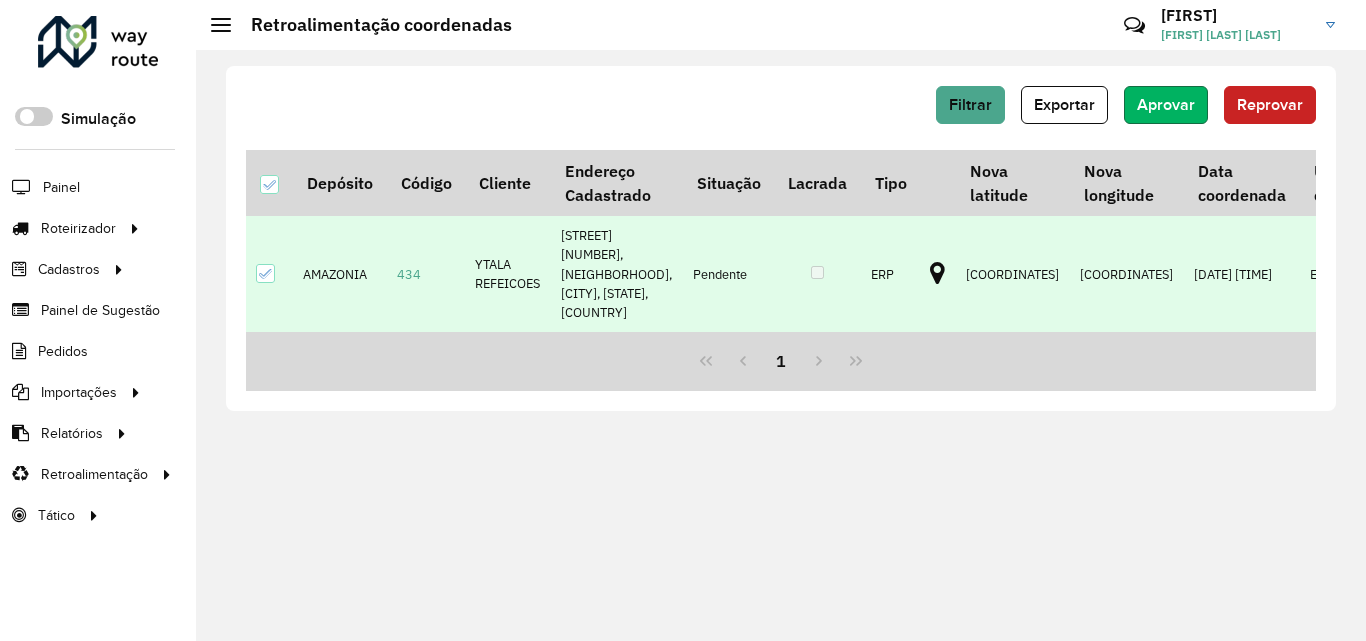 click on "Aprovar" 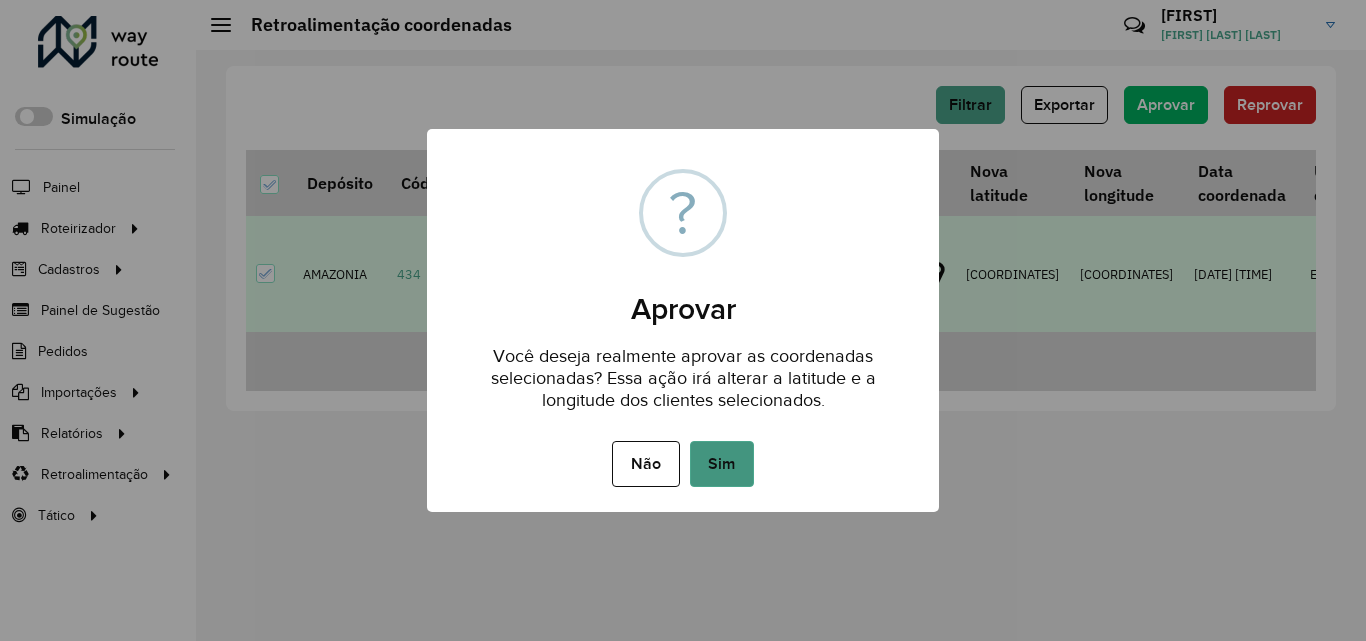 click on "Sim" at bounding box center [722, 464] 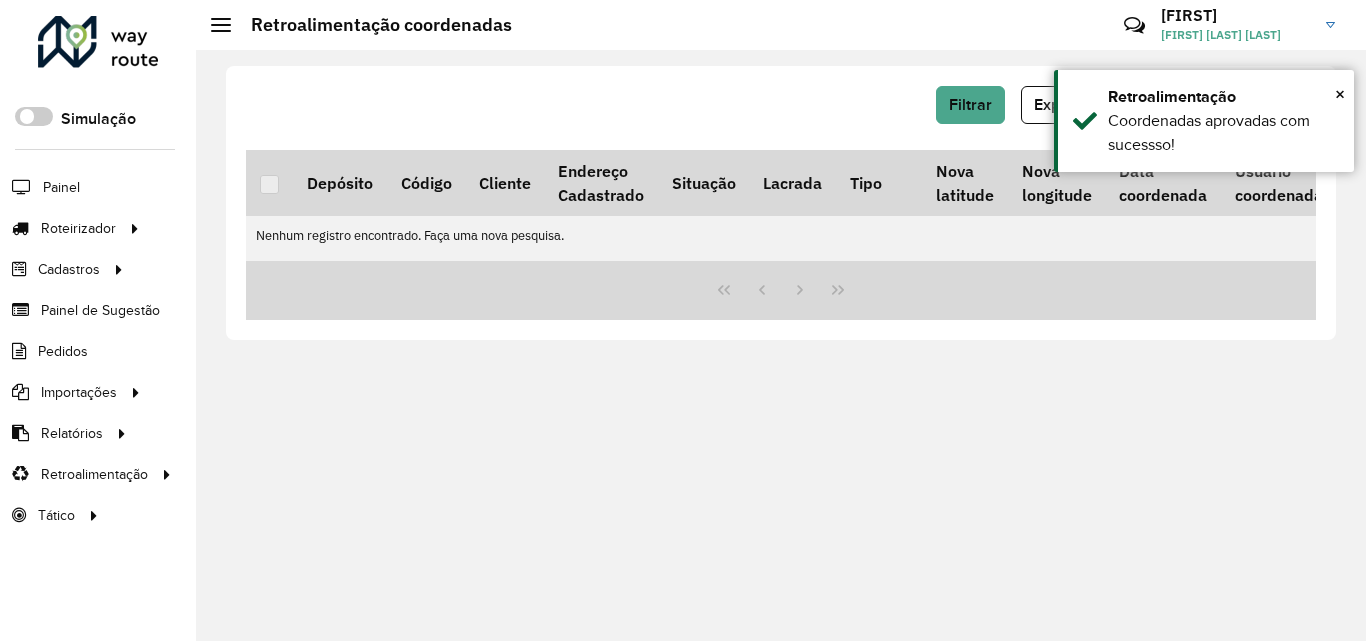 click 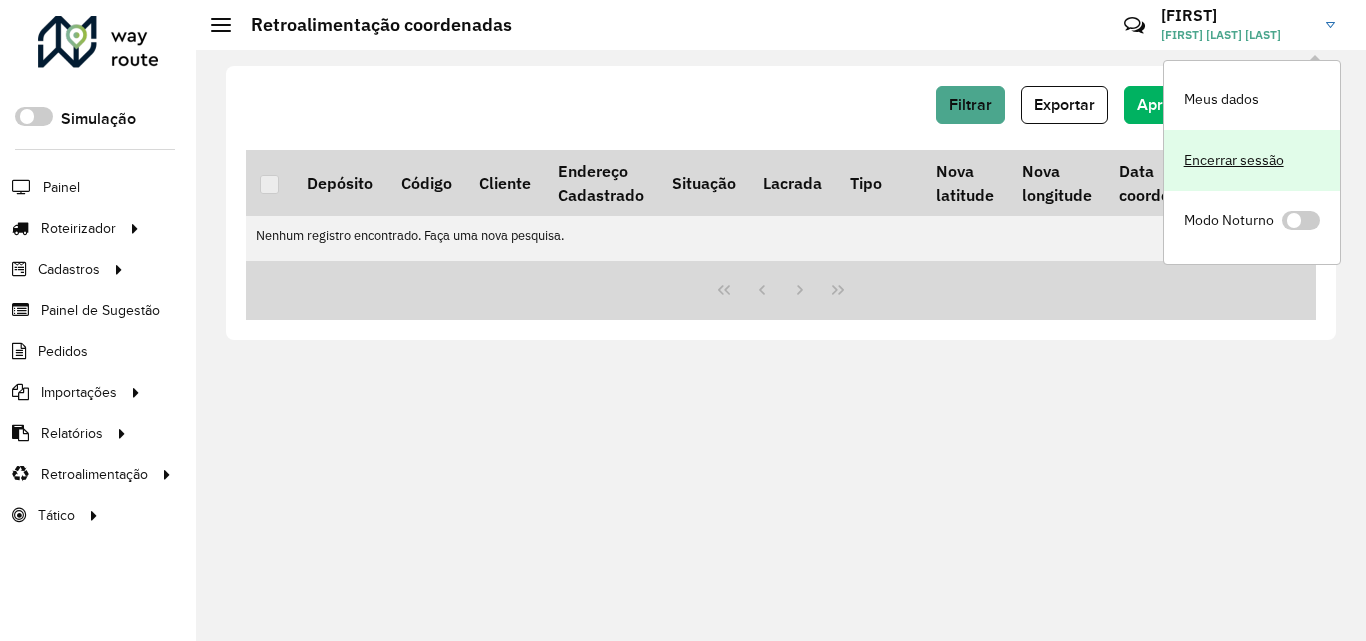 click on "Encerrar sessão" 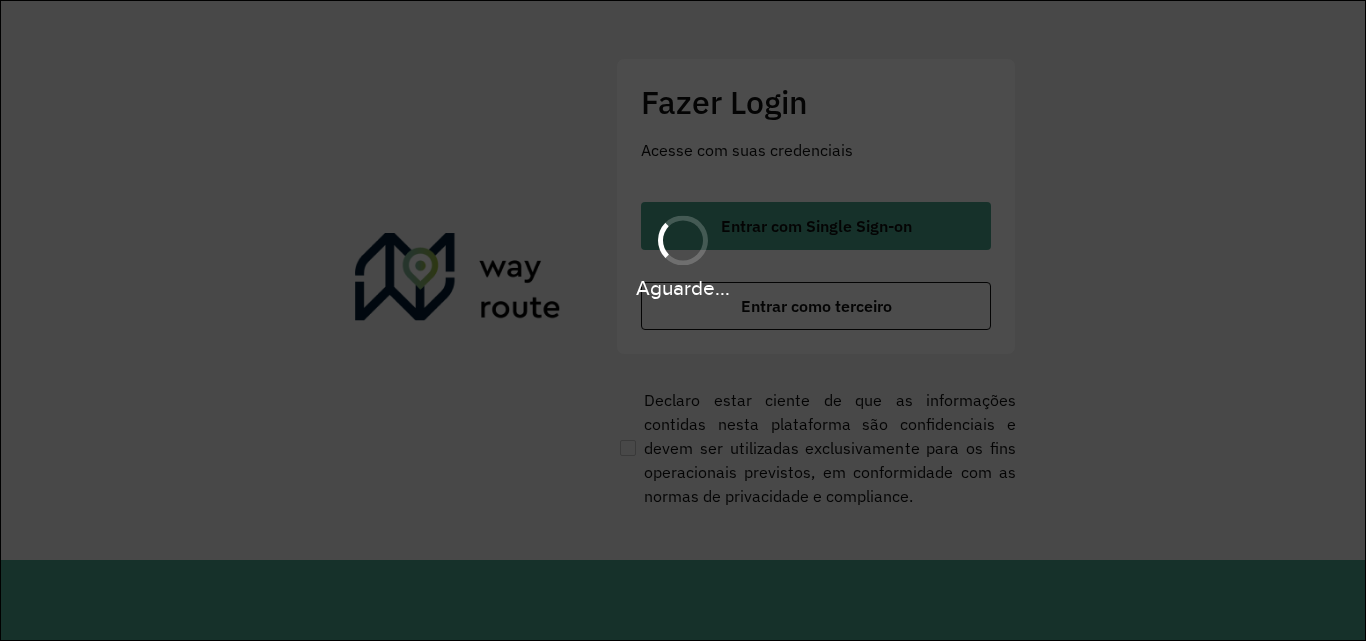 scroll, scrollTop: 0, scrollLeft: 0, axis: both 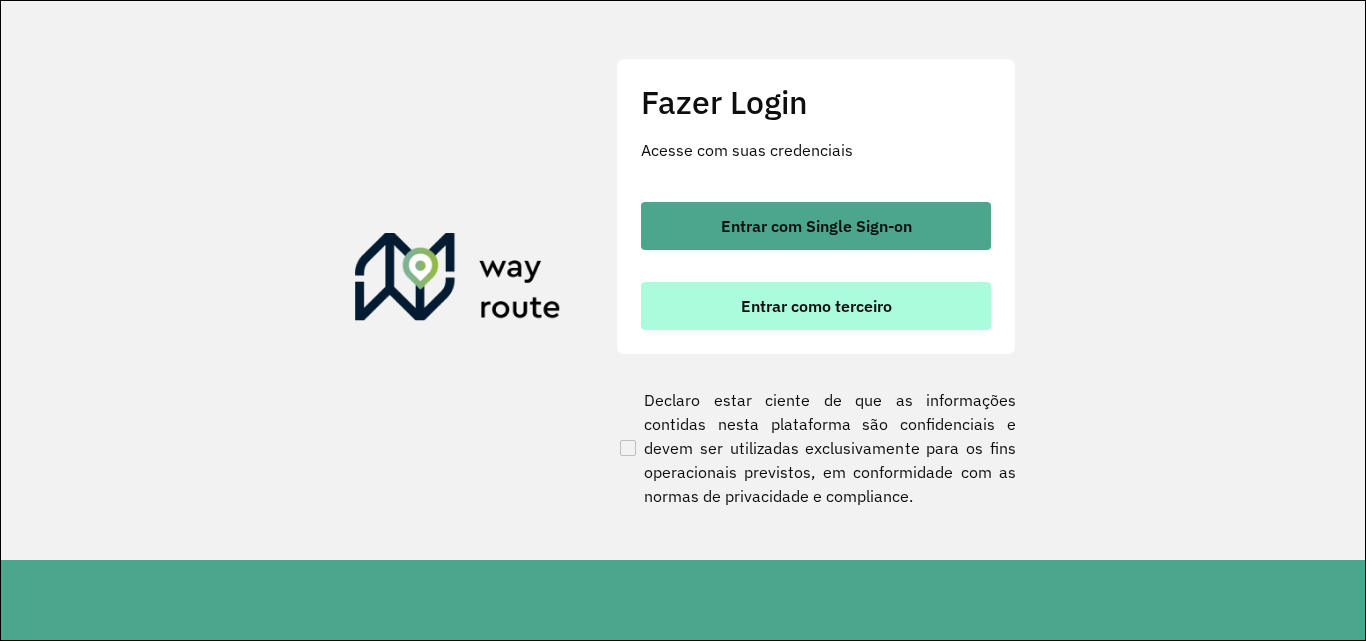 click on "Entrar como terceiro" at bounding box center [816, 306] 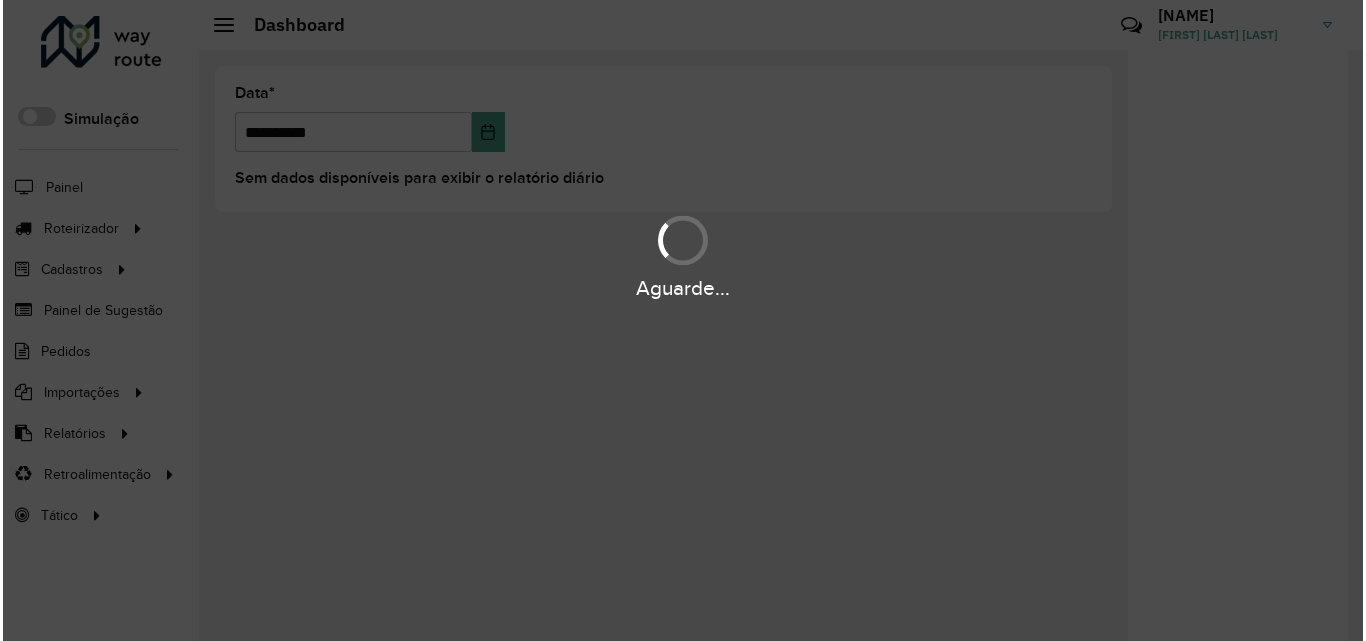 scroll, scrollTop: 0, scrollLeft: 0, axis: both 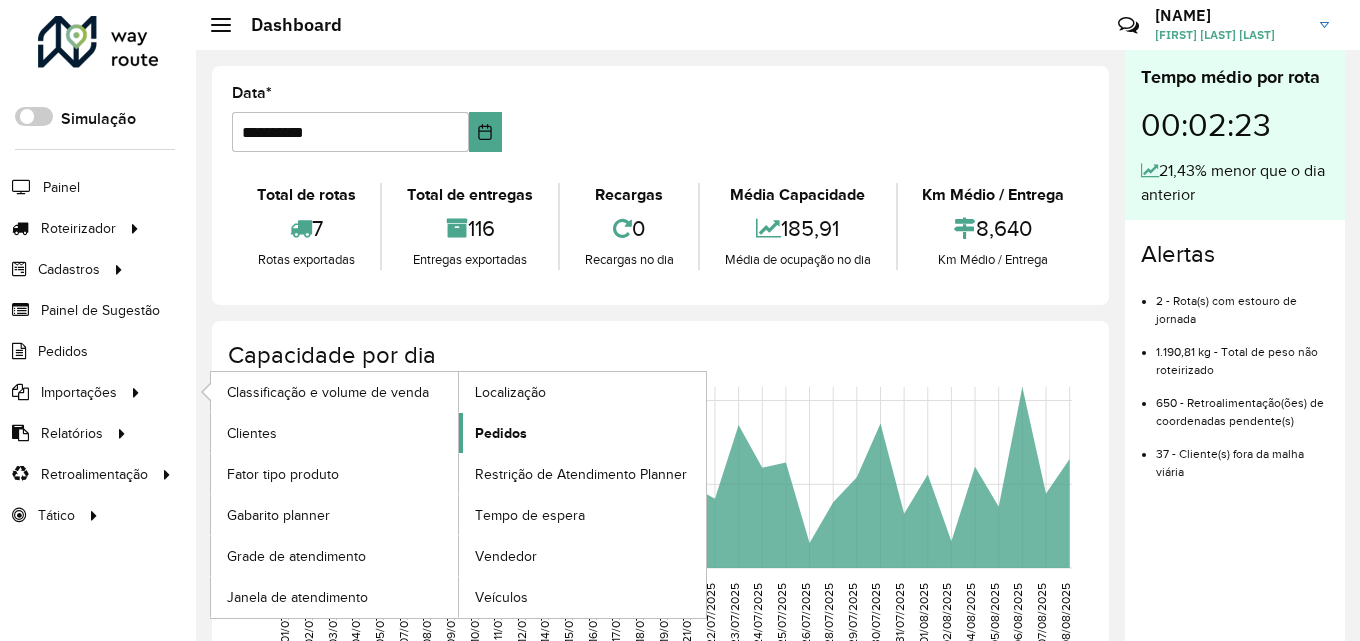 click on "Pedidos" 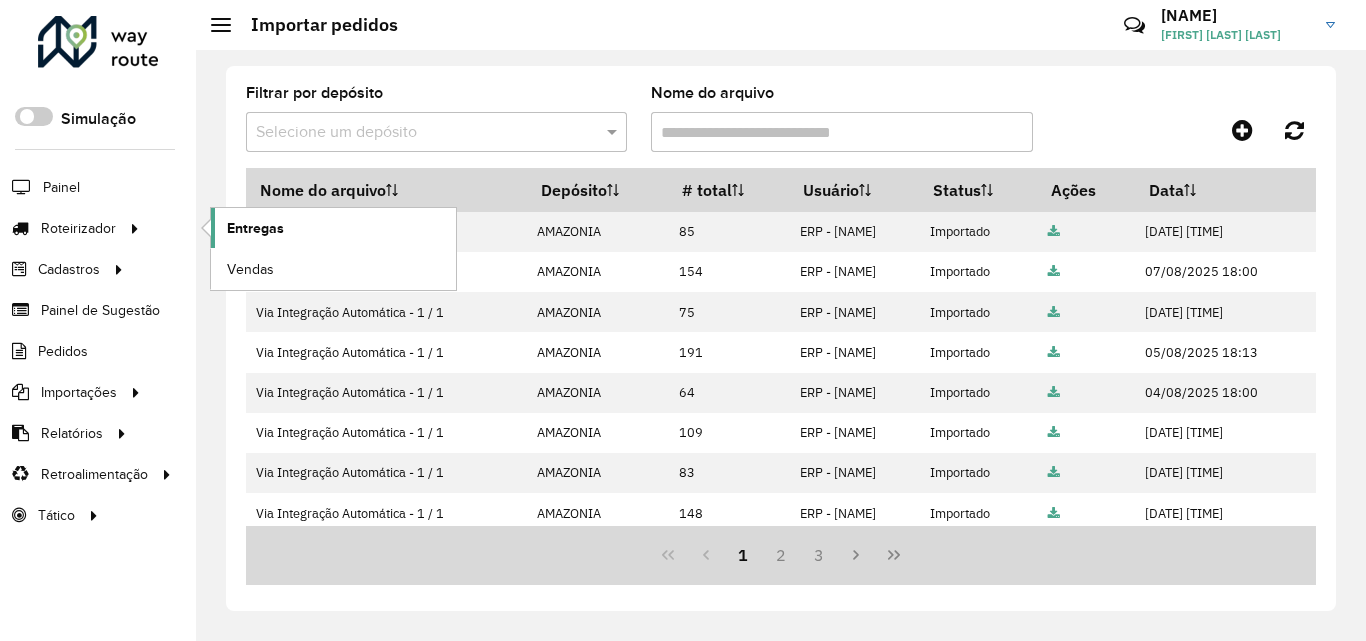 click on "Entregas" 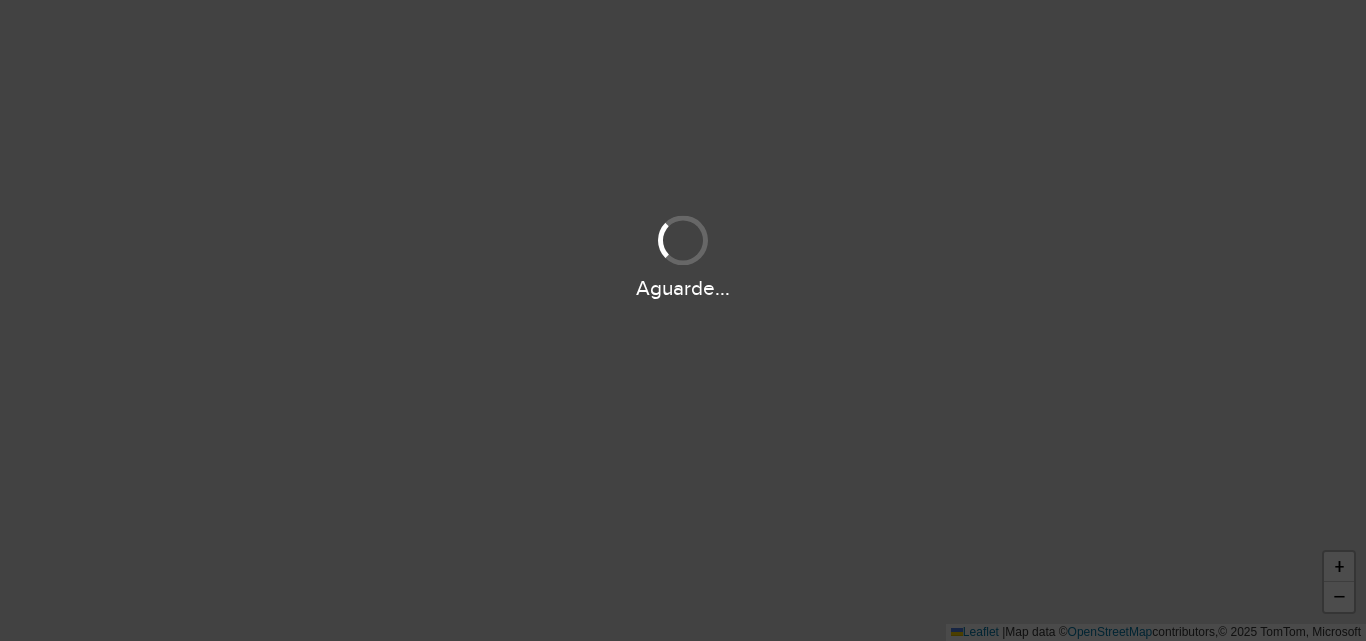 scroll, scrollTop: 0, scrollLeft: 0, axis: both 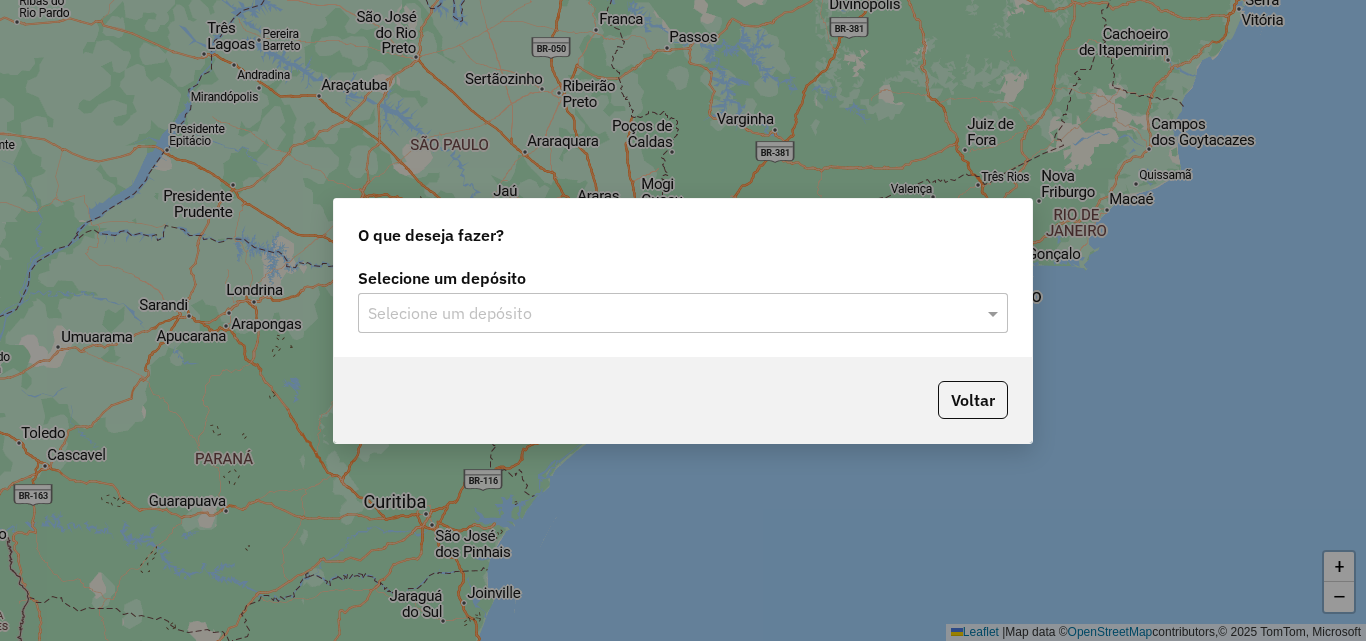 click 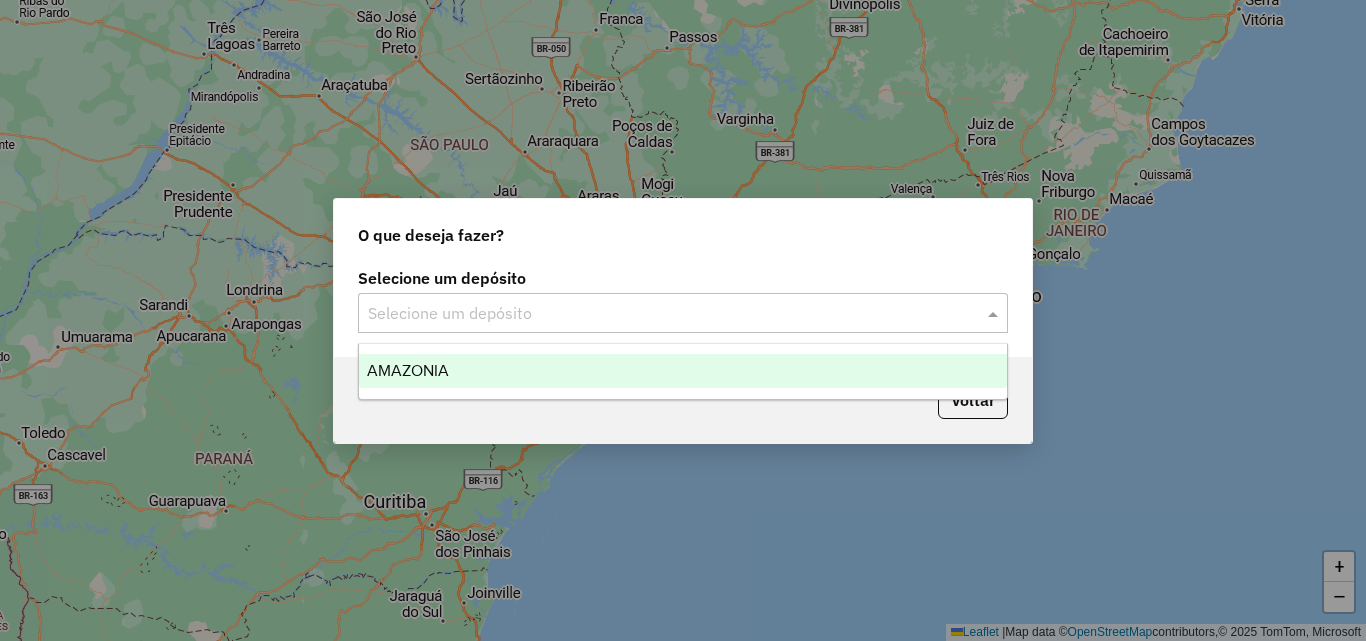 click on "AMAZONIA" at bounding box center [683, 371] 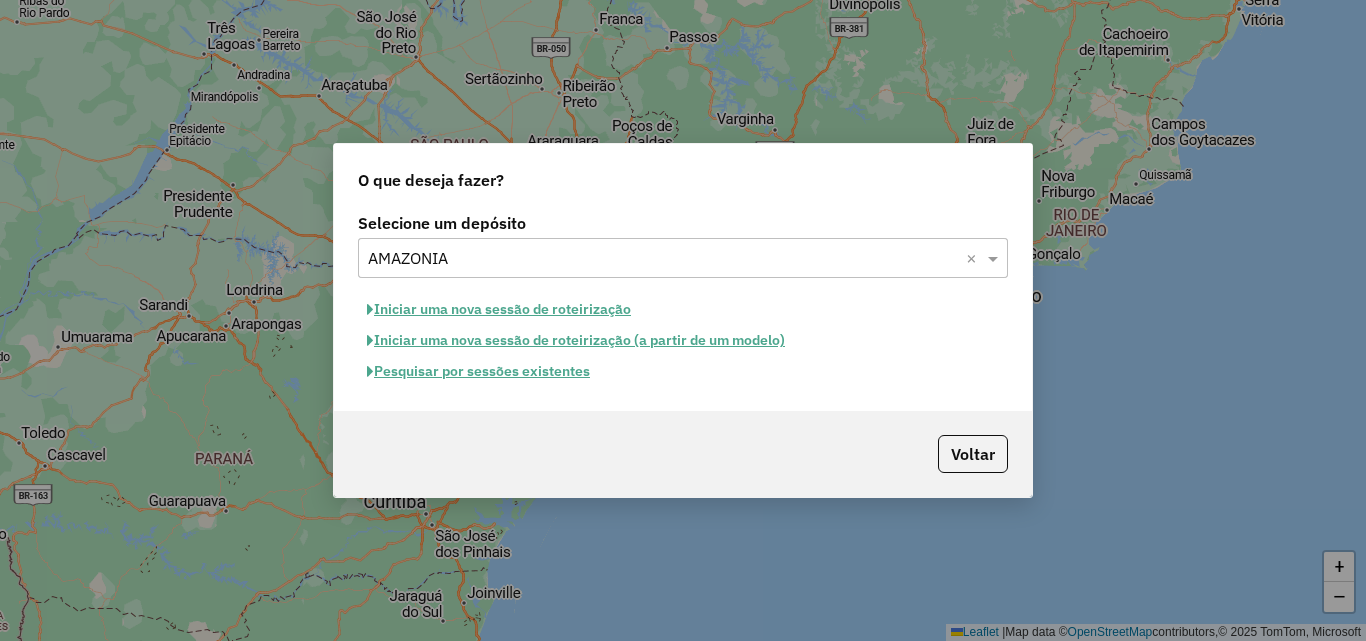 click on "Iniciar uma nova sessão de roteirização" 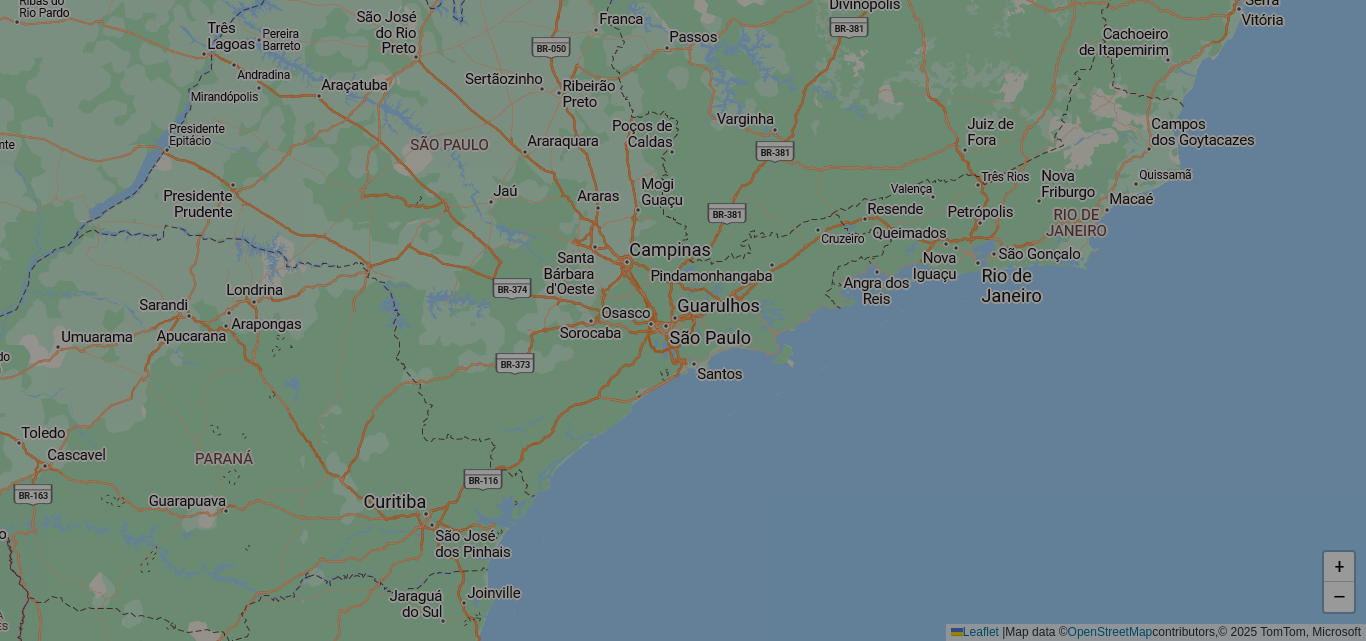 select on "*" 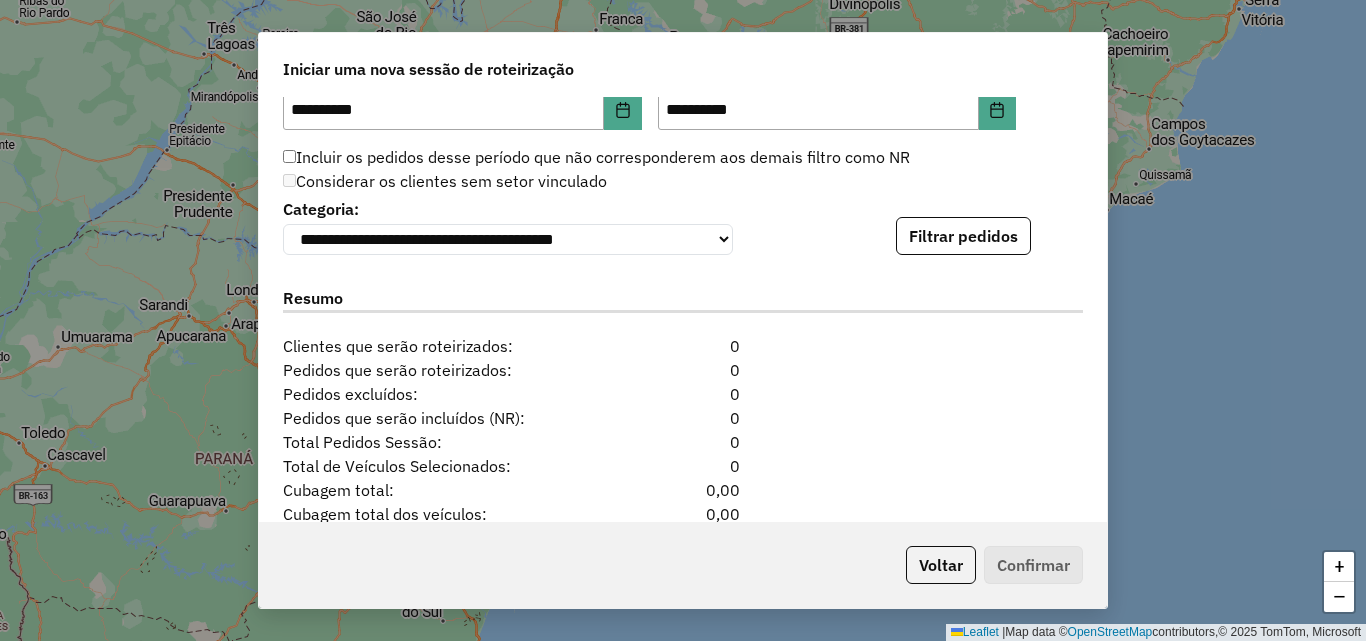 scroll, scrollTop: 2000, scrollLeft: 0, axis: vertical 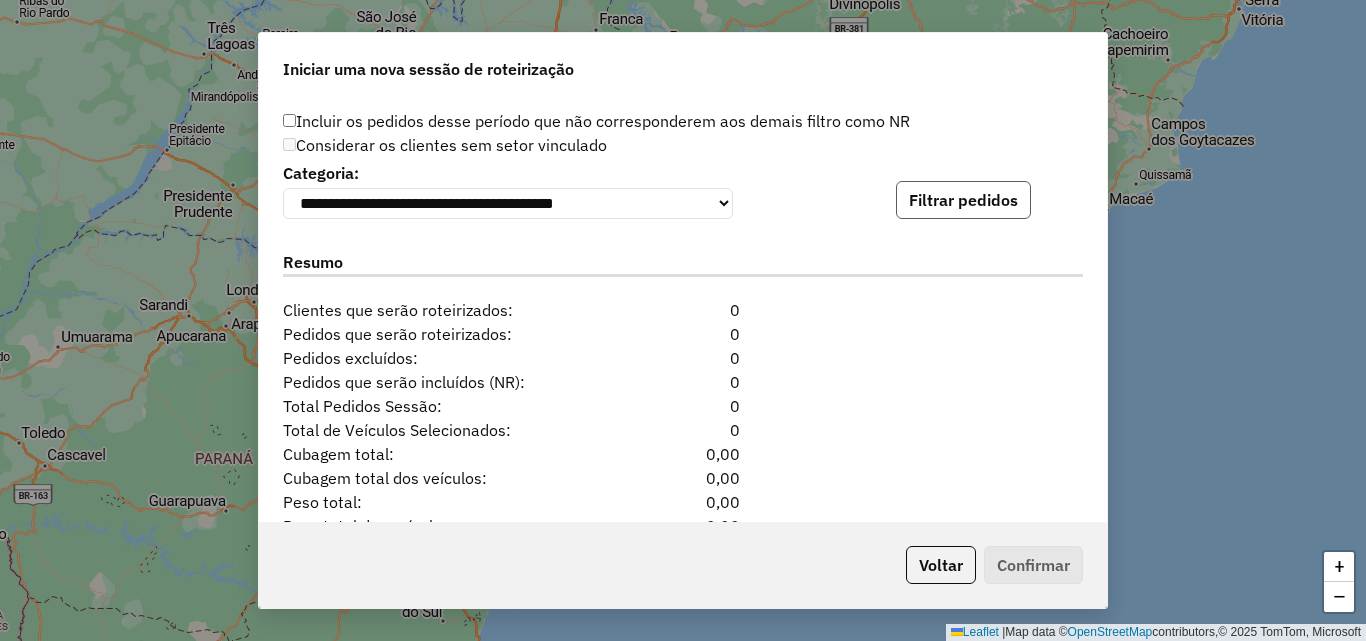 click on "Filtrar pedidos" 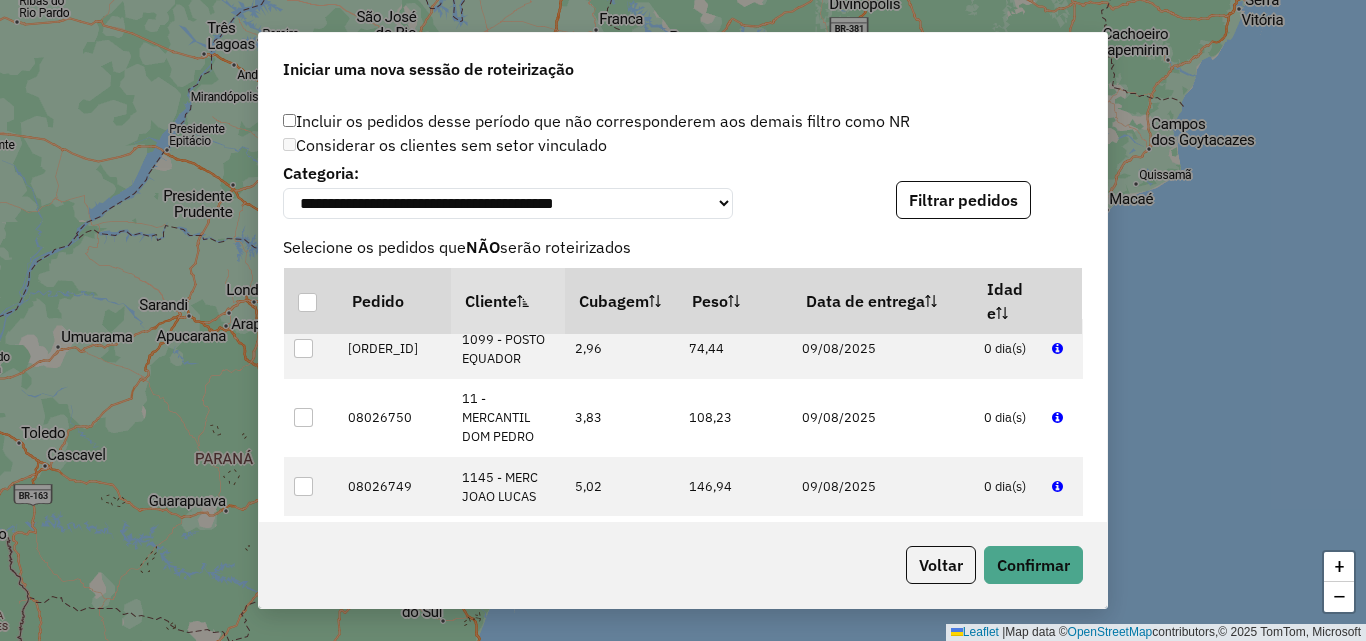scroll, scrollTop: 400, scrollLeft: 0, axis: vertical 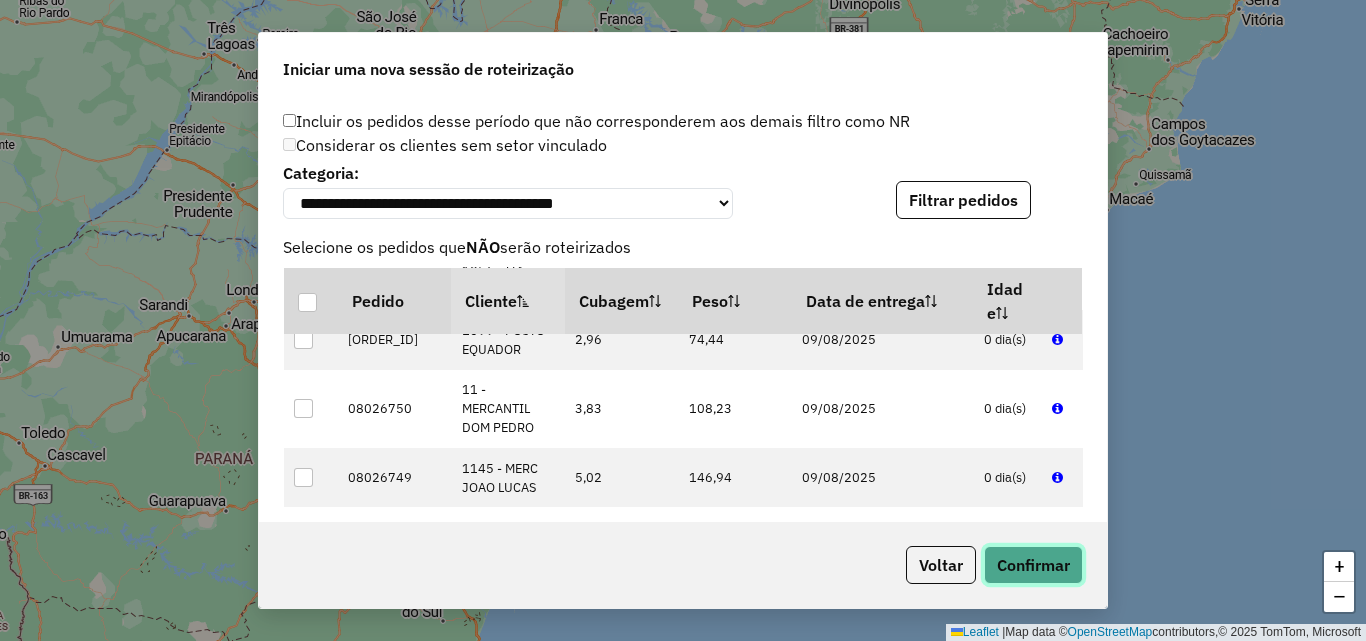 click on "Confirmar" 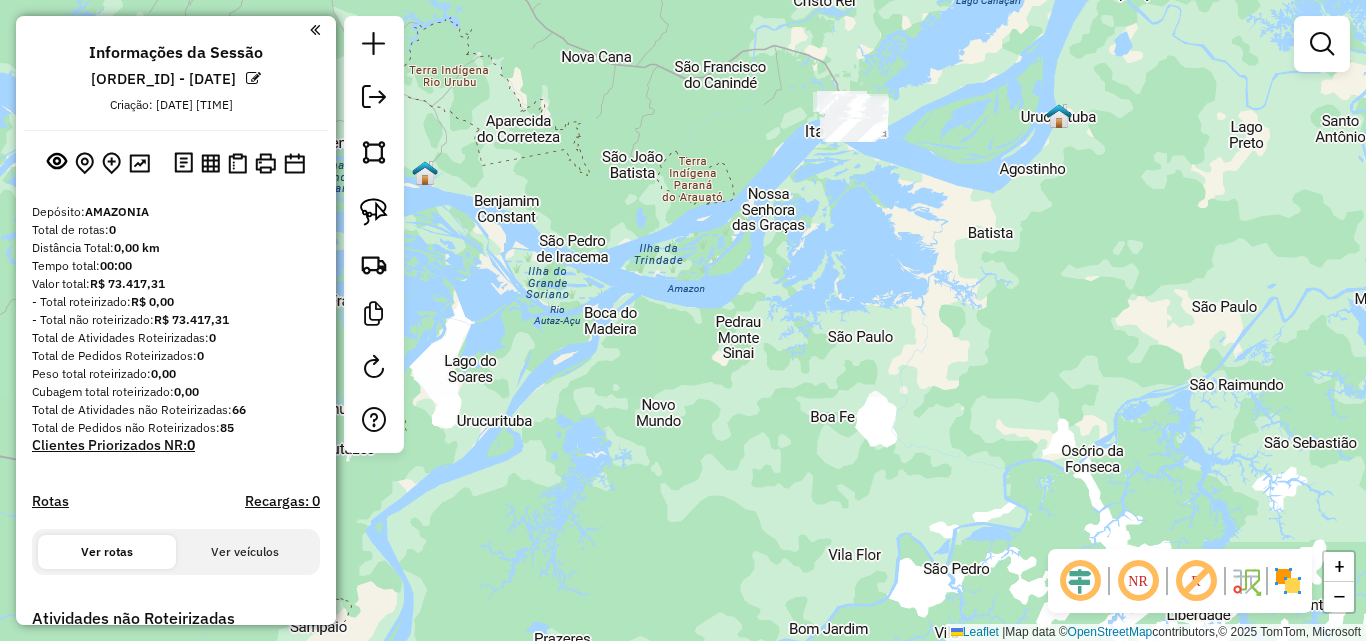 drag, startPoint x: 813, startPoint y: 224, endPoint x: 723, endPoint y: 427, distance: 222.0563 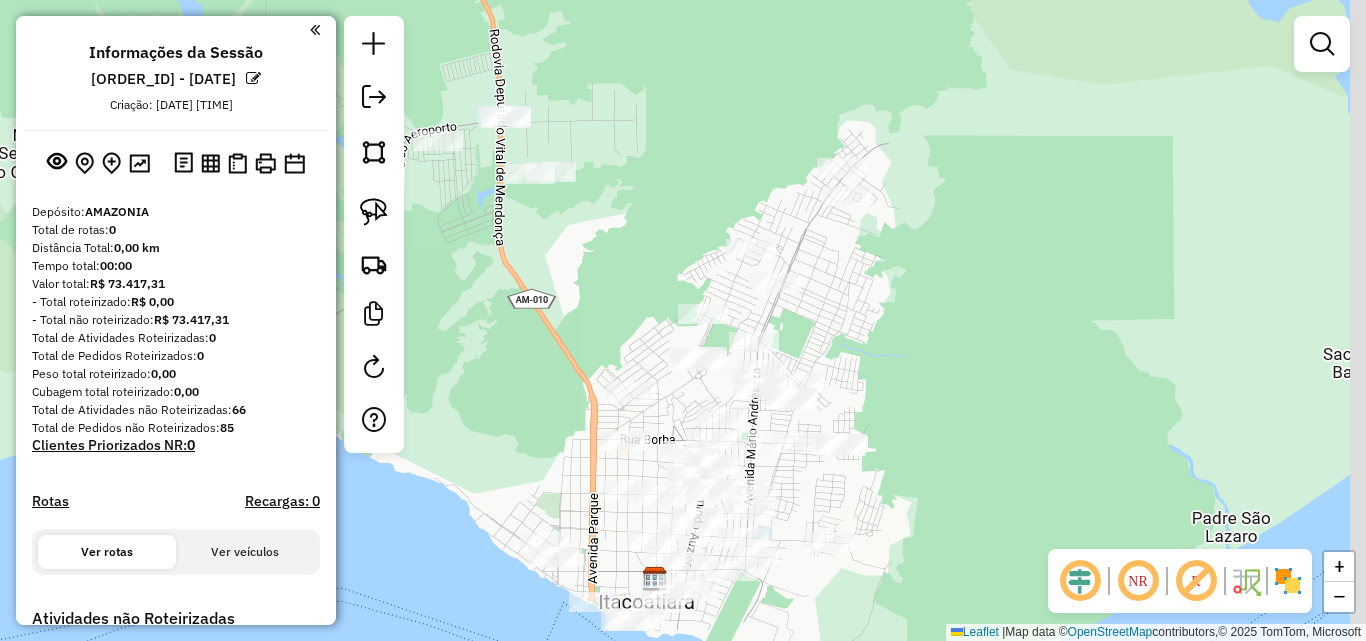 drag, startPoint x: 860, startPoint y: 365, endPoint x: 852, endPoint y: 375, distance: 12.806249 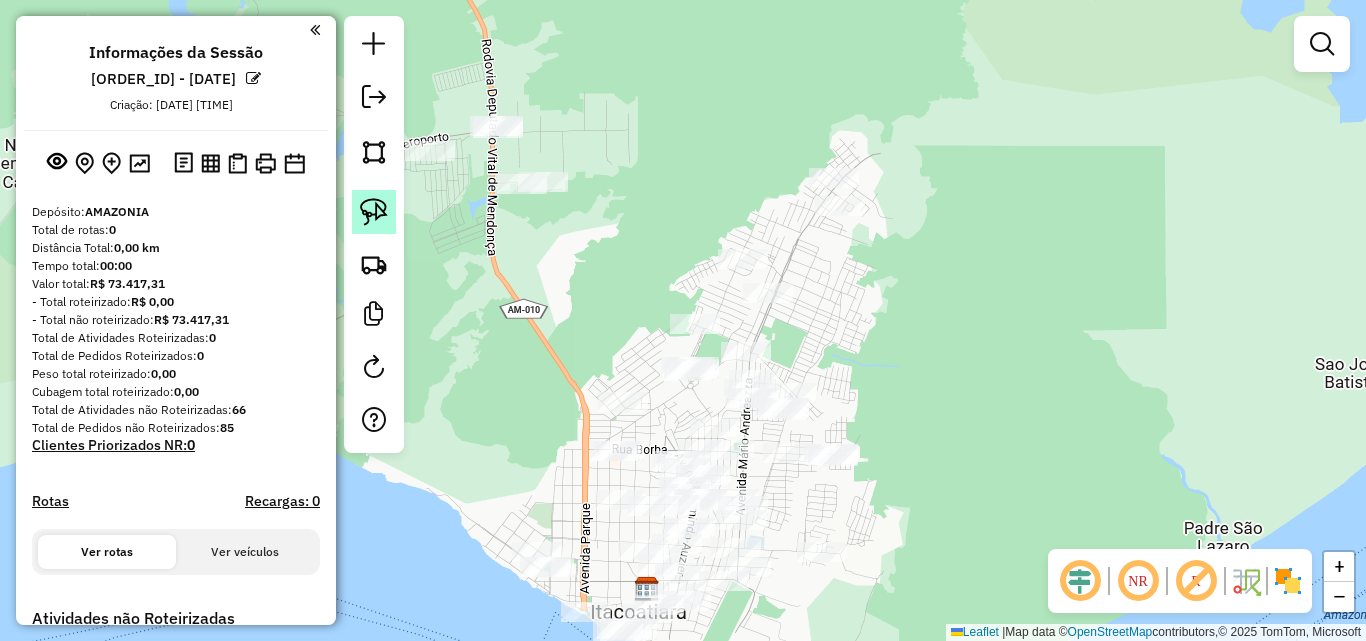 click 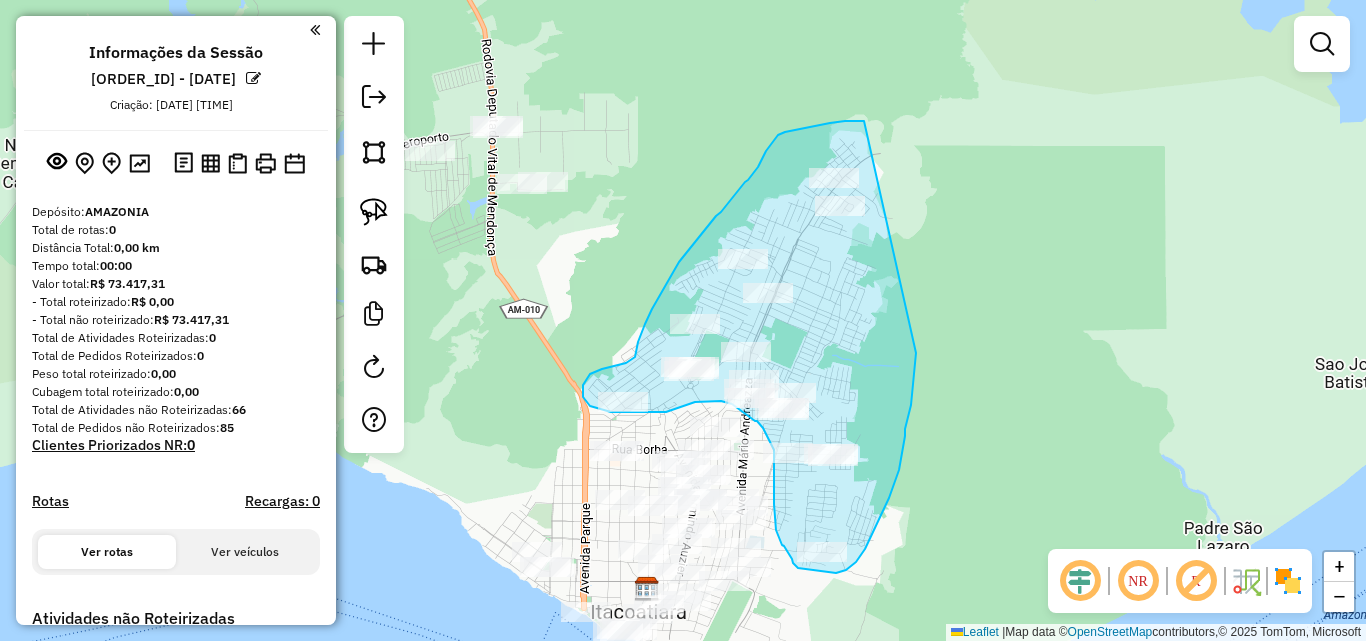drag, startPoint x: 864, startPoint y: 121, endPoint x: 916, endPoint y: 353, distance: 237.75618 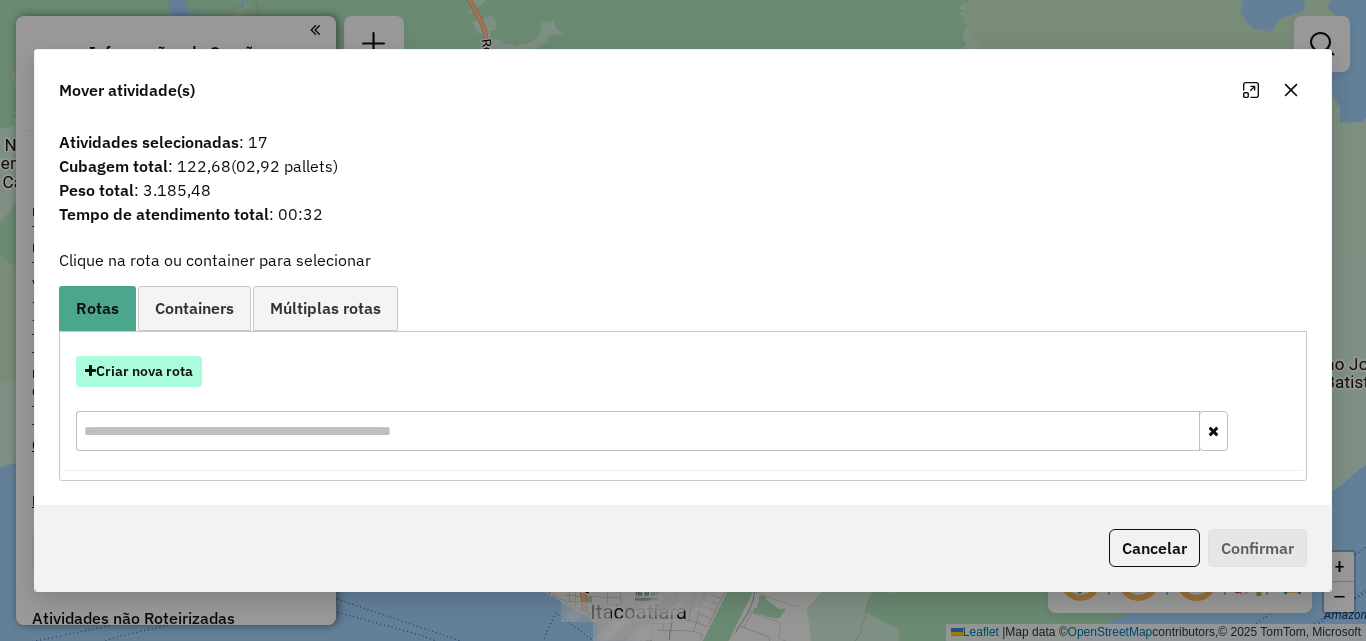 click on "Criar nova rota" at bounding box center [139, 371] 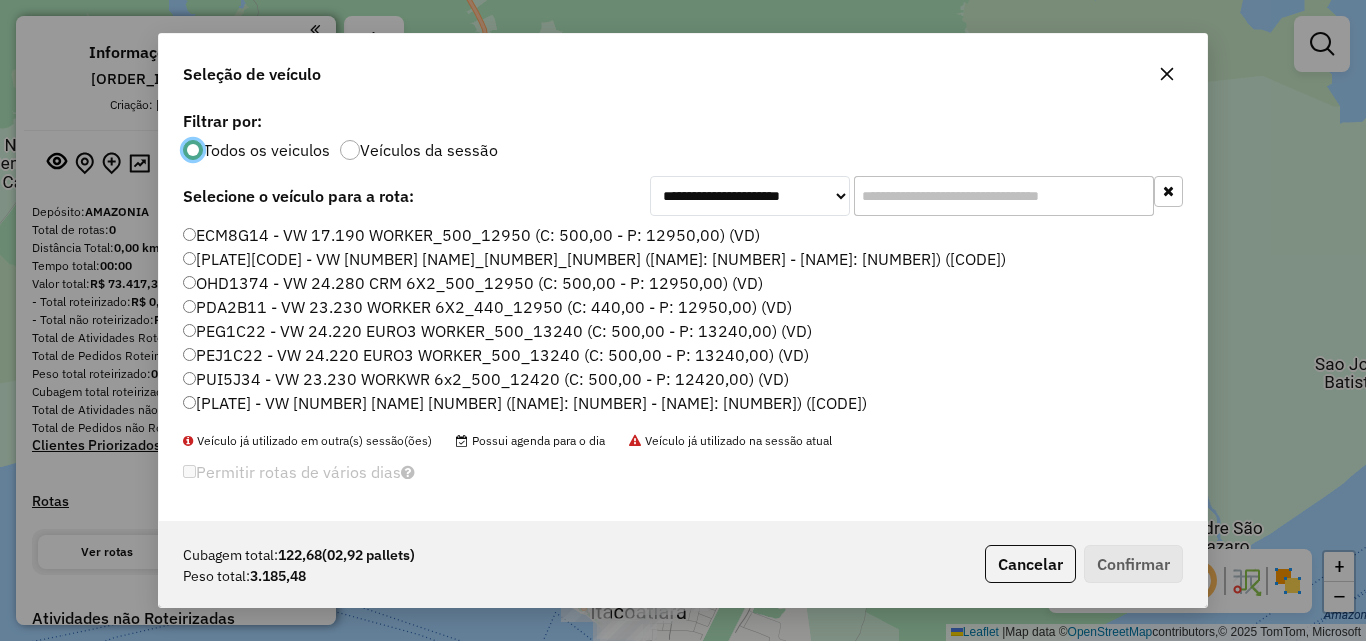 scroll, scrollTop: 11, scrollLeft: 6, axis: both 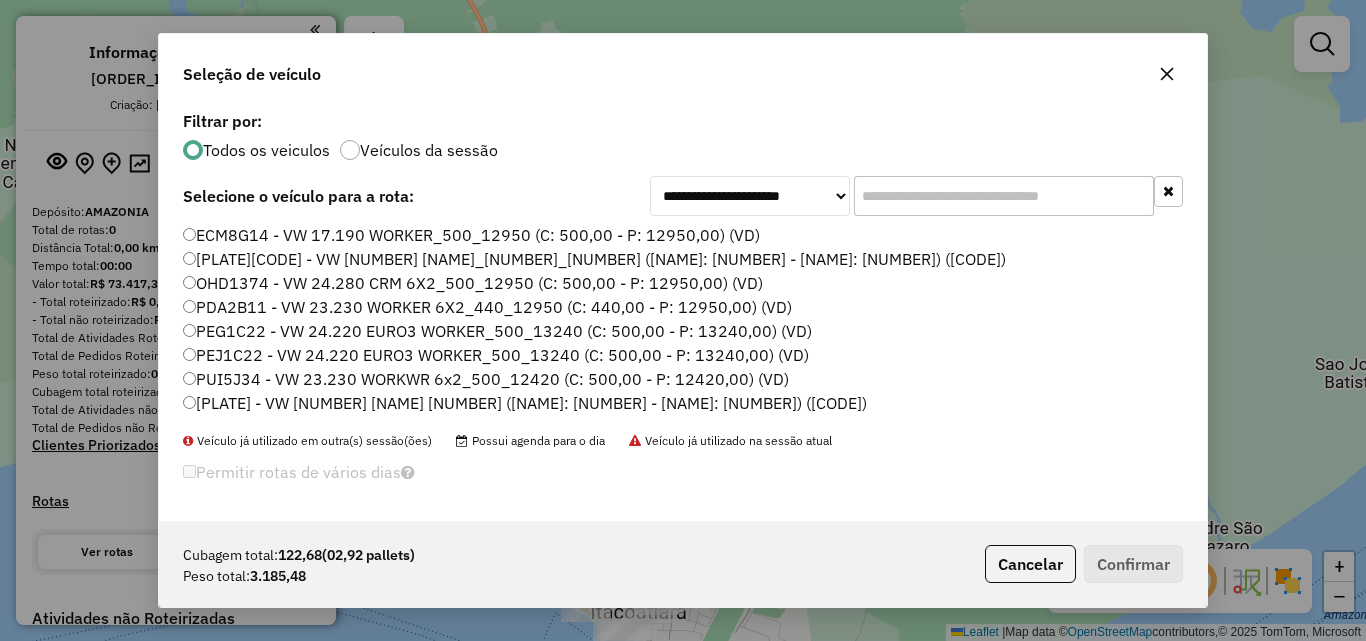 click on "PDA2B11 - VW 23.230 WORKER 6X2_440_12950 (C: 440,00 - P: 12950,00) (VD)" 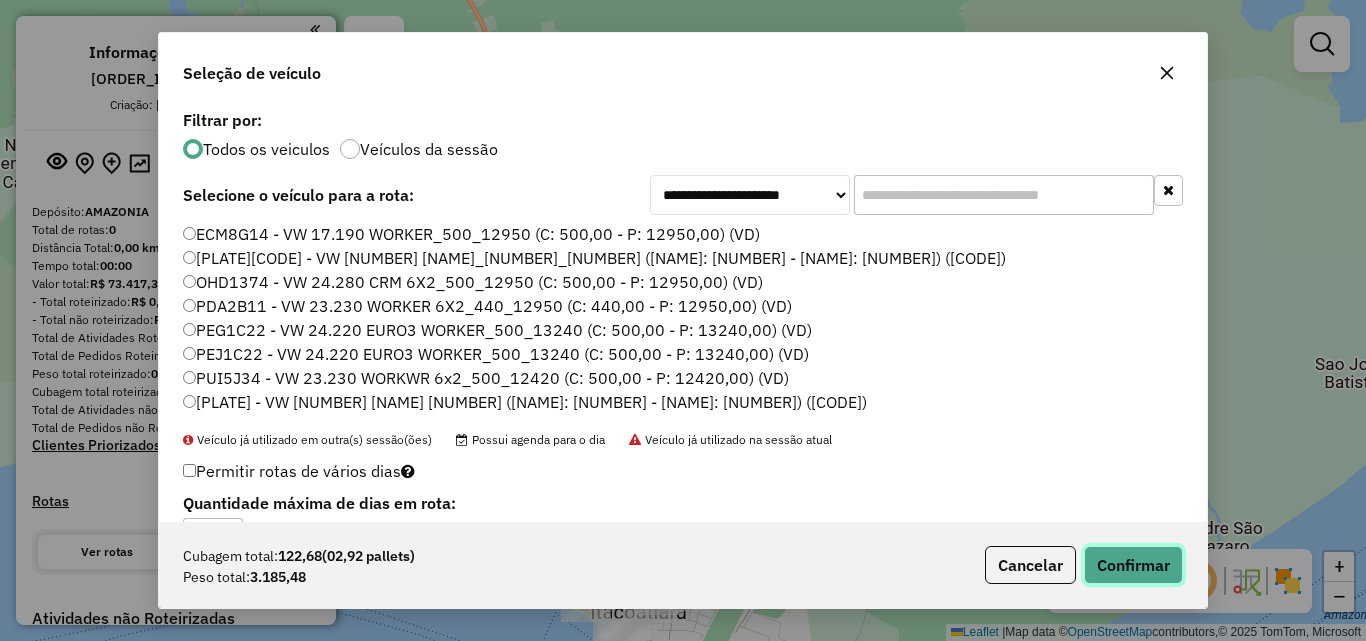 click on "Confirmar" 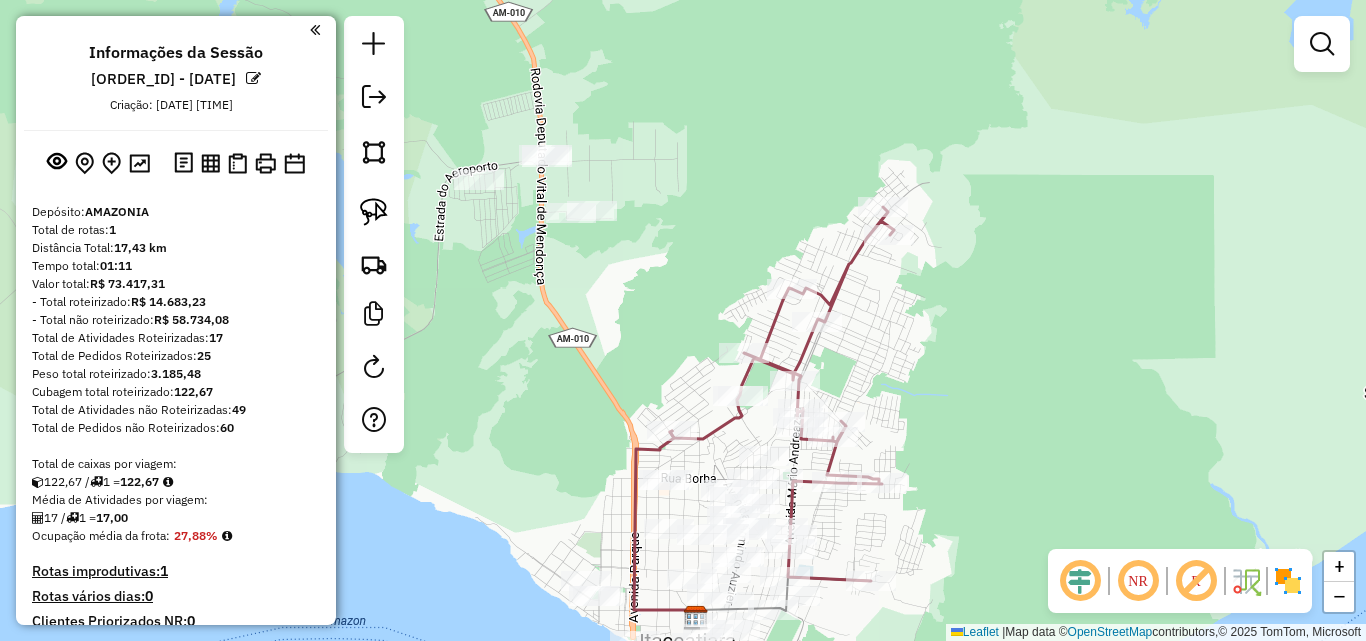 drag, startPoint x: 655, startPoint y: 324, endPoint x: 715, endPoint y: 360, distance: 69.97142 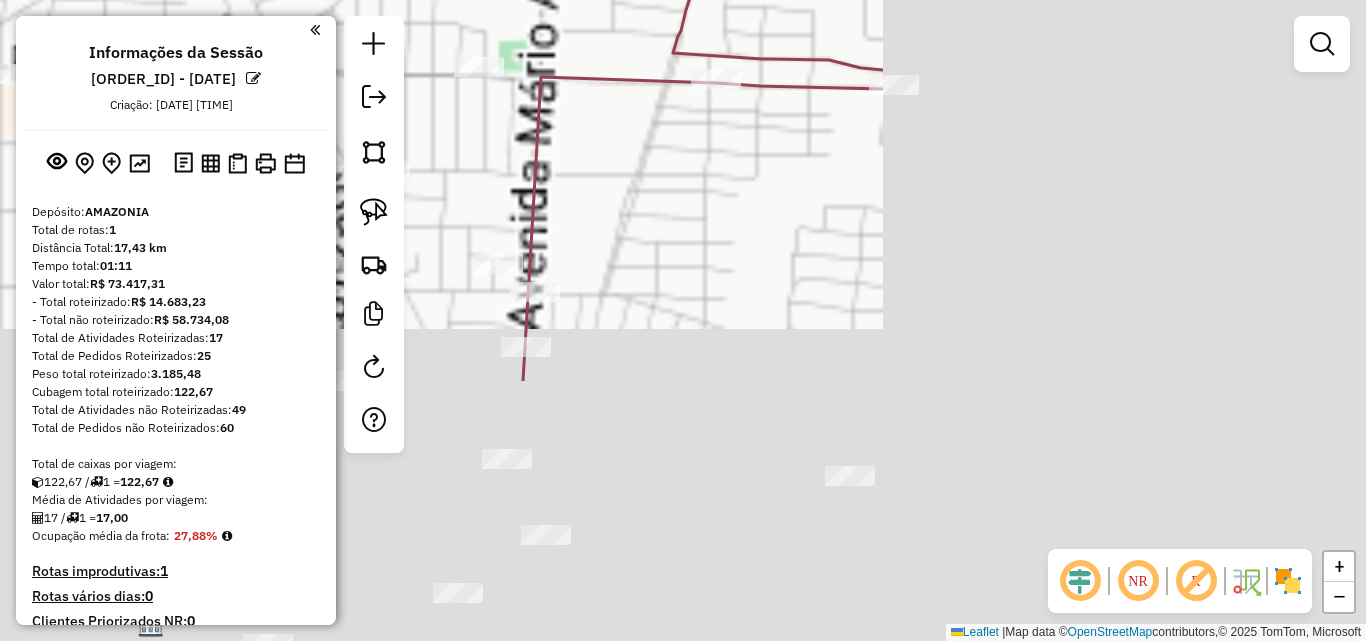 drag, startPoint x: 1054, startPoint y: 479, endPoint x: 434, endPoint y: 155, distance: 699.55414 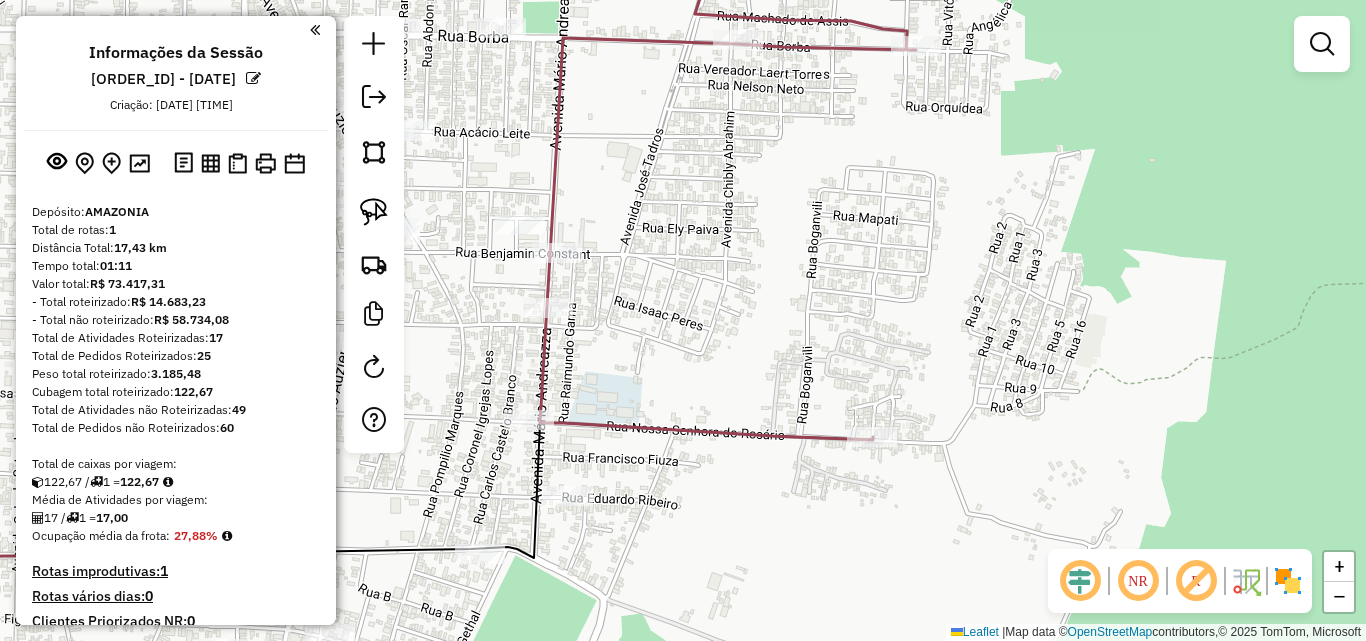 drag, startPoint x: 653, startPoint y: 273, endPoint x: 684, endPoint y: 234, distance: 49.819675 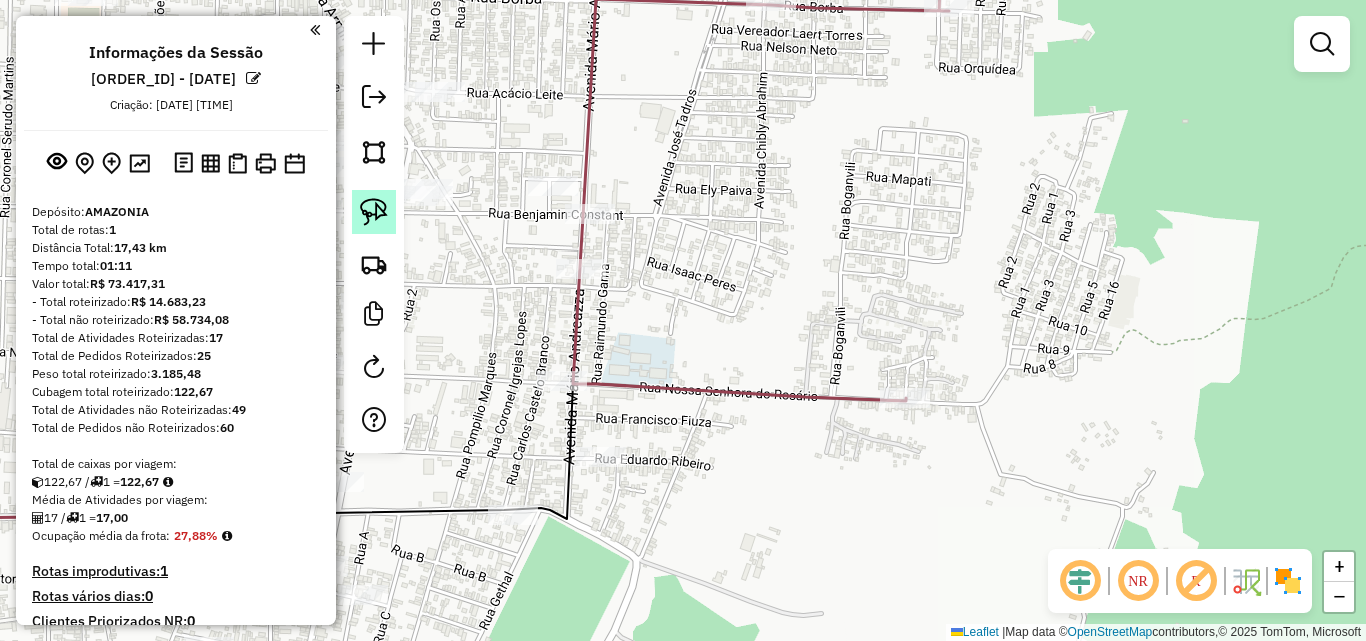 click 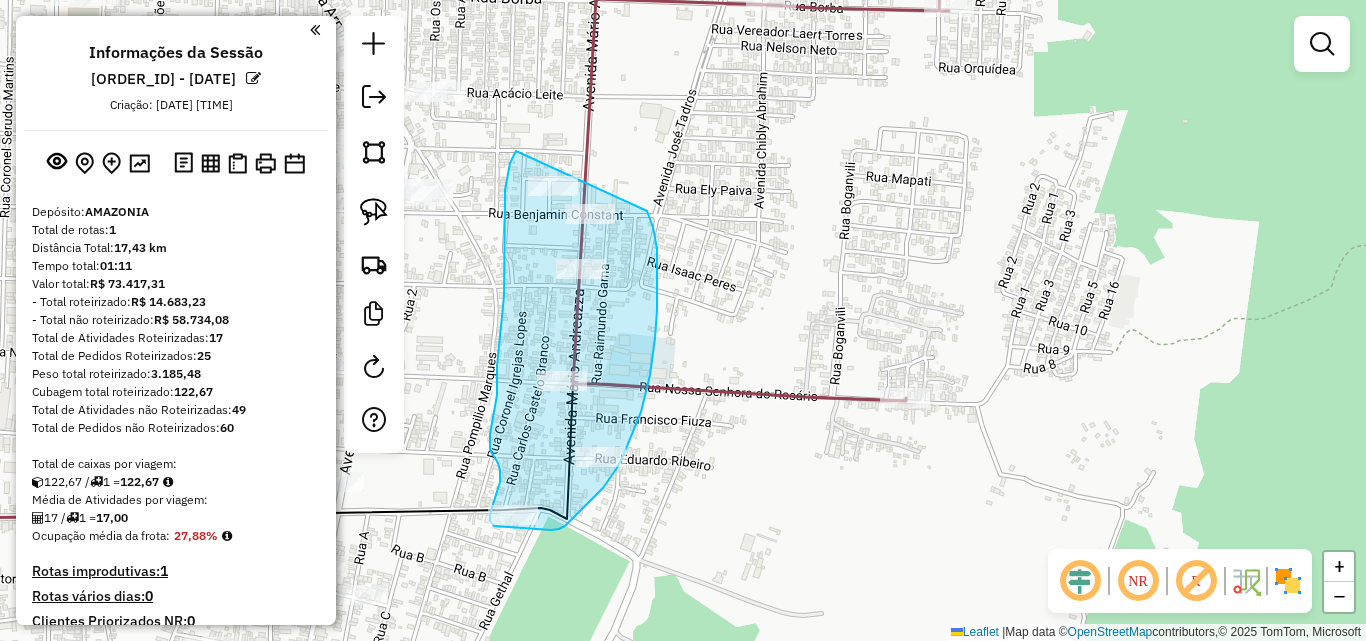 drag, startPoint x: 516, startPoint y: 151, endPoint x: 635, endPoint y: 192, distance: 125.865005 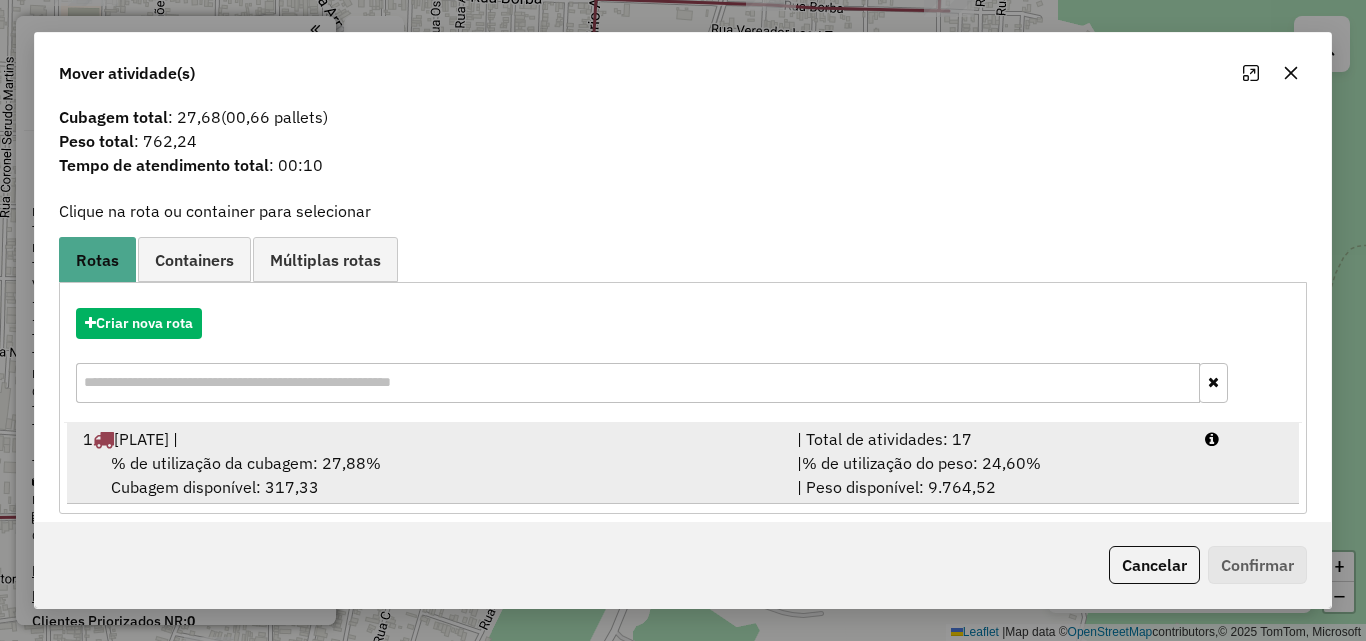 scroll, scrollTop: 48, scrollLeft: 0, axis: vertical 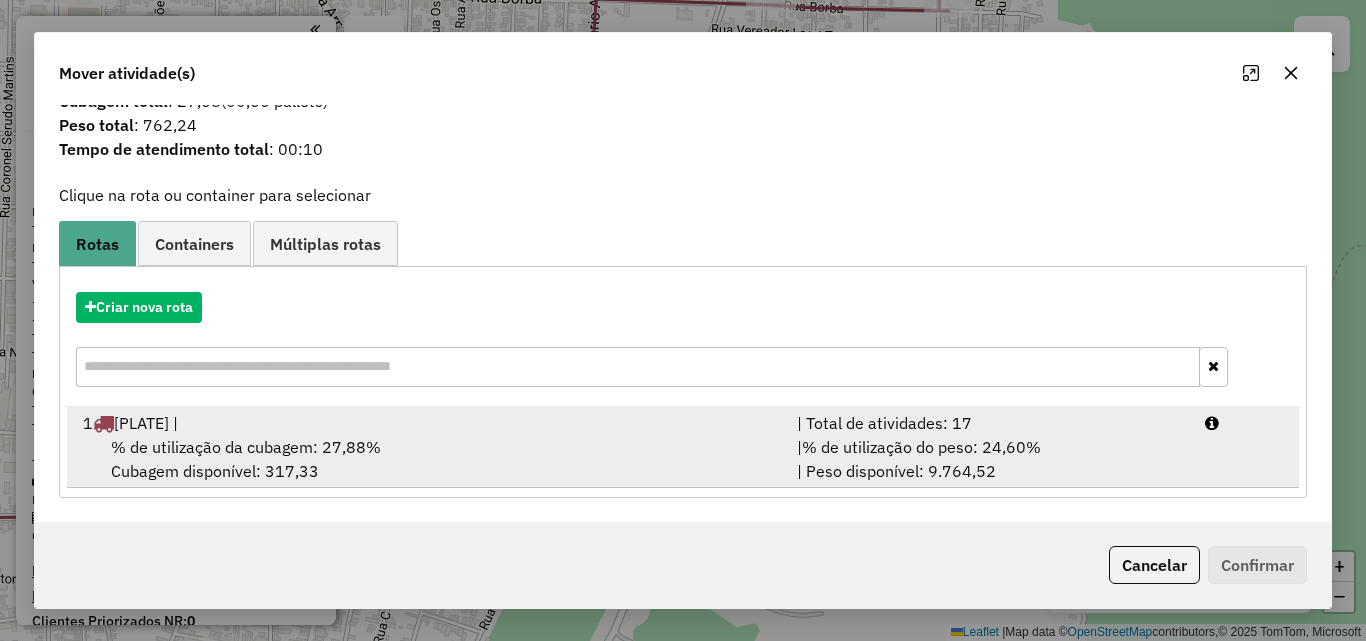drag, startPoint x: 193, startPoint y: 450, endPoint x: 311, endPoint y: 416, distance: 122.80065 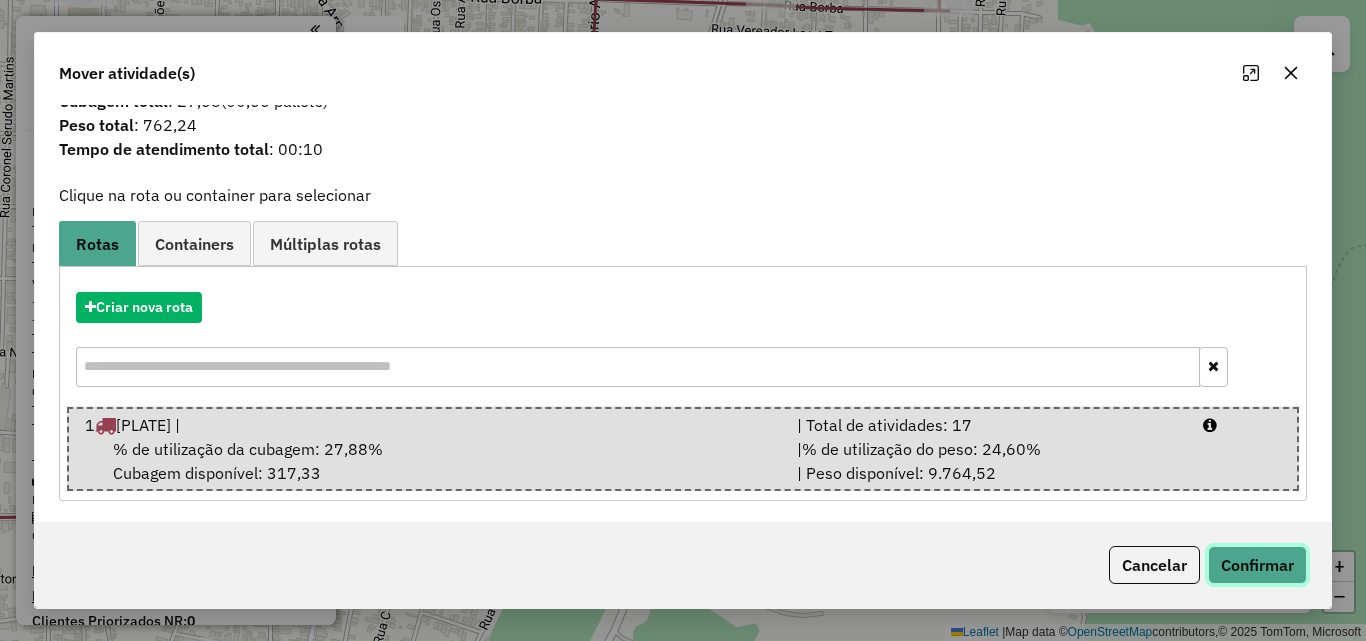 click on "Confirmar" 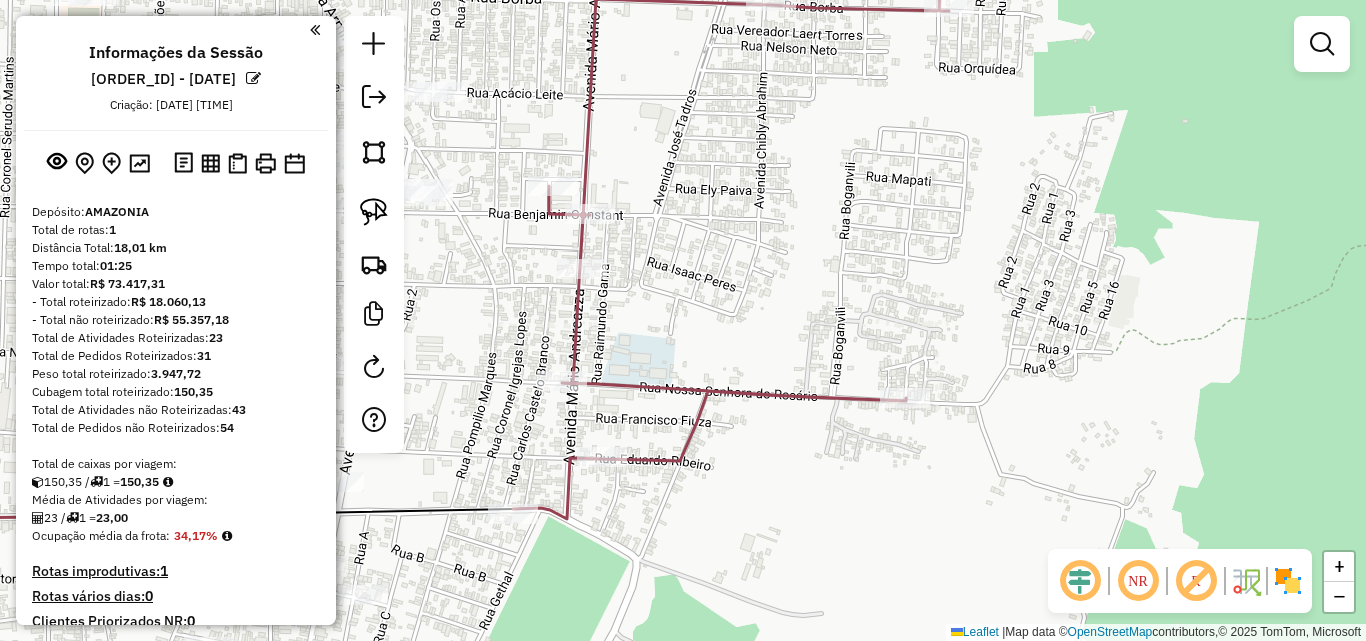 scroll, scrollTop: 0, scrollLeft: 0, axis: both 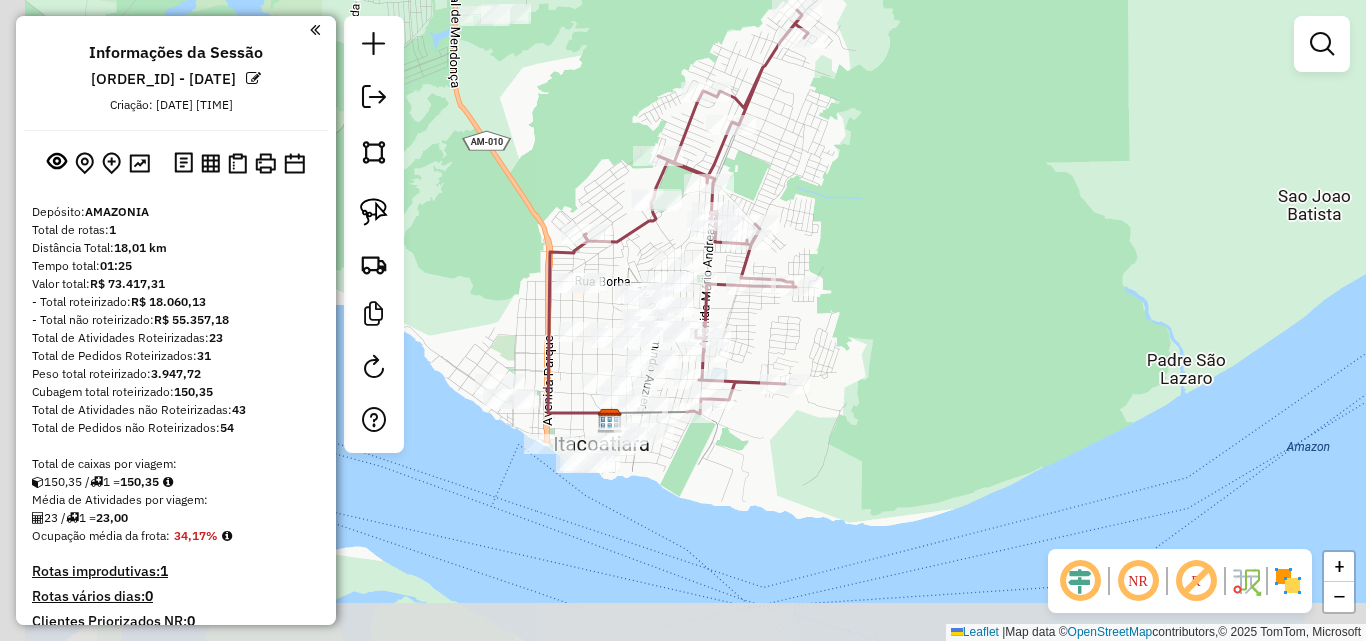 drag, startPoint x: 696, startPoint y: 296, endPoint x: 787, endPoint y: 343, distance: 102.4207 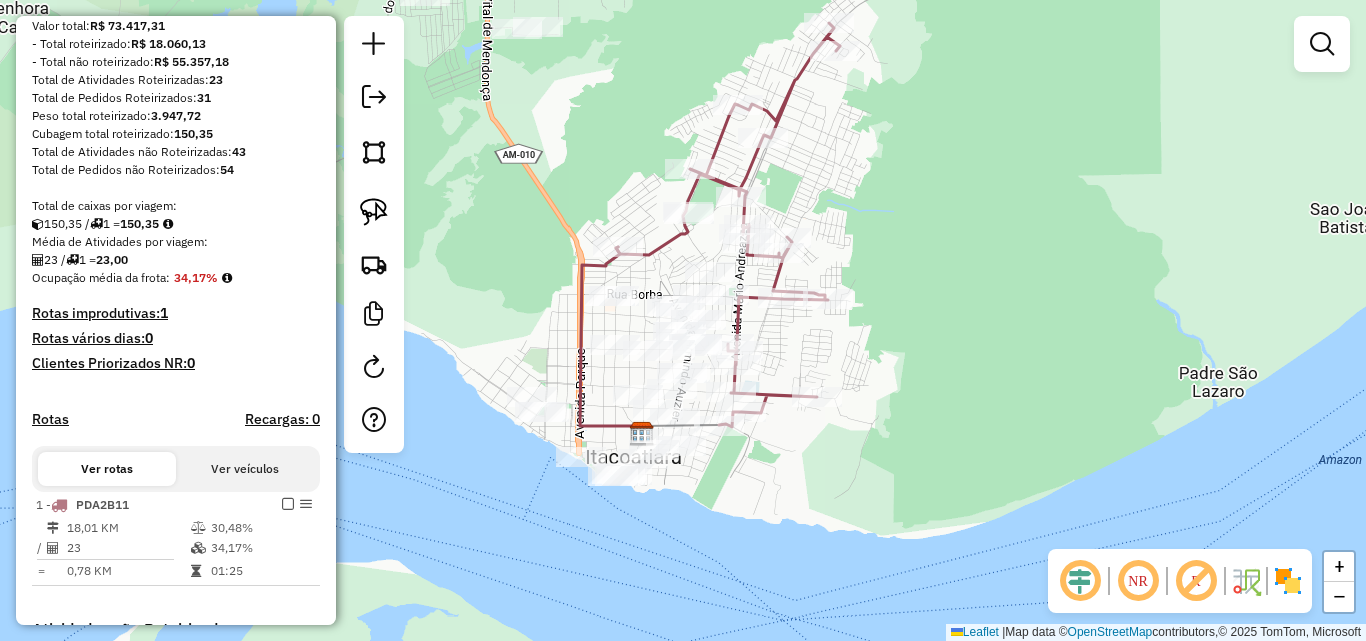 scroll, scrollTop: 400, scrollLeft: 0, axis: vertical 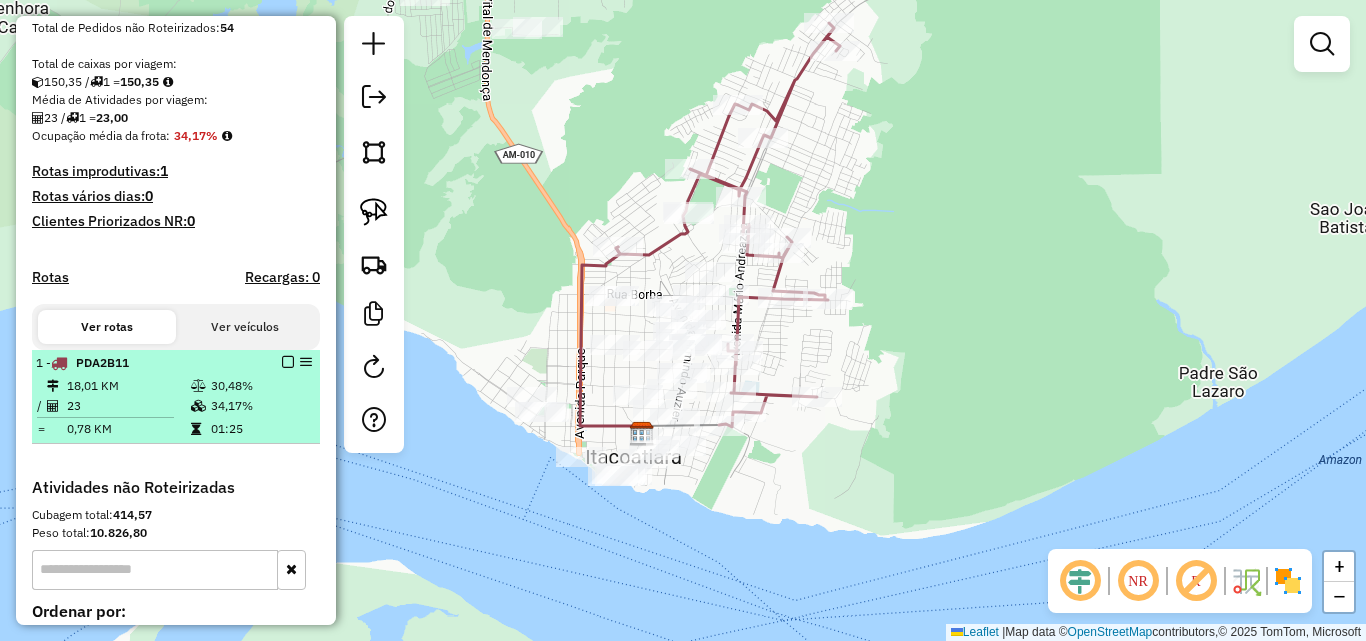 click on "18,01 KM" at bounding box center (128, 386) 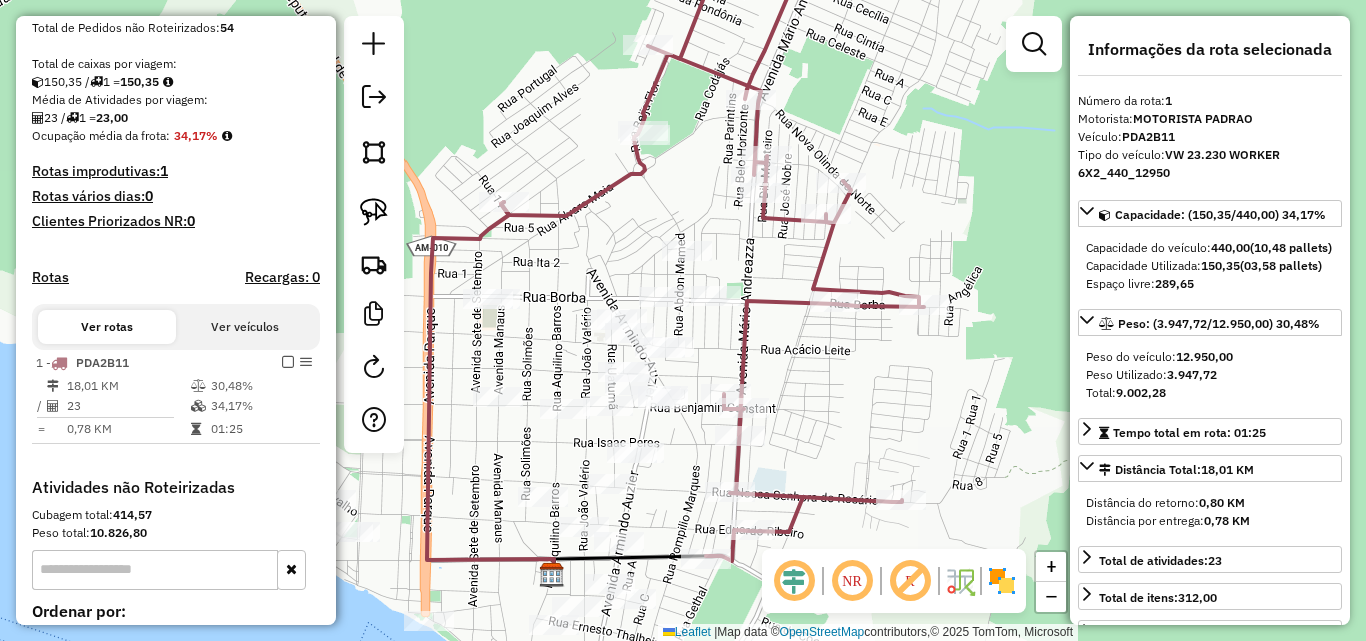 drag, startPoint x: 711, startPoint y: 355, endPoint x: 700, endPoint y: 355, distance: 11 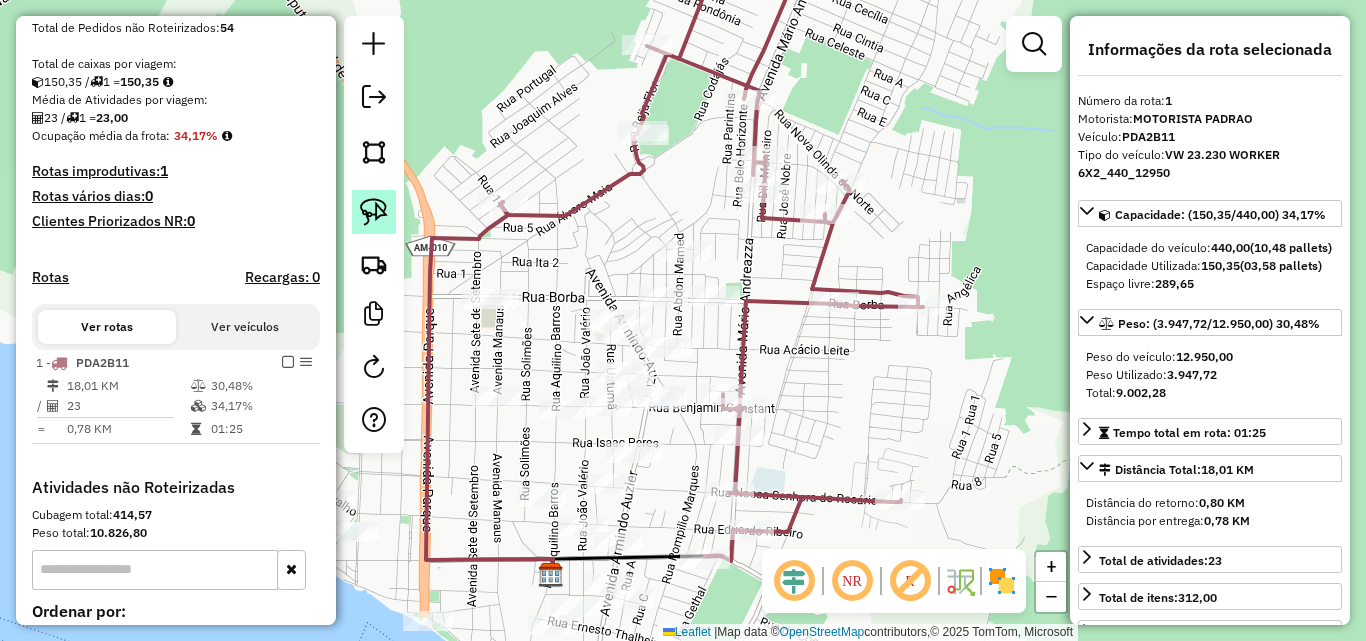 click 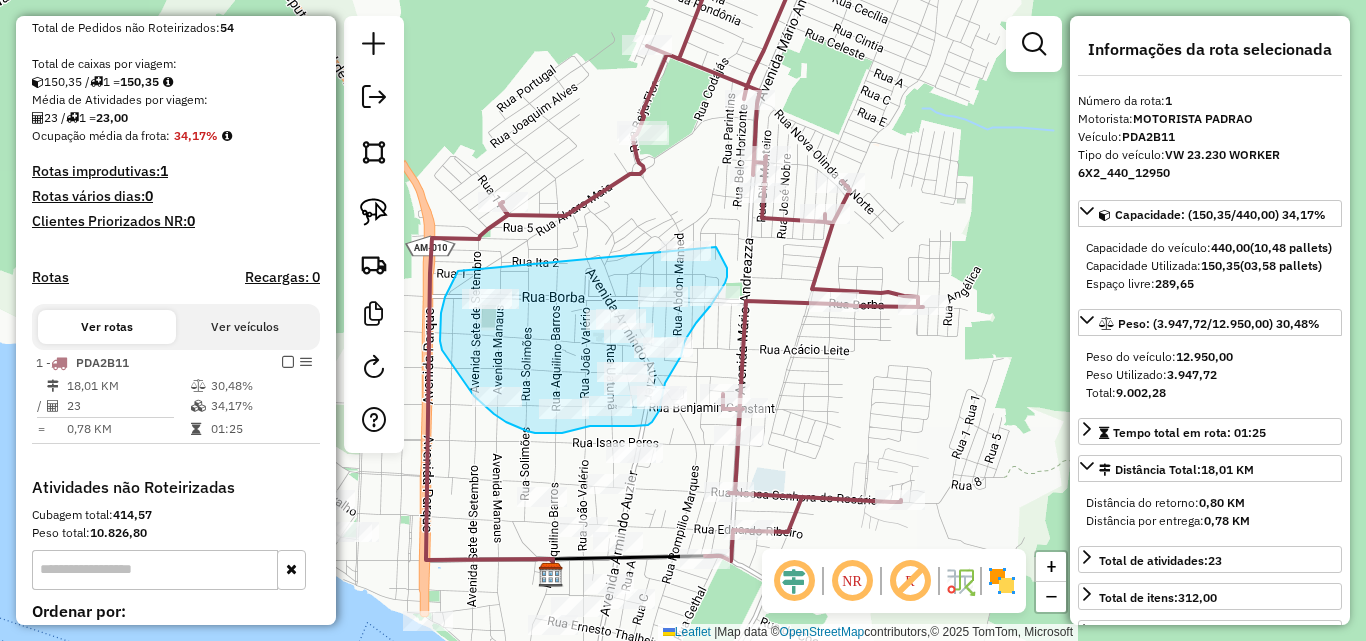 drag, startPoint x: 451, startPoint y: 286, endPoint x: 704, endPoint y: 238, distance: 257.5131 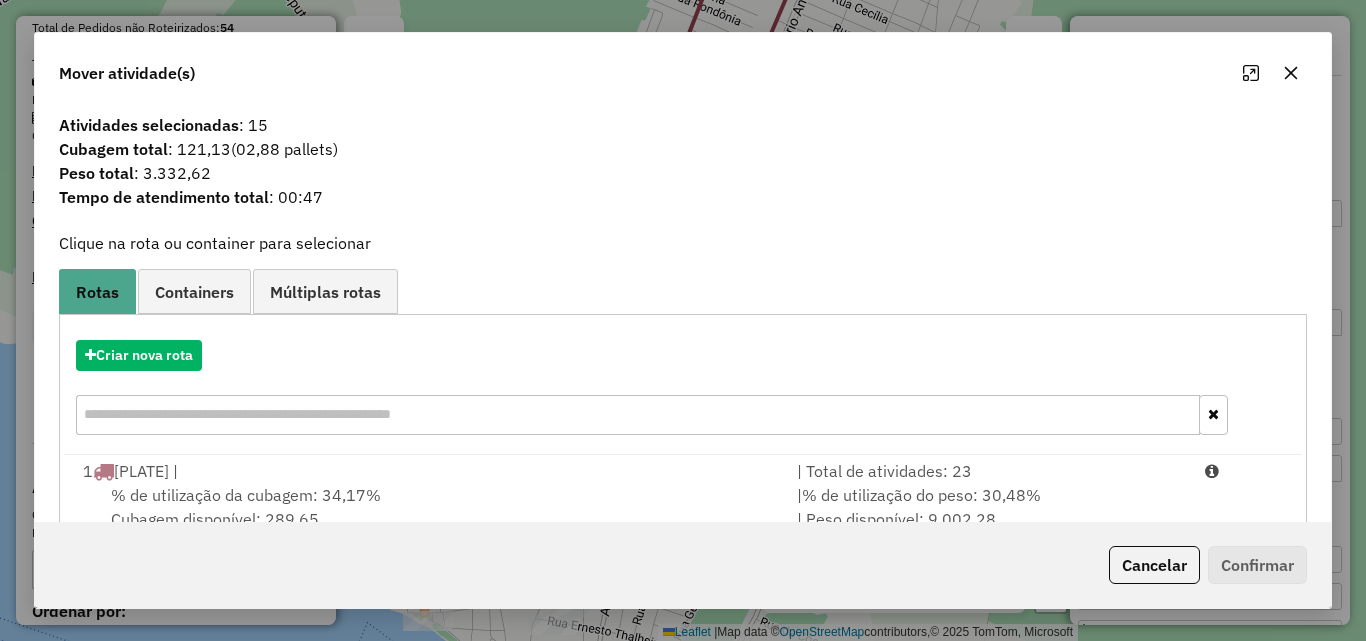 click on "Criar nova rota" at bounding box center (683, 390) 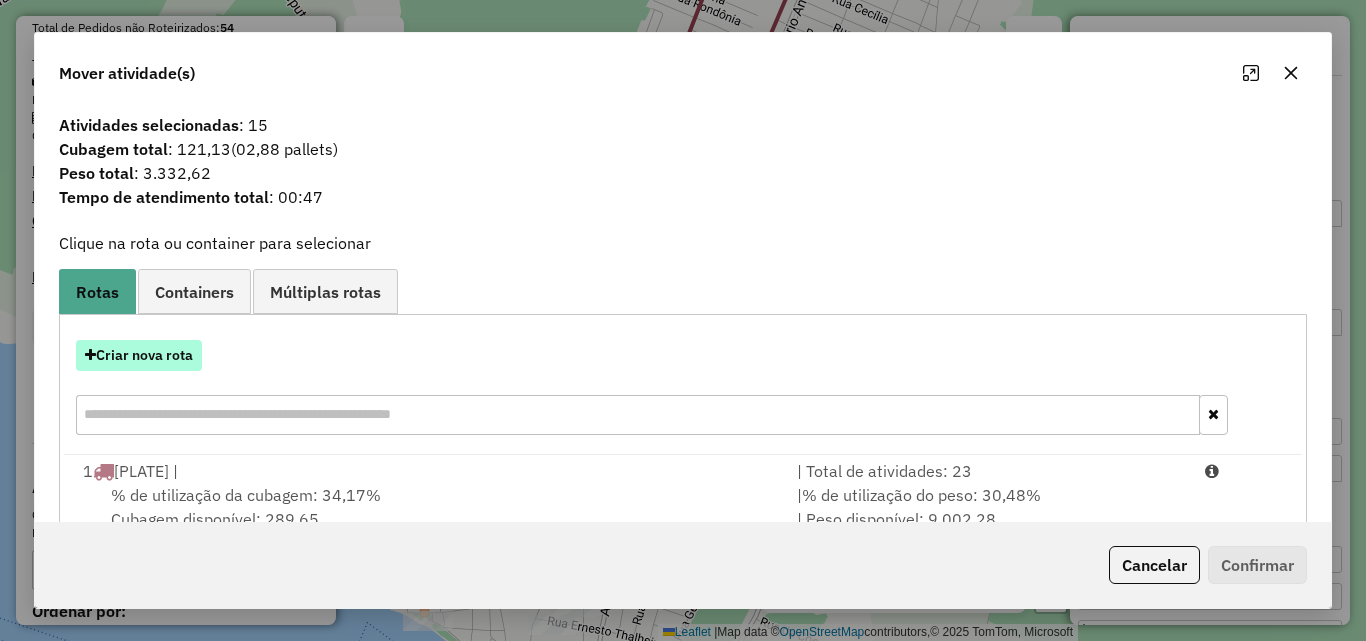 drag, startPoint x: 176, startPoint y: 340, endPoint x: 170, endPoint y: 351, distance: 12.529964 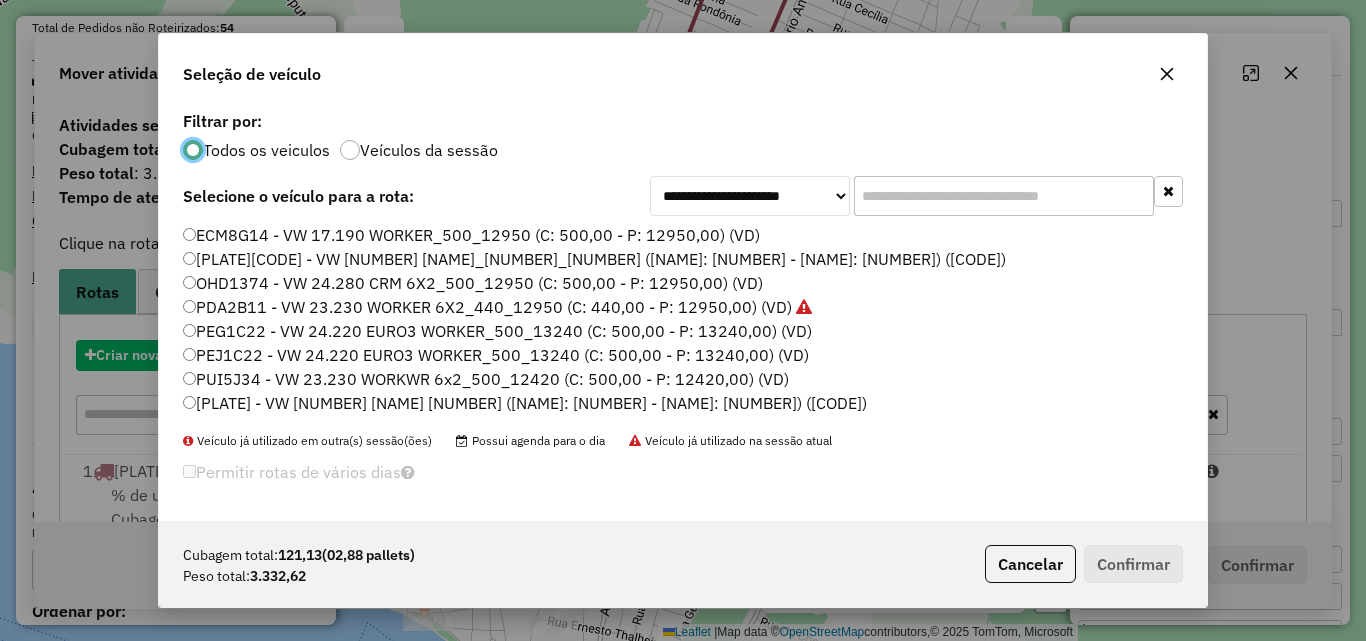 scroll, scrollTop: 11, scrollLeft: 6, axis: both 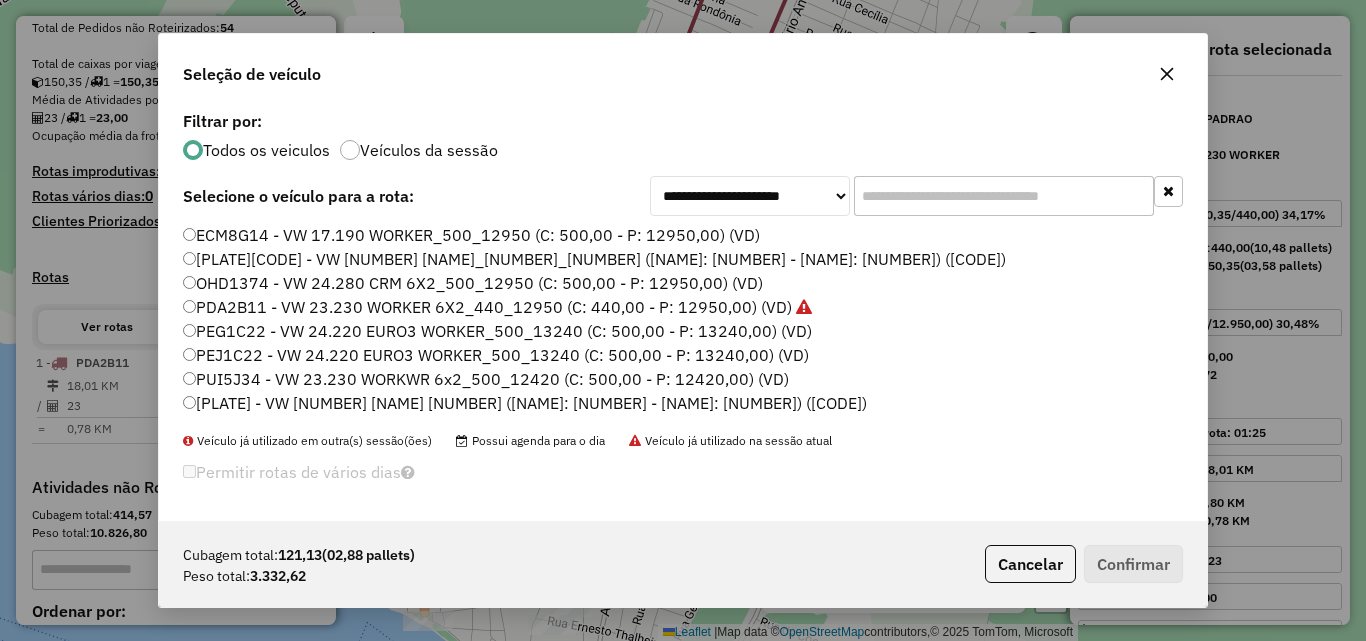 click on "ECM8G14 - VW 17.190 WORKER_500_12950 (C: 500,00 - P: 12950,00) (VD)" 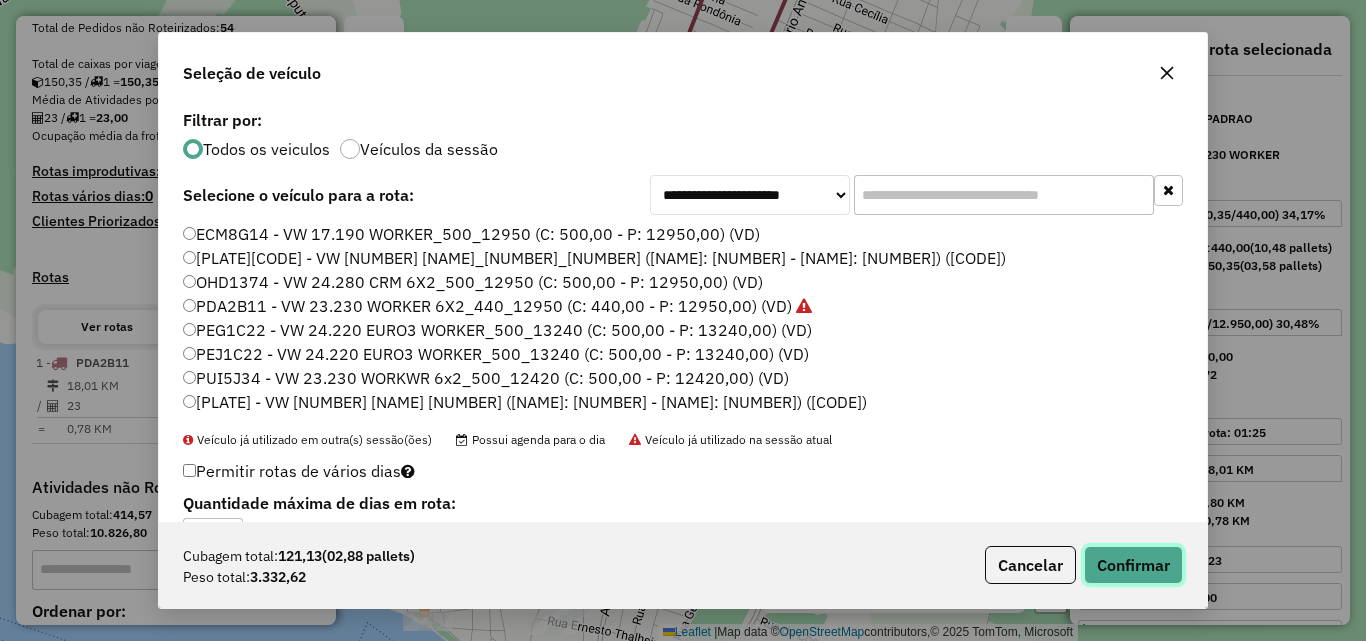 click on "Confirmar" 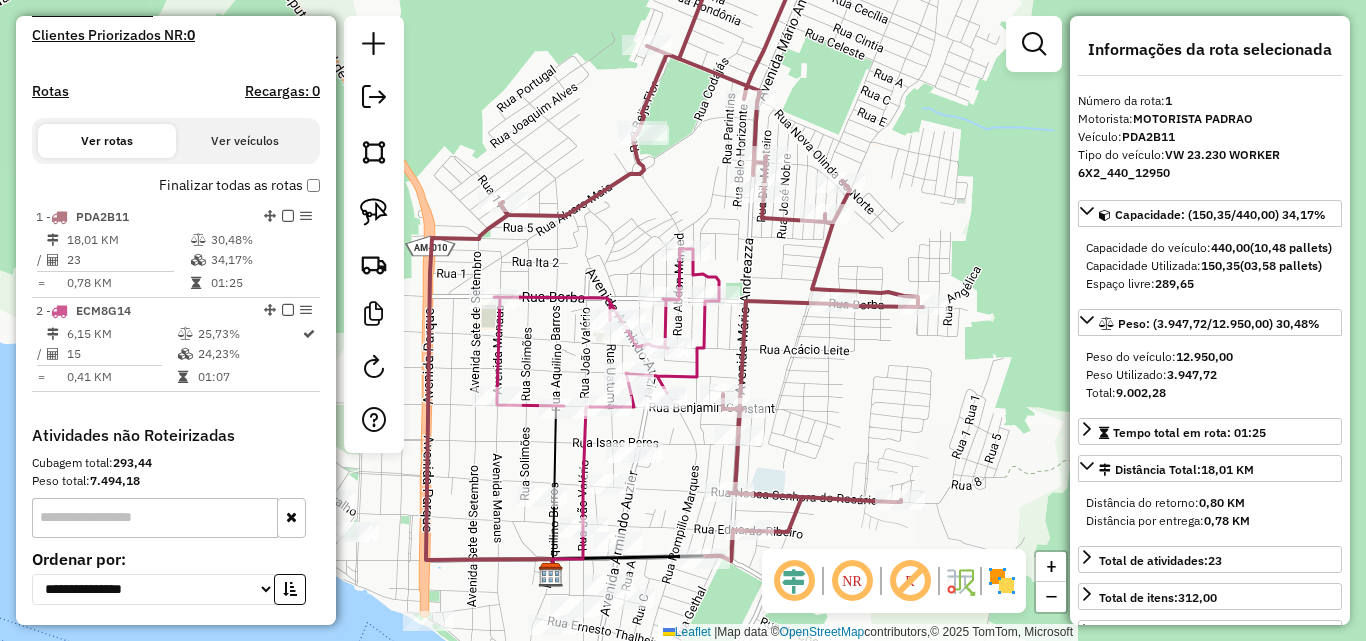 scroll, scrollTop: 734, scrollLeft: 0, axis: vertical 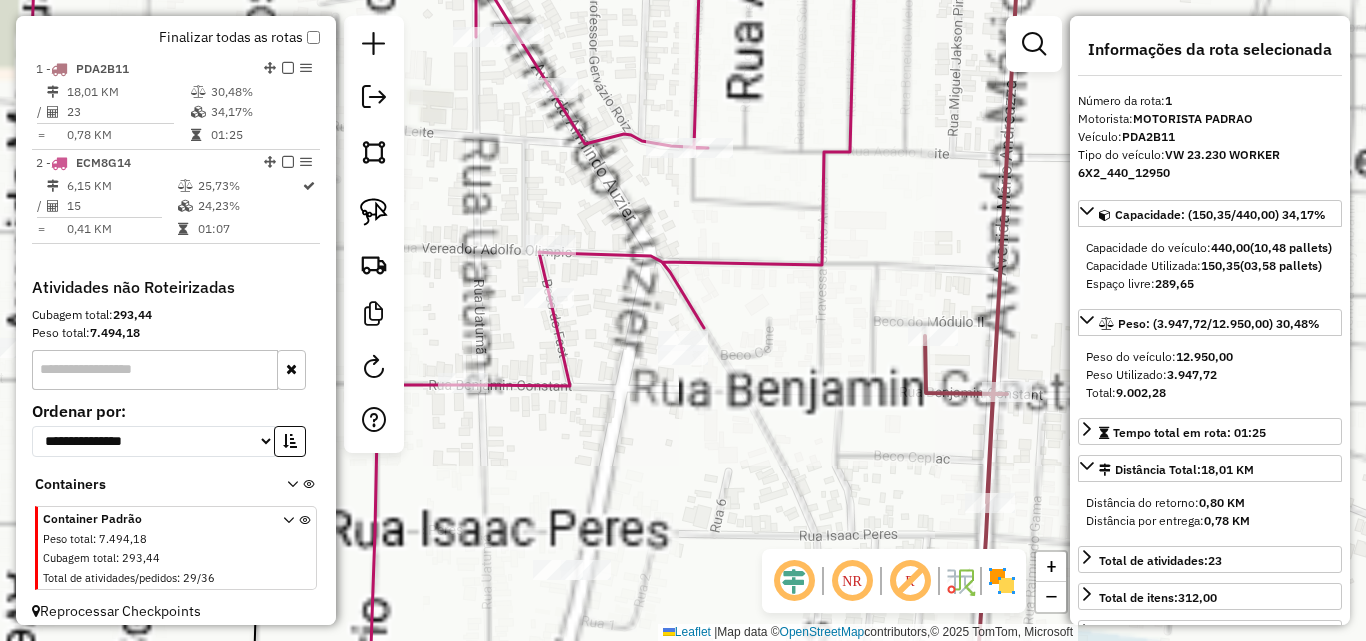 click 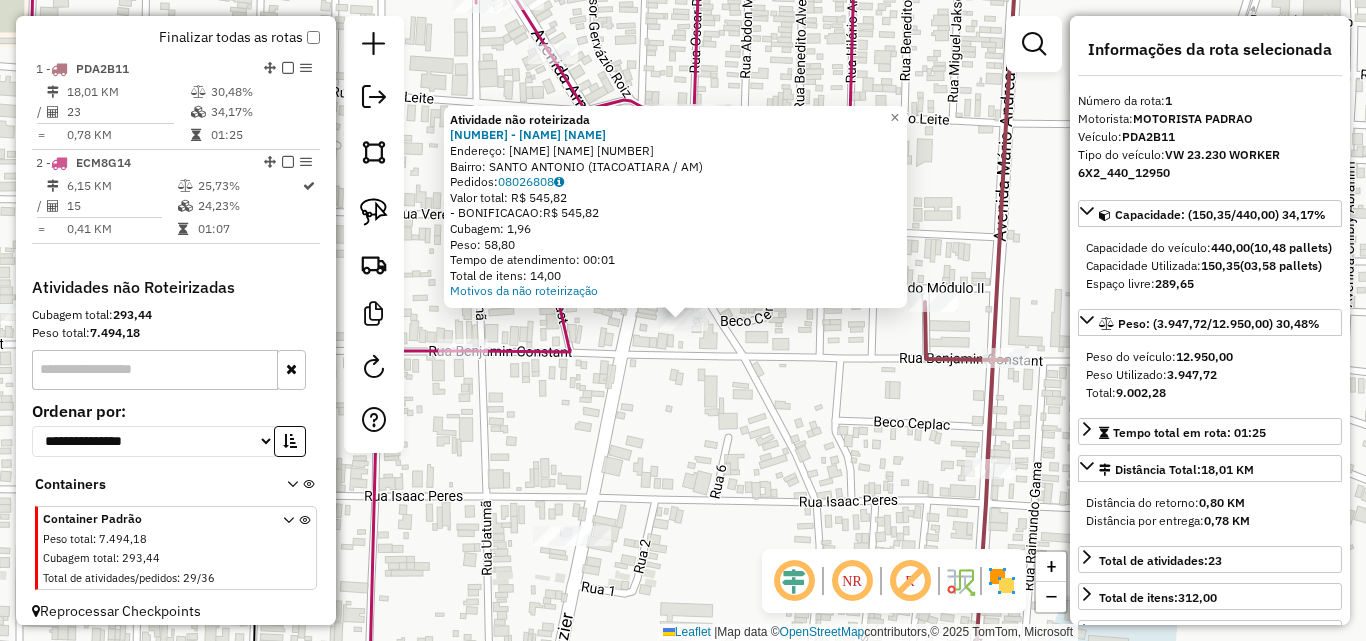 click on "Atividade não roteirizada 119 - DISTRIBUIDORA VEIGA  Endereço:  [STREET] [NUMBER]   Bairro: [NEIGHBORHOOD] ([CITY] / [STATE])   Pedidos:  [ORDER_ID]   Valor total: R$ 545,82   - BONIFICACAO:  R$ 545,82   Cubagem: 1,96   Peso: 58,80   Tempo de atendimento: 00:01   Total de itens: 14,00  Motivos da não roteirização × Janela de atendimento Grade de atendimento Capacidade Transportadoras Veículos Cliente Pedidos  Rotas Selecione os dias de semana para filtrar as janelas de atendimento  Seg   Ter   Qua   Qui   Sex   Sáb   Dom  Informe o período da janela de atendimento: De: Até:  Filtrar exatamente a janela do cliente  Considerar janela de atendimento padrão  Selecione os dias de semana para filtrar as grades de atendimento  Seg   Ter   Qua   Qui   Sex   Sáb   Dom   Considerar clientes sem dia de atendimento cadastrado  Clientes fora do dia de atendimento selecionado Filtrar as atividades entre os valores definidos abaixo:  Peso mínimo:   Peso máximo:   Cubagem mínima:   Cubagem máxima:   De:  +" 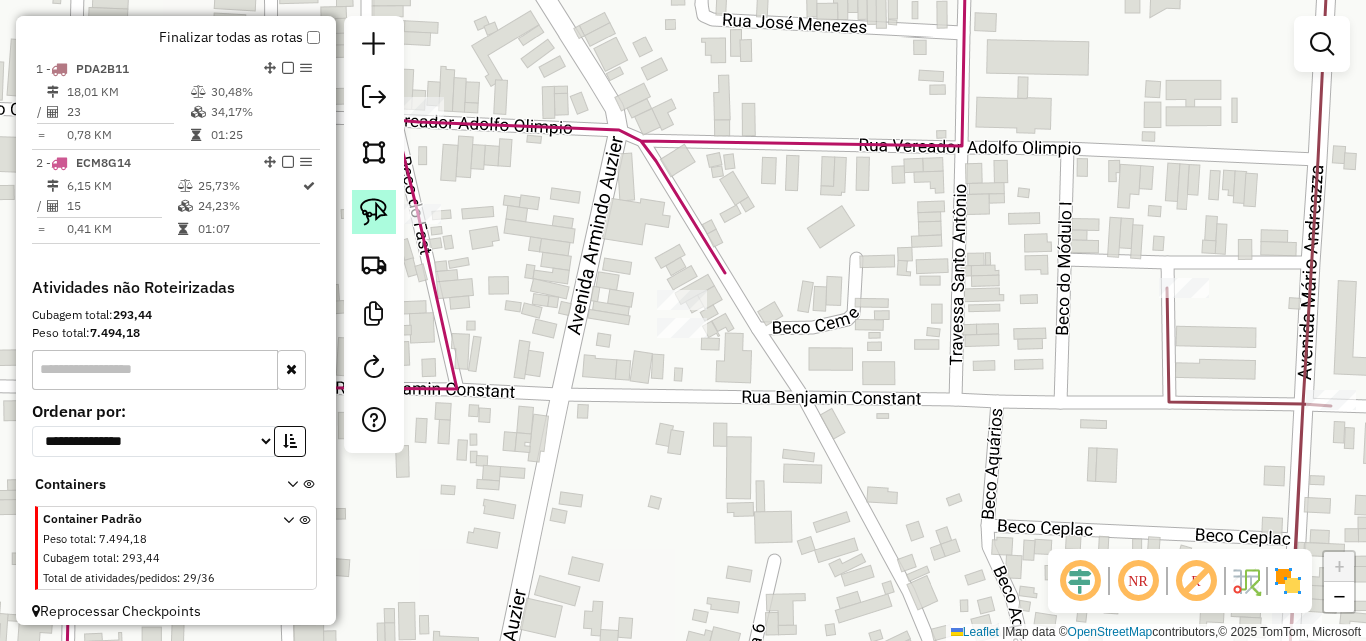 click 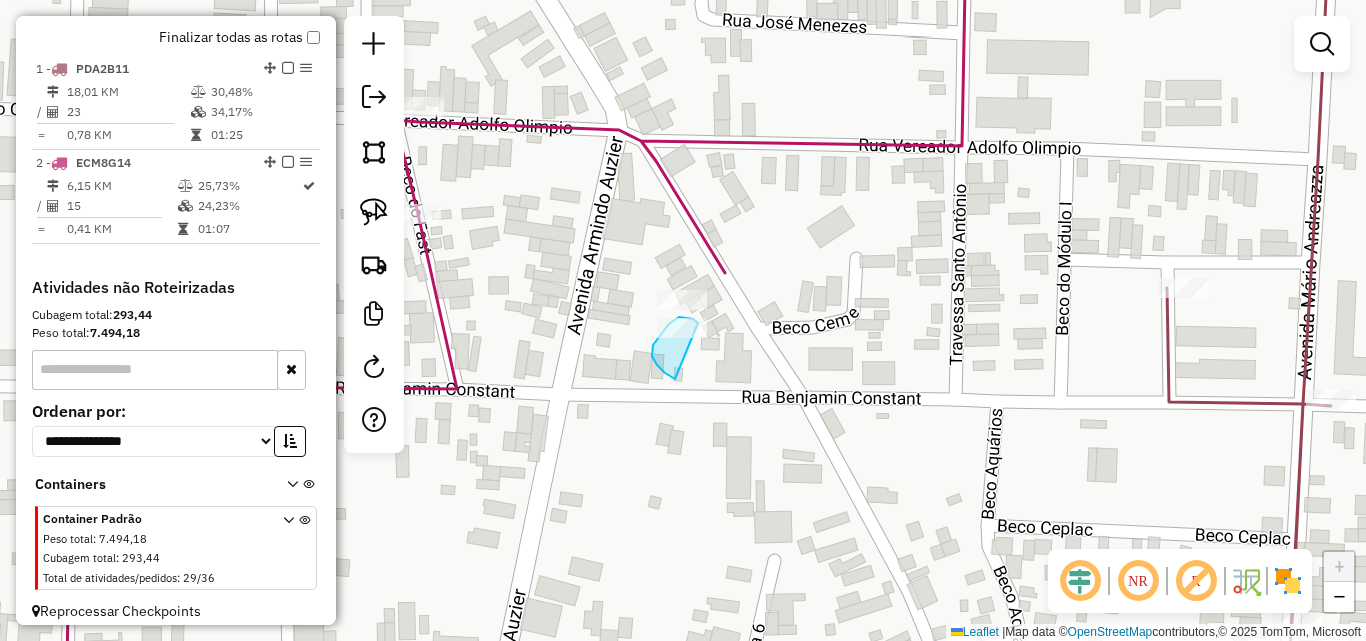 click on "Janela de atendimento Grade de atendimento Capacidade Transportadoras Veículos Cliente Pedidos  Rotas Selecione os dias de semana para filtrar as janelas de atendimento  Seg   Ter   Qua   Qui   Sex   Sáb   Dom  Informe o período da janela de atendimento: De: Até:  Filtrar exatamente a janela do cliente  Considerar janela de atendimento padrão  Selecione os dias de semana para filtrar as grades de atendimento  Seg   Ter   Qua   Qui   Sex   Sáb   Dom   Considerar clientes sem dia de atendimento cadastrado  Clientes fora do dia de atendimento selecionado Filtrar as atividades entre os valores definidos abaixo:  Peso mínimo:   Peso máximo:   Cubagem mínima:   Cubagem máxima:   De:   Até:  Filtrar as atividades entre o tempo de atendimento definido abaixo:  De:   Até:   Considerar capacidade total dos clientes não roteirizados Transportadora: Selecione um ou mais itens Tipo de veículo: Selecione um ou mais itens Veículo: Selecione um ou mais itens Motorista: Selecione um ou mais itens Nome: Rótulo:" 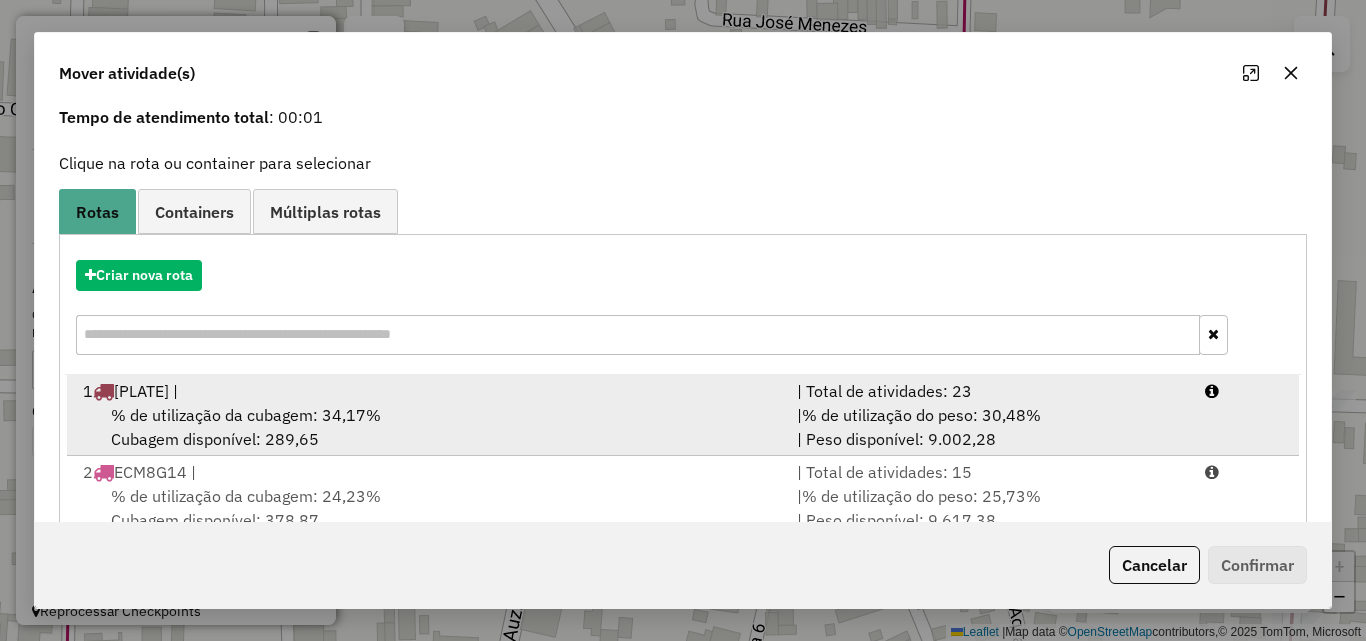 scroll, scrollTop: 129, scrollLeft: 0, axis: vertical 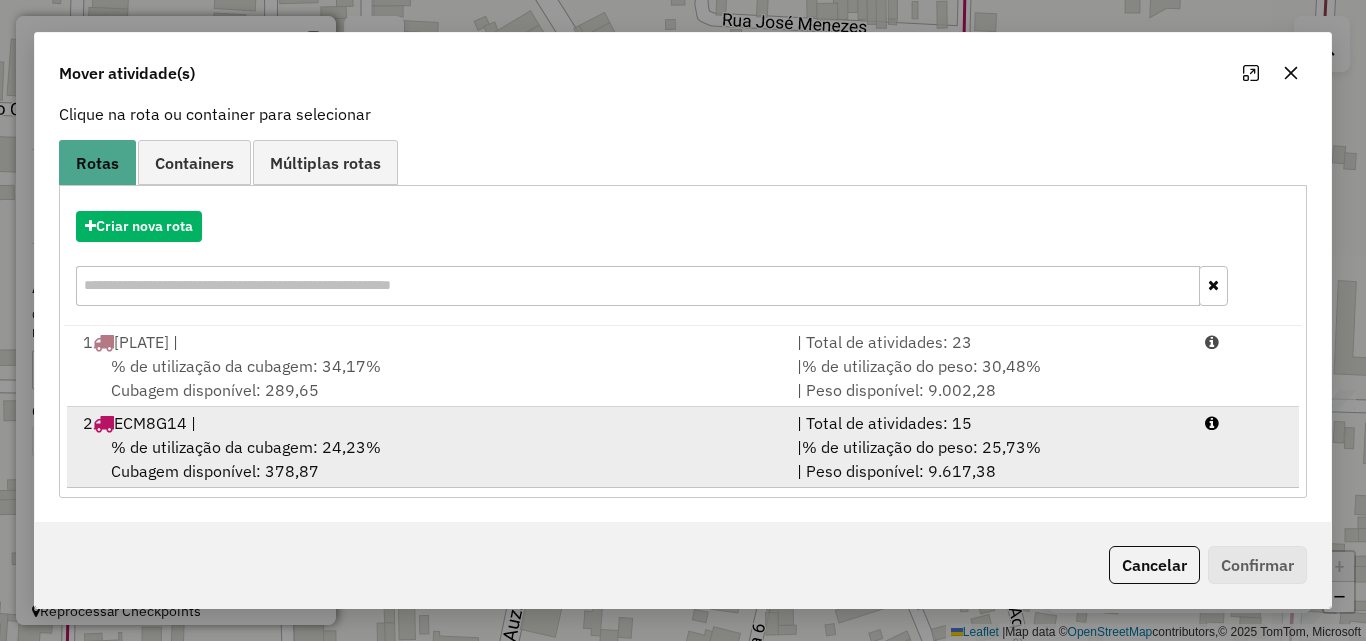 click on "2  ECM8G14 |" at bounding box center (428, 423) 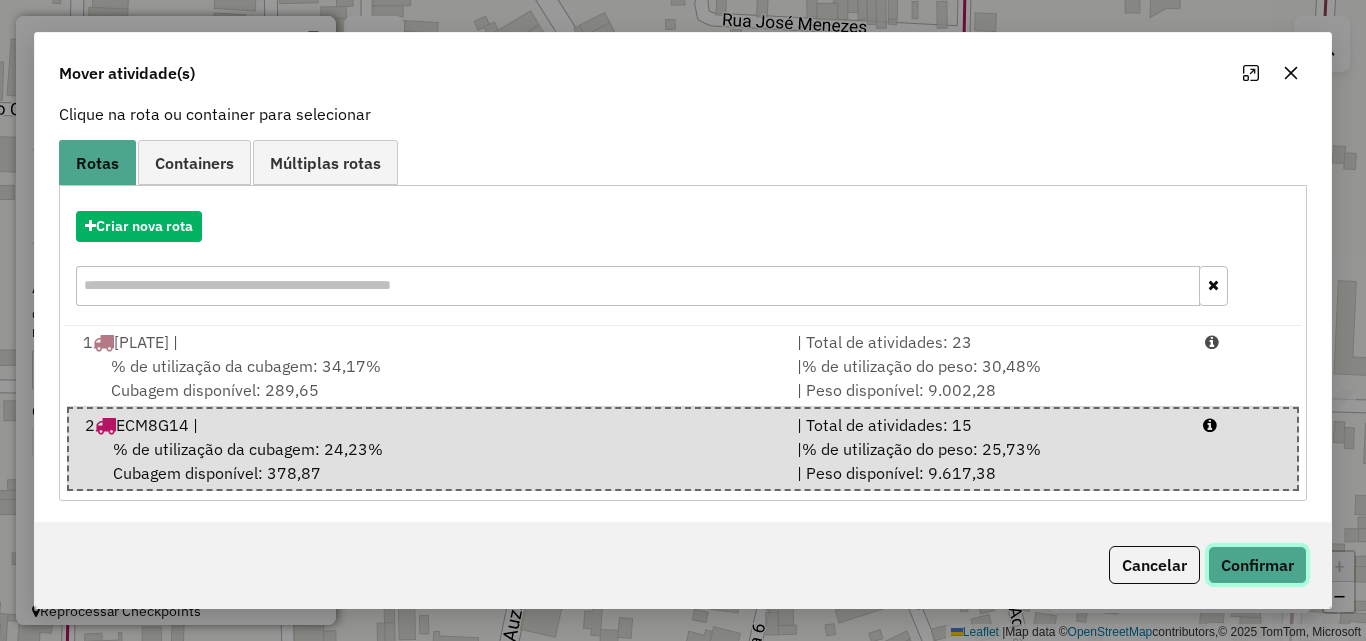 click on "Confirmar" 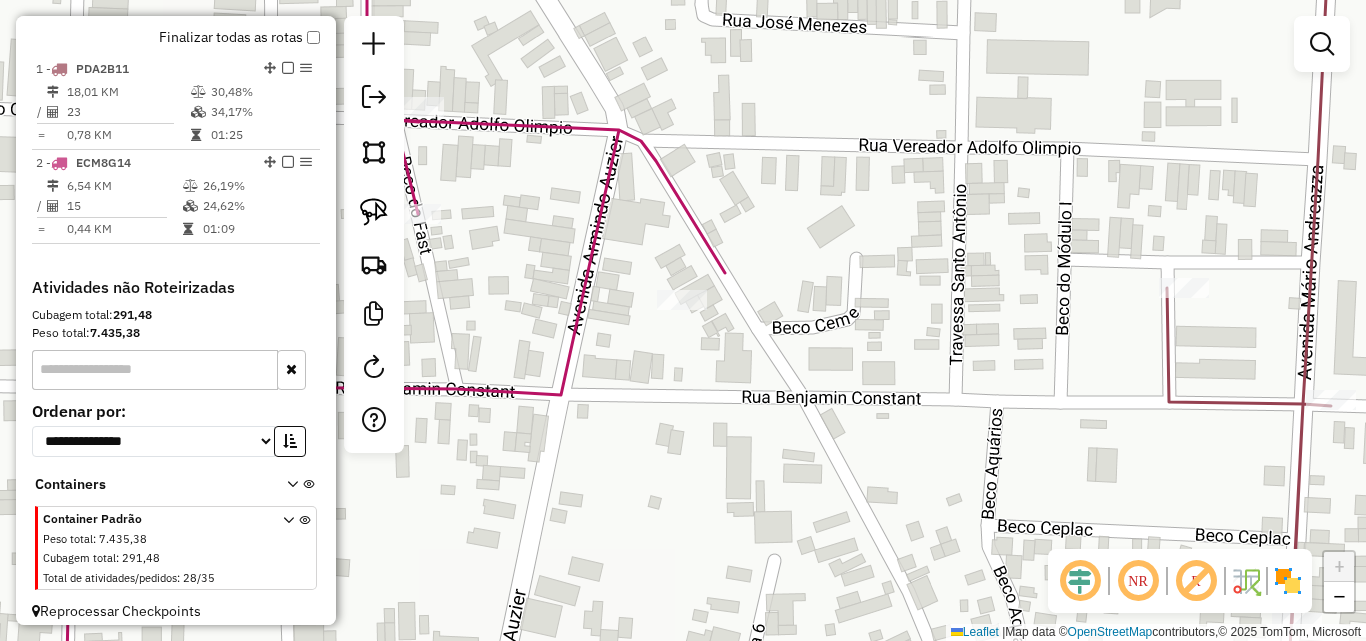 scroll, scrollTop: 0, scrollLeft: 0, axis: both 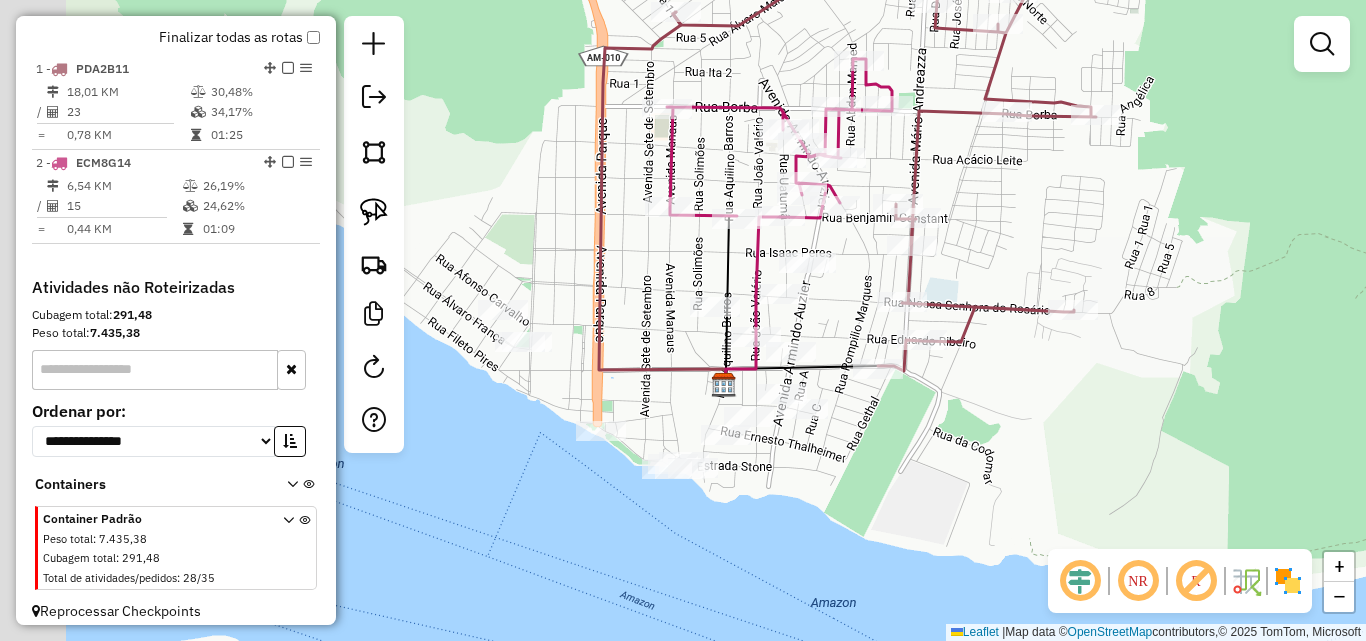 drag, startPoint x: 704, startPoint y: 414, endPoint x: 850, endPoint y: 284, distance: 195.48914 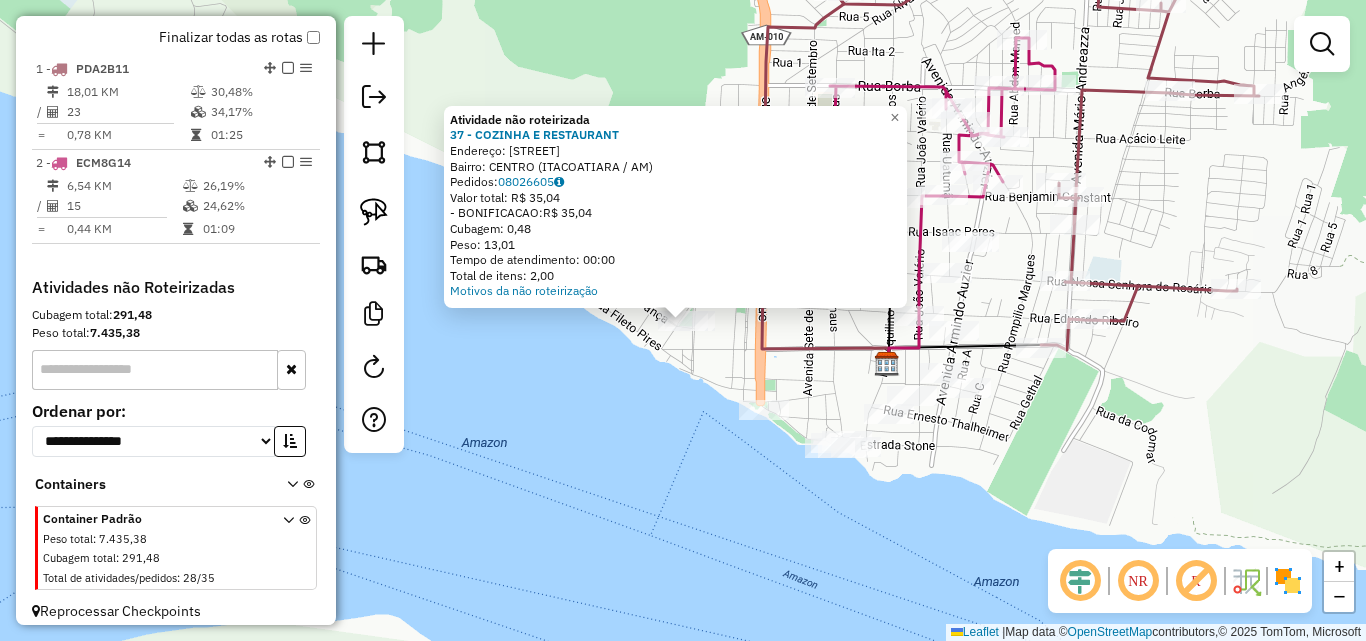 click on "Atividade não roteirizada 37 - COZINHA E RESTAURANT  Endereço:  PARQUE 207   Bairro: CENTRO ([CIDADE] / [ESTADO])   Pedidos:  08026605   Valor total: R$ 35,04   - BONIFICACAO:  R$ 35,04   Cubagem: 0,48   Peso: 13,01   Tempo de atendimento: 00:00   Total de itens: 2,00  Motivos da não roteirização × Janela de atendimento Grade de atendimento Capacidade Transportadoras Veículos Cliente Pedidos  Rotas Selecione os dias de semana para filtrar as janelas de atendimento  Seg   Ter   Qua   Qui   Sex   Sáb   Dom  Informe o período da janela de atendimento: De: Até:  Filtrar exatamente a janela do cliente  Considerar janela de atendimento padrão  Selecione os dias de semana para filtrar as grades de atendimento  Seg   Ter   Qua   Qui   Sex   Sáb   Dom   Considerar clientes sem dia de atendimento cadastrado  Clientes fora do dia de atendimento selecionado Filtrar as atividades entre os valores definidos abaixo:  Peso mínimo:   Peso máximo:   Cubagem mínima:   Cubagem máxima:   De:   Até:   De:   Até:  +" 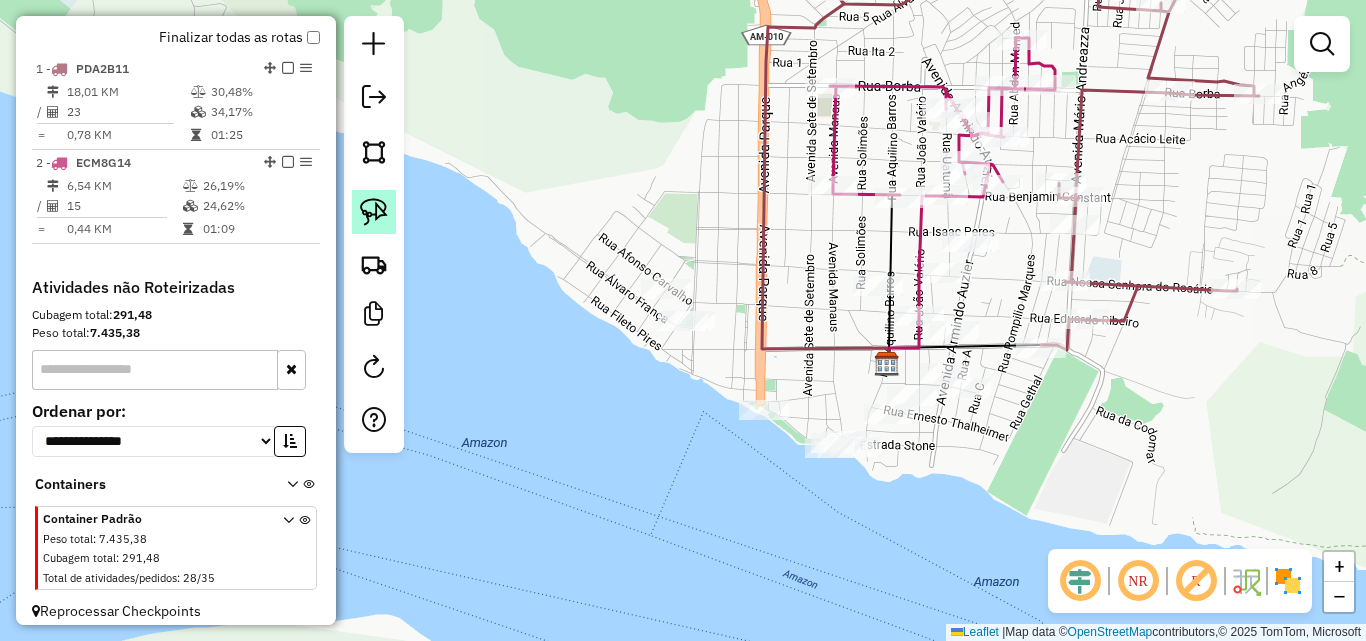 click 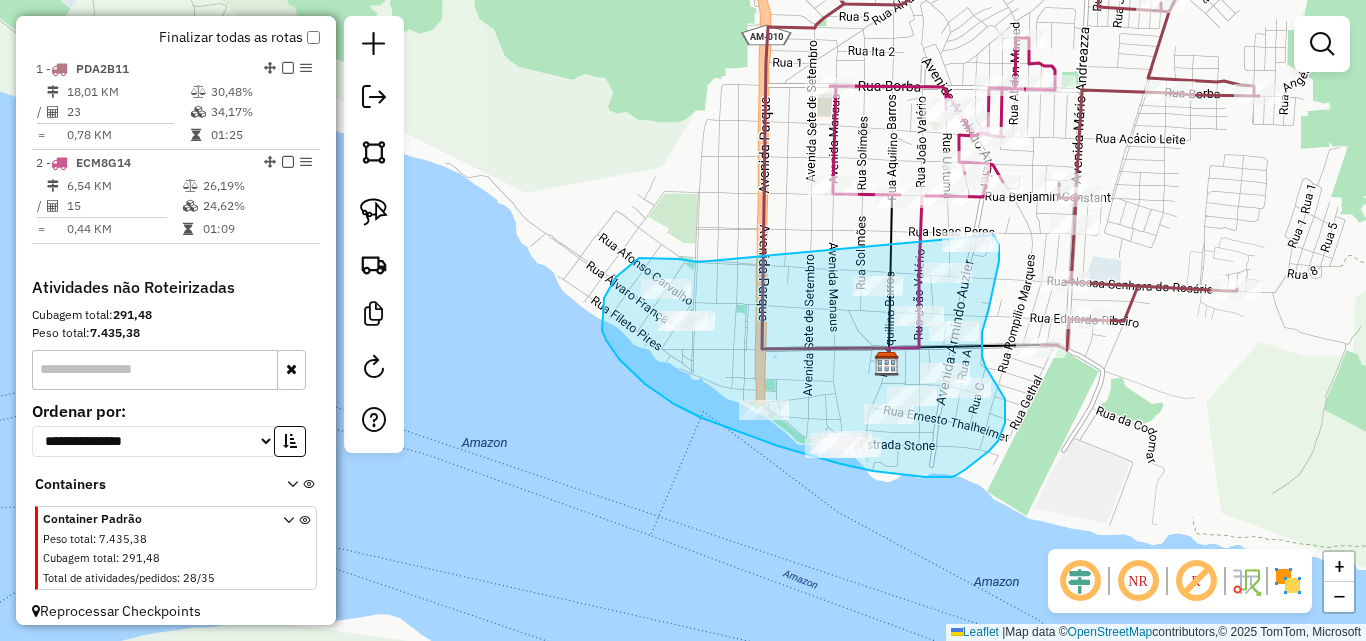 click on "Janela de atendimento Grade de atendimento Capacidade Transportadoras Veículos Cliente Pedidos  Rotas Selecione os dias de semana para filtrar as janelas de atendimento  Seg   Ter   Qua   Qui   Sex   Sáb   Dom  Informe o período da janela de atendimento: De: Até:  Filtrar exatamente a janela do cliente  Considerar janela de atendimento padrão  Selecione os dias de semana para filtrar as grades de atendimento  Seg   Ter   Qua   Qui   Sex   Sáb   Dom   Considerar clientes sem dia de atendimento cadastrado  Clientes fora do dia de atendimento selecionado Filtrar as atividades entre os valores definidos abaixo:  Peso mínimo:   Peso máximo:   Cubagem mínima:   Cubagem máxima:   De:   Até:  Filtrar as atividades entre o tempo de atendimento definido abaixo:  De:   Até:   Considerar capacidade total dos clientes não roteirizados Transportadora: Selecione um ou mais itens Tipo de veículo: Selecione um ou mais itens Veículo: Selecione um ou mais itens Motorista: Selecione um ou mais itens Nome: Rótulo:" 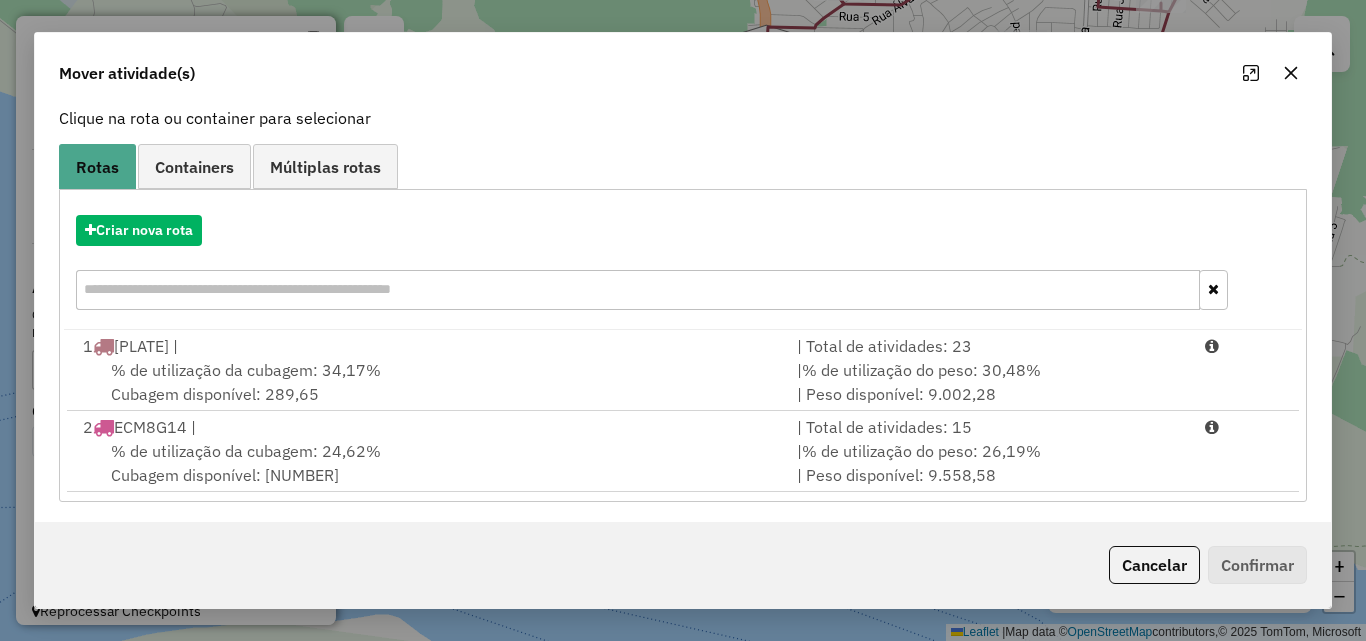 scroll, scrollTop: 129, scrollLeft: 0, axis: vertical 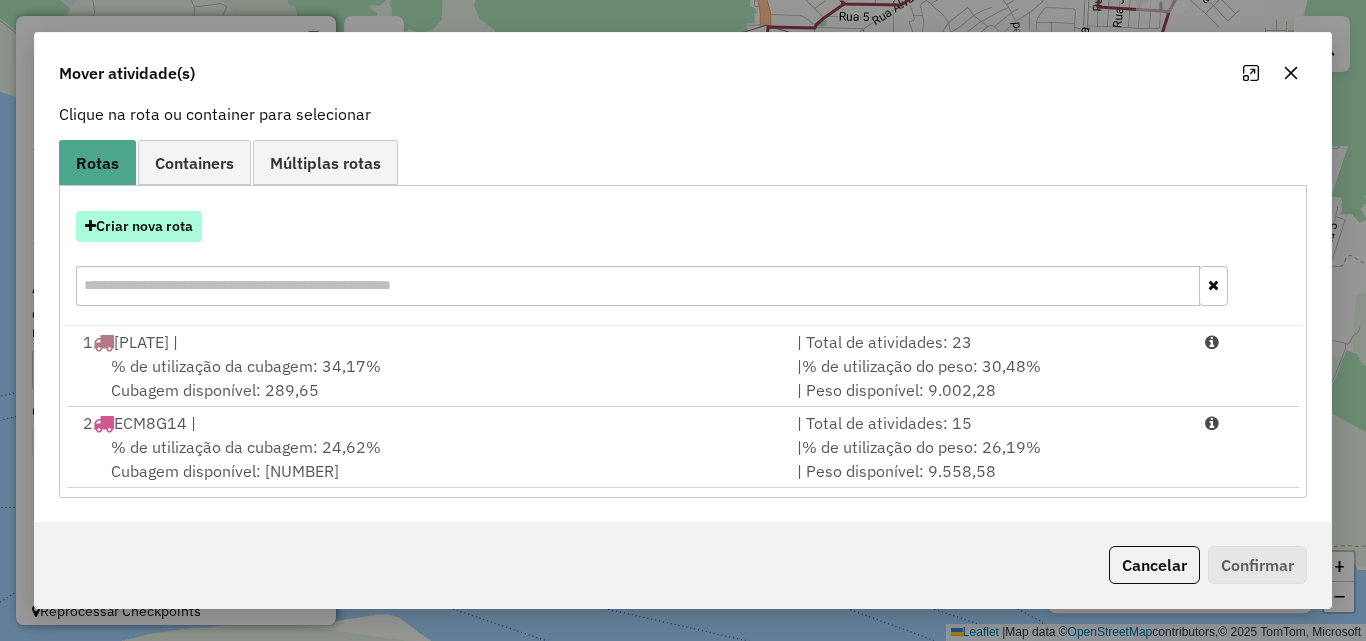 click on "Criar nova rota" at bounding box center (139, 226) 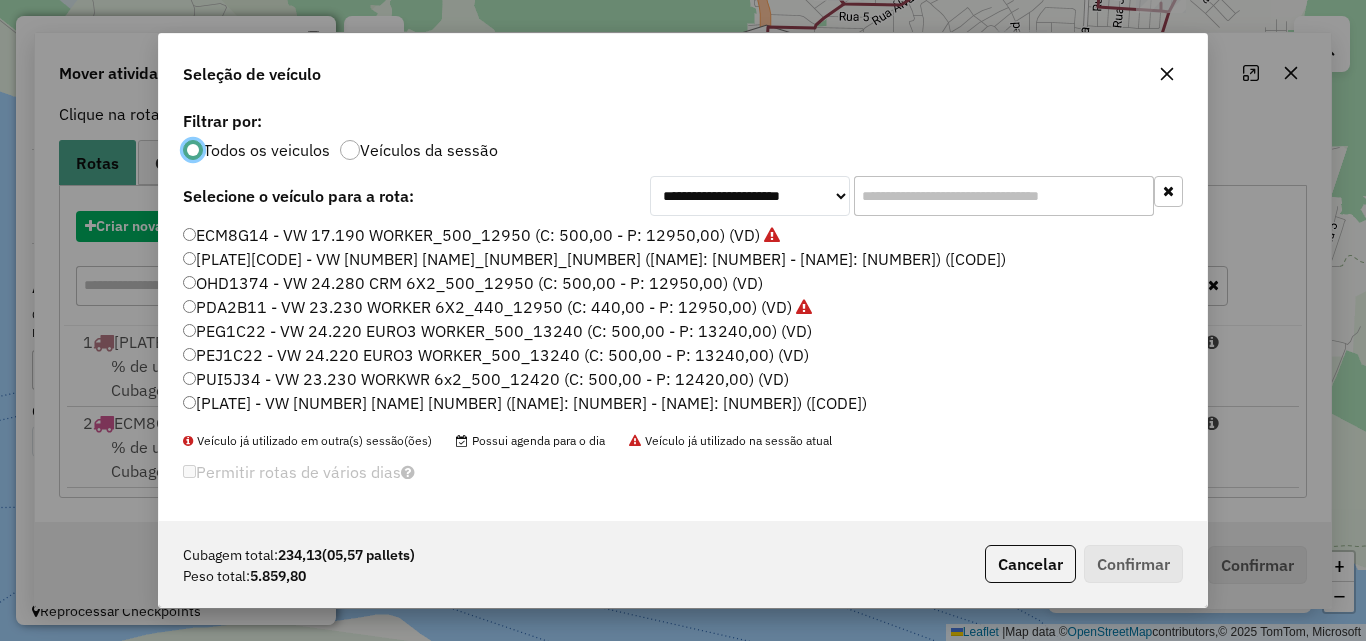scroll, scrollTop: 11, scrollLeft: 6, axis: both 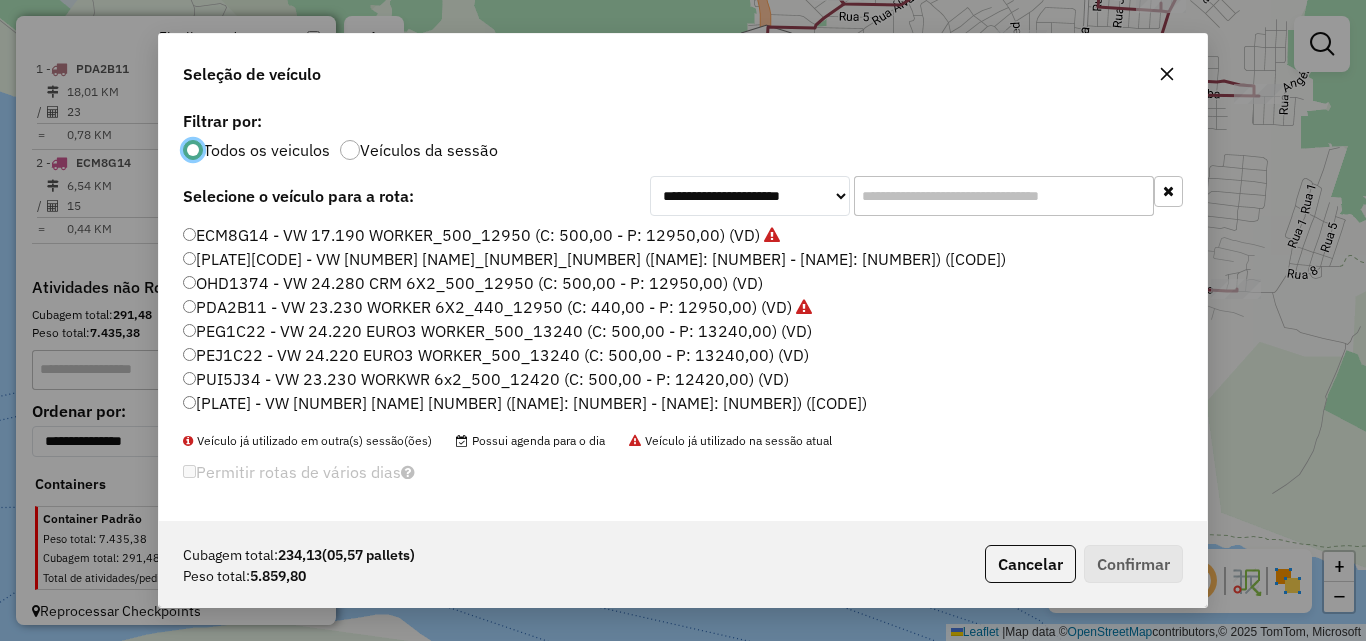 click on "[PLATE] - VW [NUMBER] [NAME] [NUMBER] ([NAME]: [NUMBER] - [NAME]: [NUMBER]) ([CODE])" 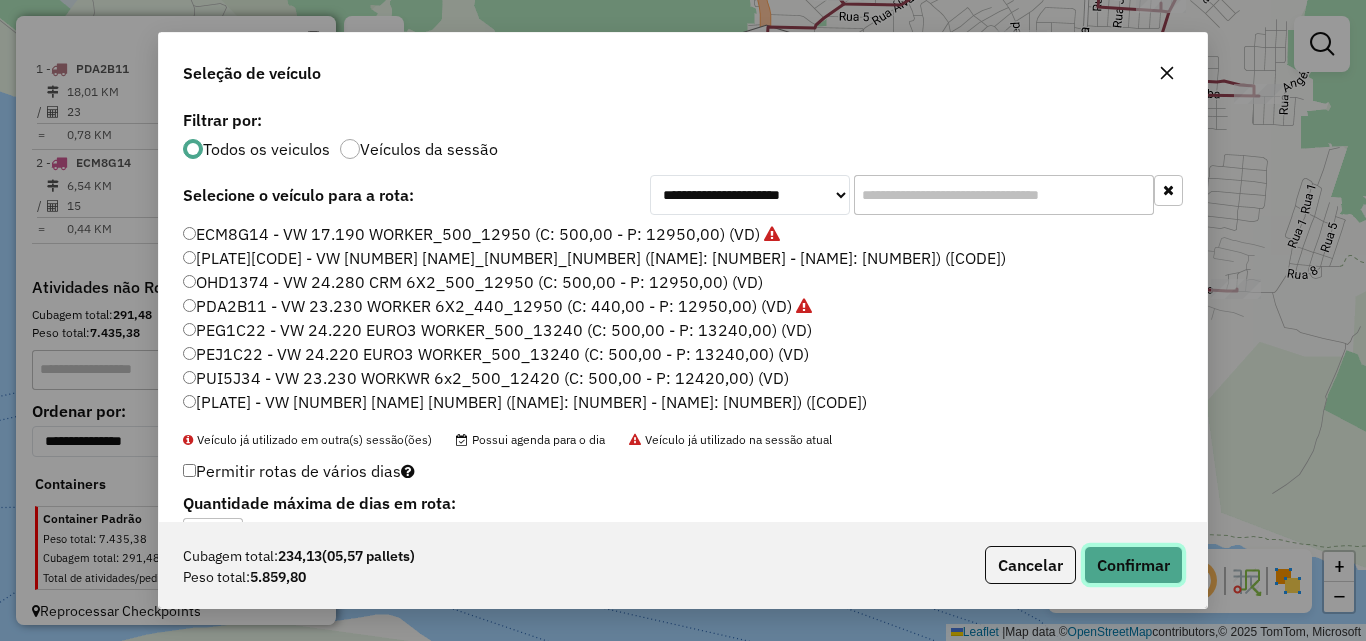 click on "Confirmar" 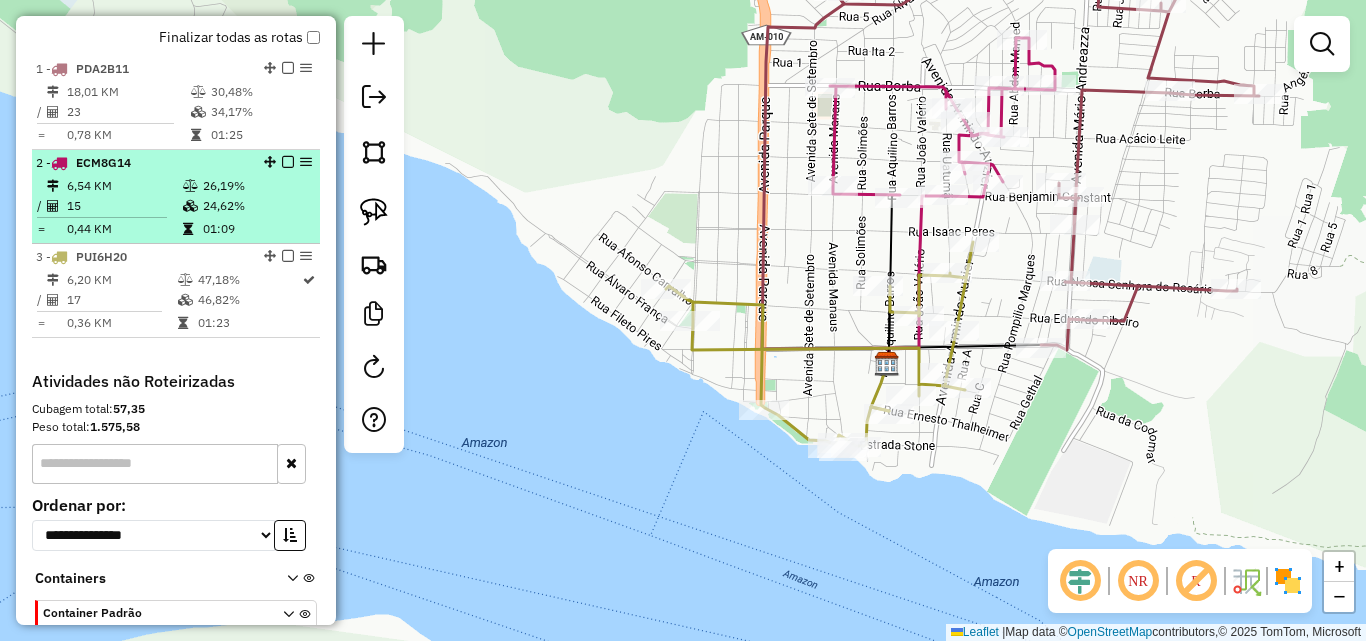 click at bounding box center (56, 206) 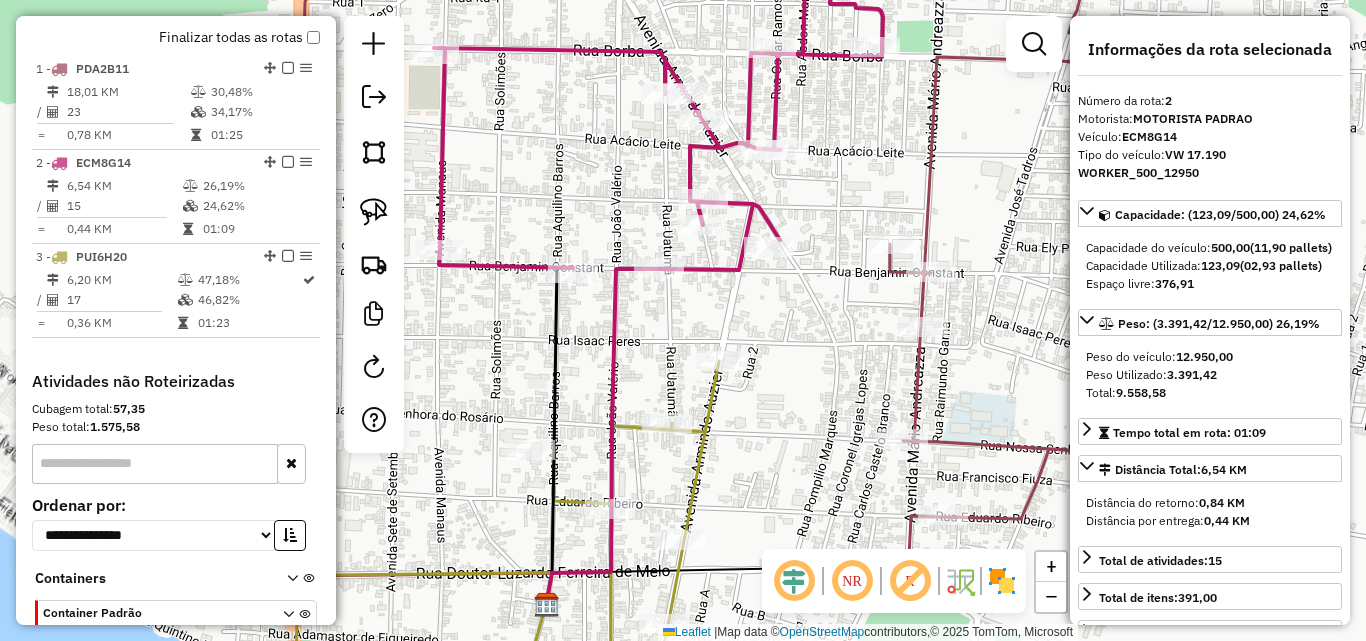 drag, startPoint x: 763, startPoint y: 386, endPoint x: 786, endPoint y: 259, distance: 129.06587 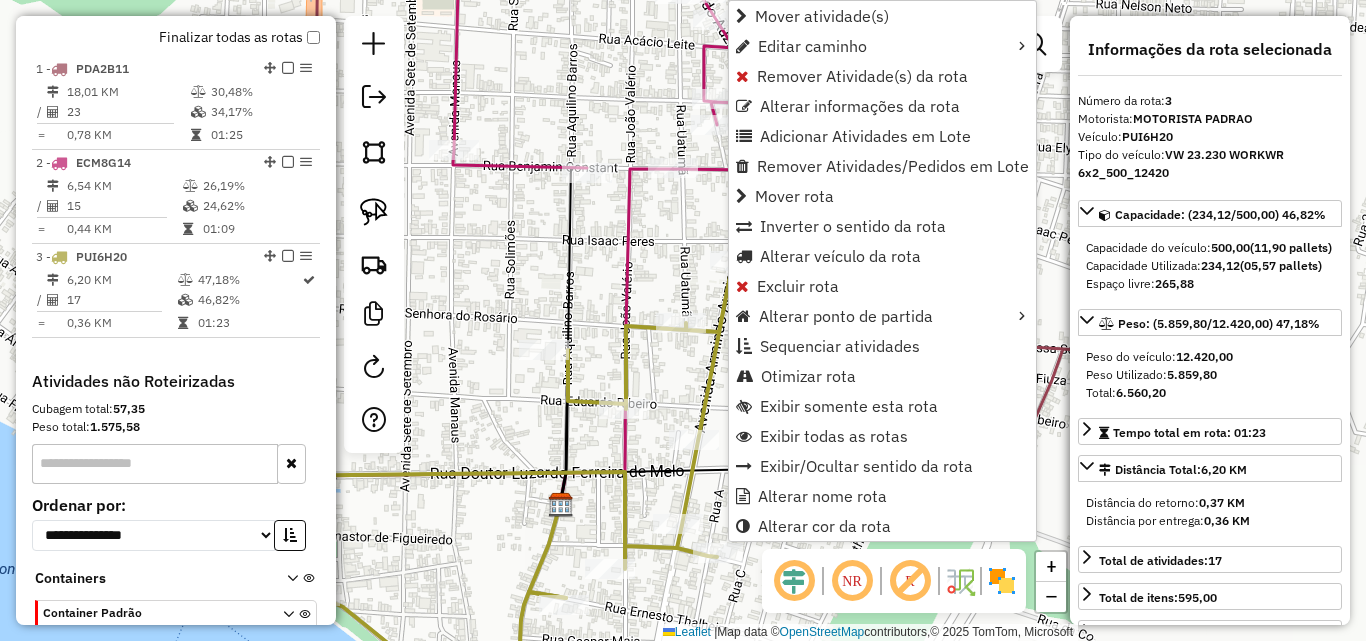scroll, scrollTop: 841, scrollLeft: 0, axis: vertical 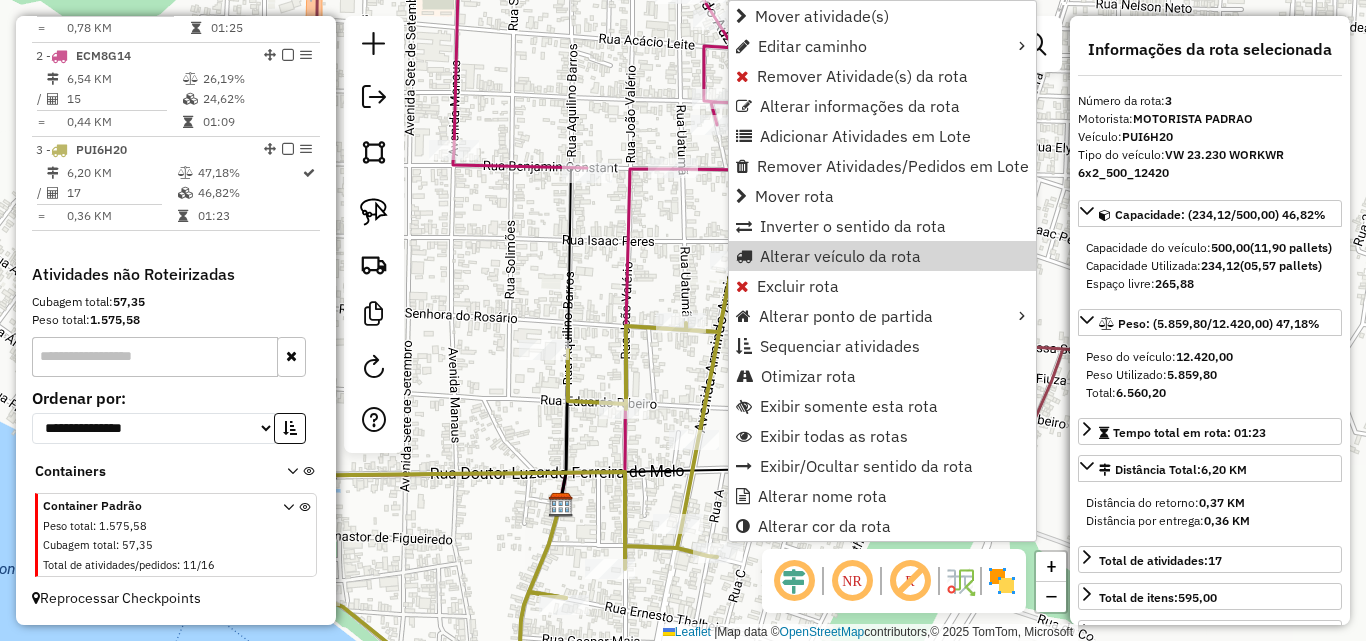 click on "Rota [NUMBER] - Placa [PLATE] [NUMBER] - [NAME] [NAME] [NAME] Janela de atendimento Grade de atendimento Capacidade Transportadoras Veículos Cliente Pedidos Rotas Selecione os dias de semana para filtrar as janelas de atendimento Seg Ter Qua Qui Sex Sáb Dom Informe o período da janela de atendimento: De: Até: Filtrar exatamente a janela do cliente Considerar janela de atendimento padrão Selecione os dias de semana para filtrar as grades de atendimento Seg Ter Qua Qui Sex Sáb Dom Considerar clientes sem dia de atendimento cadastrado Clientes fora do dia de atendimento selecionado Filtrar as atividades entre os valores definidos abaixo: Peso mínimo: Peso máximo: Cubagem mínima: Cubagem máxima: De: Até: Filtrar as atividades entre o tempo de atendimento definido abaixo: De: Até: Considerar capacidade total dos clientes não roteirizados Transportadora: Selecione um ou mais itens Tipo de veículo: Selecione um ou mais itens Veículo: Selecione um ou mais itens Nome:" 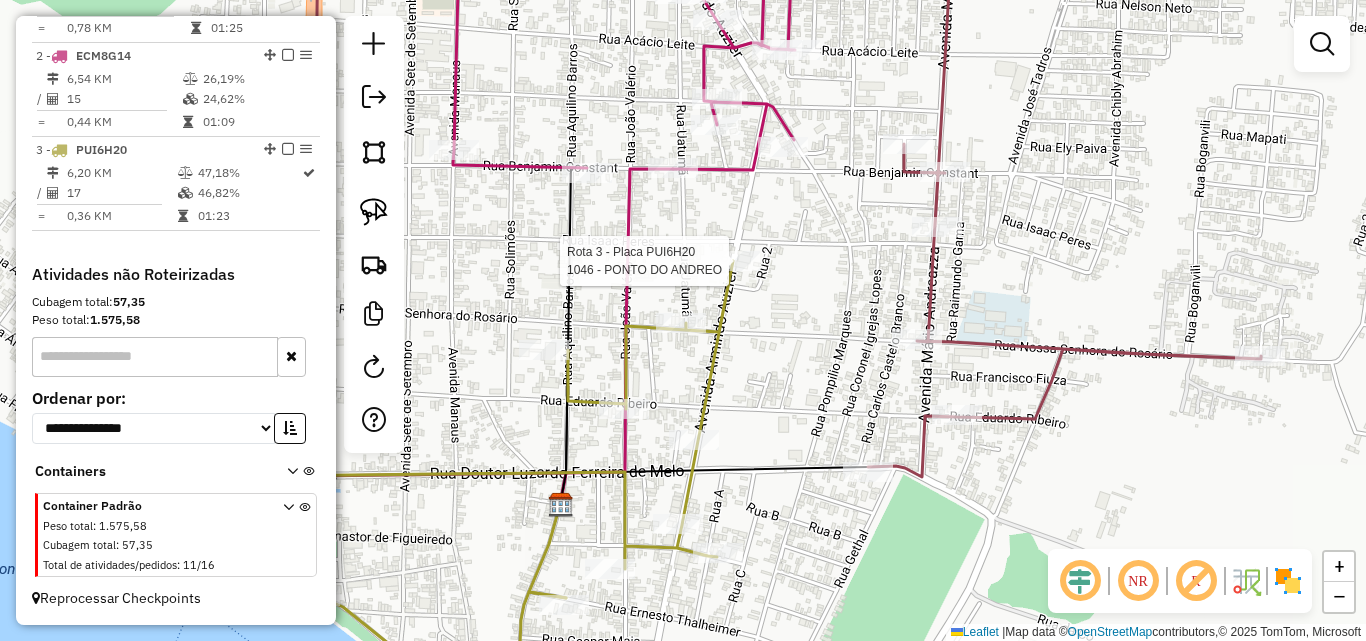 click 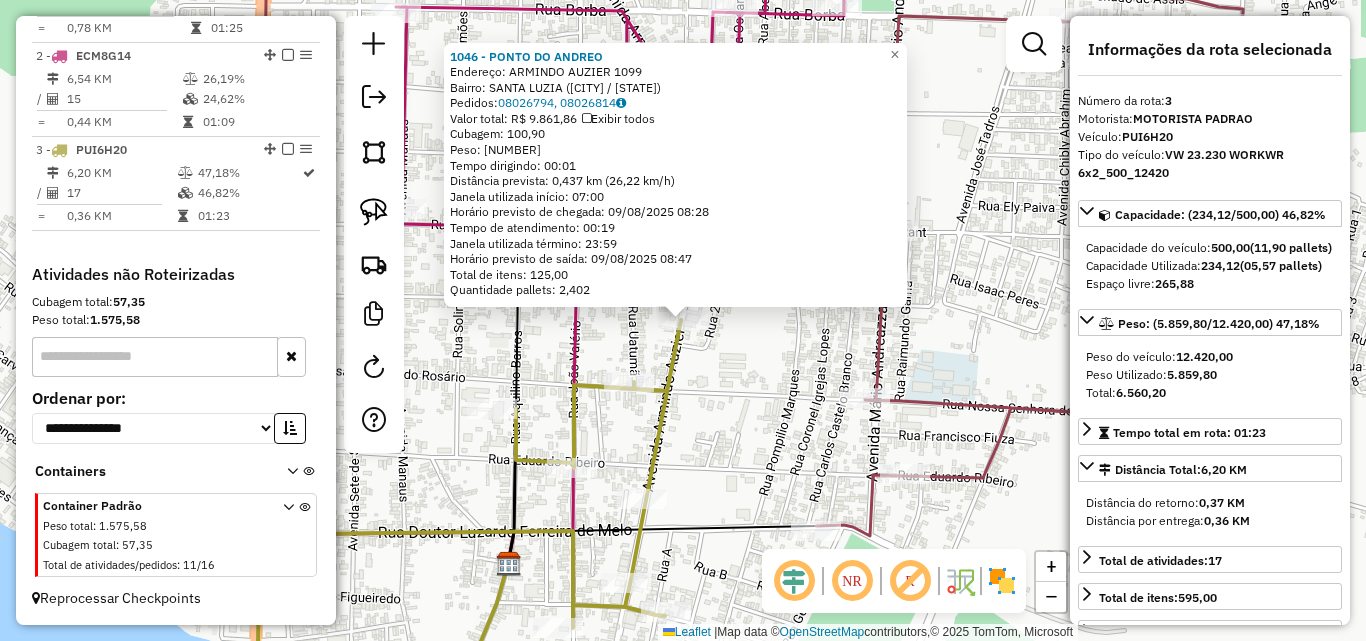 click 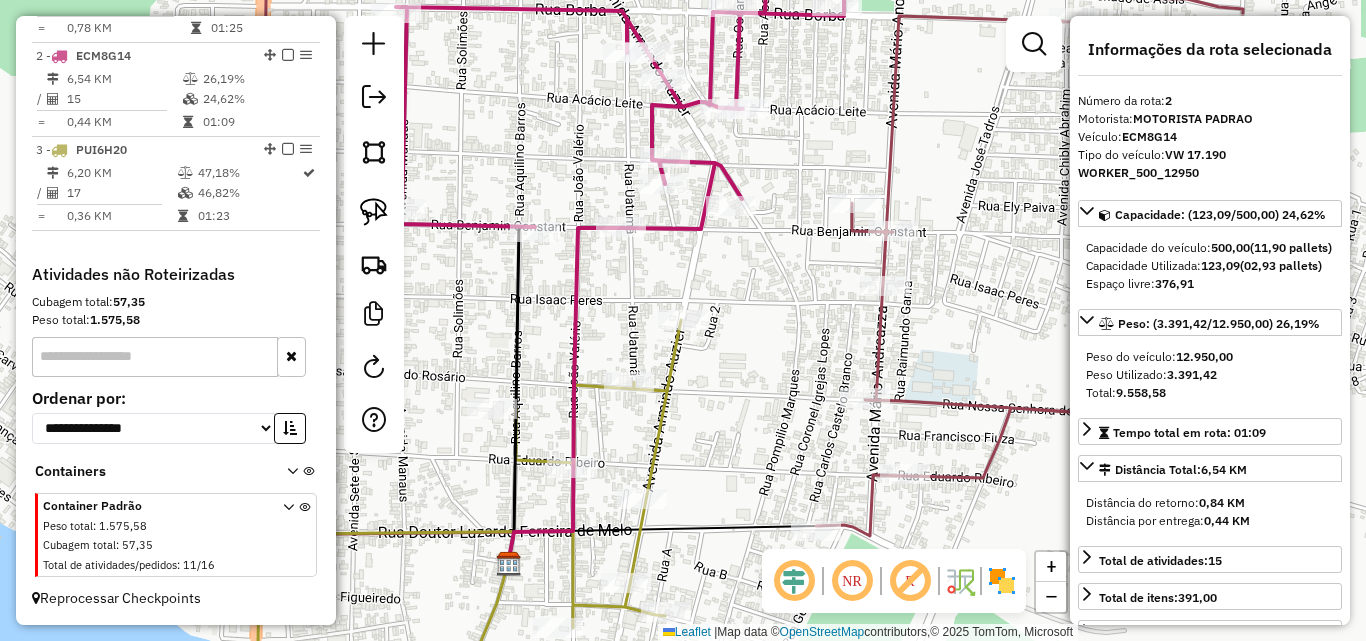 click 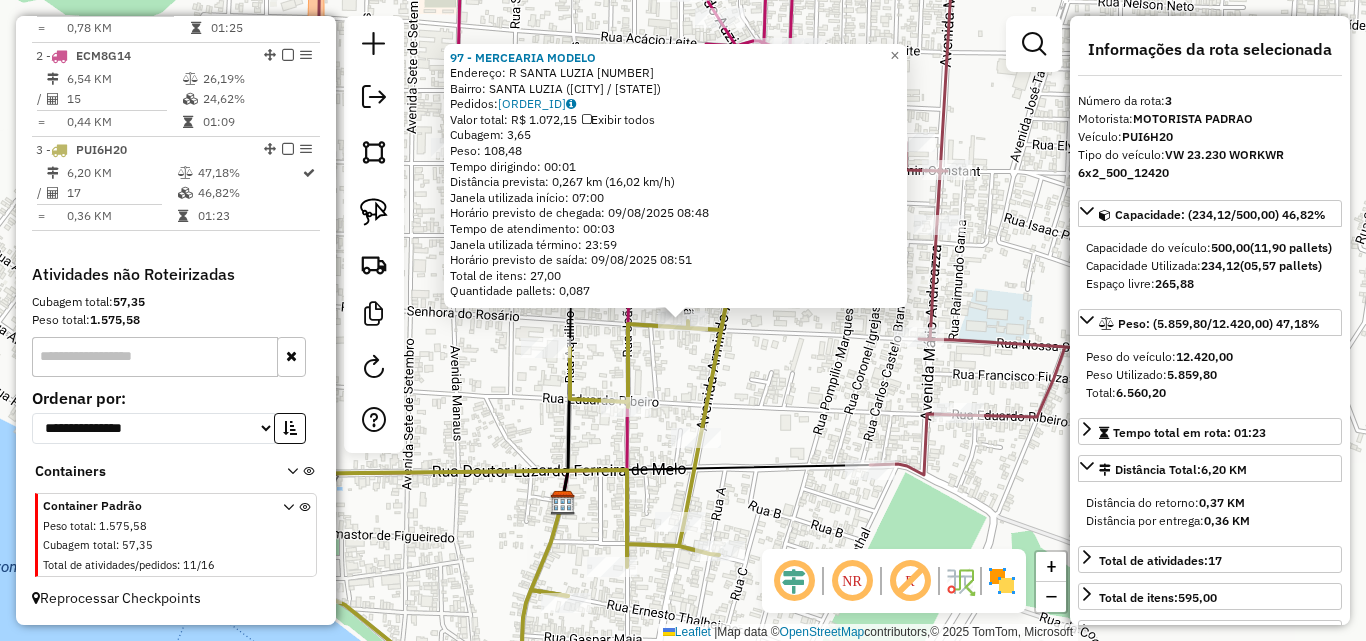 click on "97 - MERCEARIA MODELO  Endereço:  R   SANTA LUZIA 3175   Bairro: SANTA LUZIA ([CIDADE] / [ESTADO])   Pedidos:  08026779   Valor total: R$ 1.072,15   Exibir todos   Cubagem: 3,65  Peso: 108,48  Tempo dirigindo: 00:01   Distância prevista: 0,267 km (16,02 km/h)   Janela utilizada início: 07:00   Horário previsto de chegada: 09/08/2025 08:48   Tempo de atendimento: 00:03   Janela utilizada término: 23:59   Horário previsto de saída: 09/08/2025 08:51   Total de itens: 27,00   Quantidade pallets: 0,087  × Janela de atendimento Grade de atendimento Capacidade Transportadoras Veículos Cliente Pedidos  Rotas Selecione os dias de semana para filtrar as janelas de atendimento  Seg   Ter   Qua   Qui   Sex   Sáb   Dom  Informe o período da janela de atendimento: De: Até:  Filtrar exatamente a janela do cliente  Considerar janela de atendimento padrão  Selecione os dias de semana para filtrar as grades de atendimento  Seg   Ter   Qua   Qui   Sex   Sáb   Dom   Clientes fora do dia de atendimento selecionado De:" 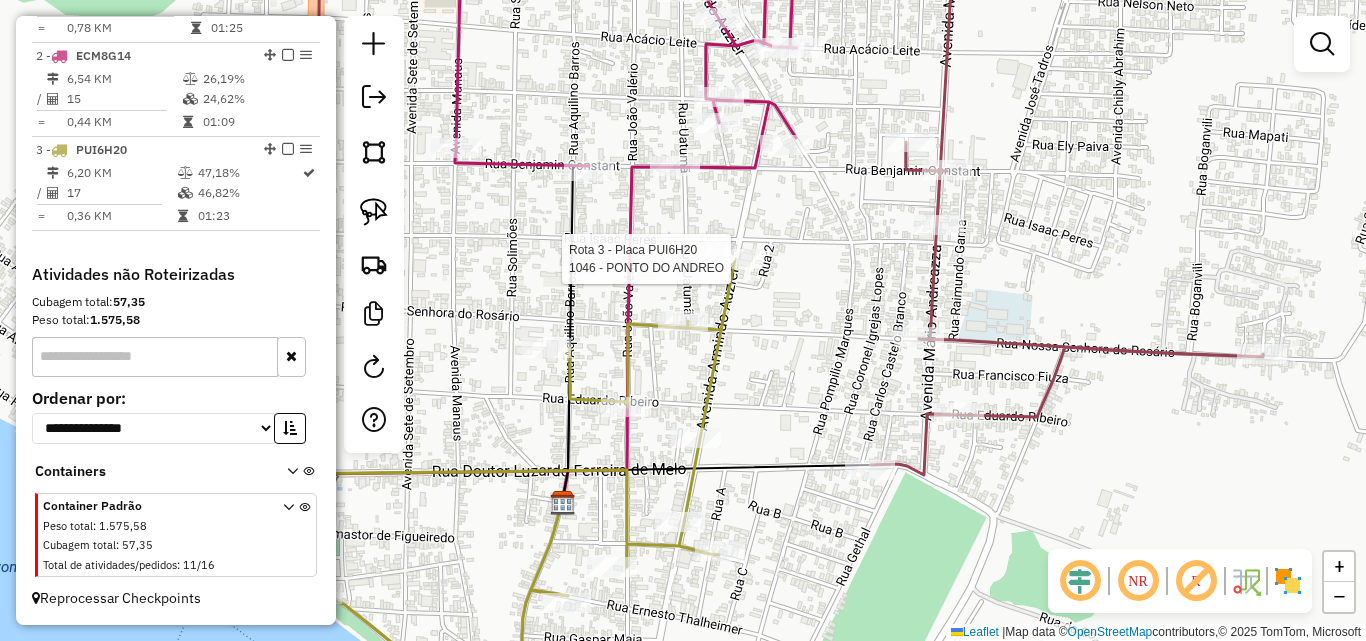 select on "**********" 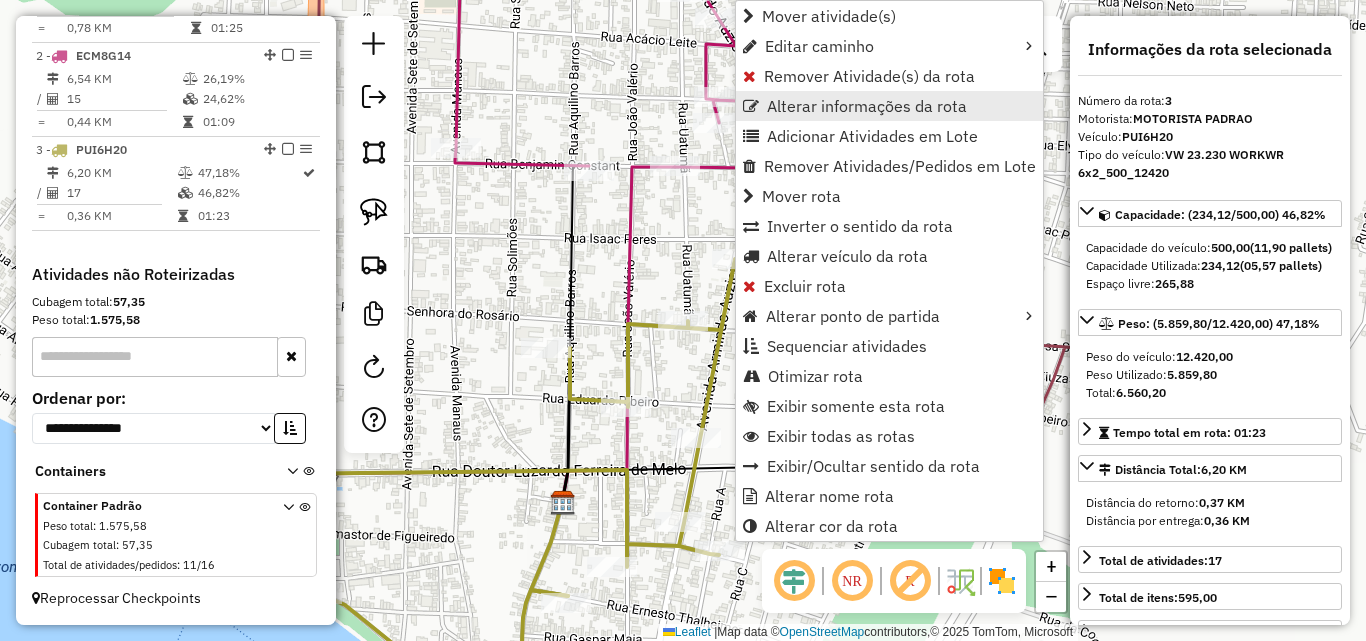 click on "Alterar informações da rota" at bounding box center (889, 106) 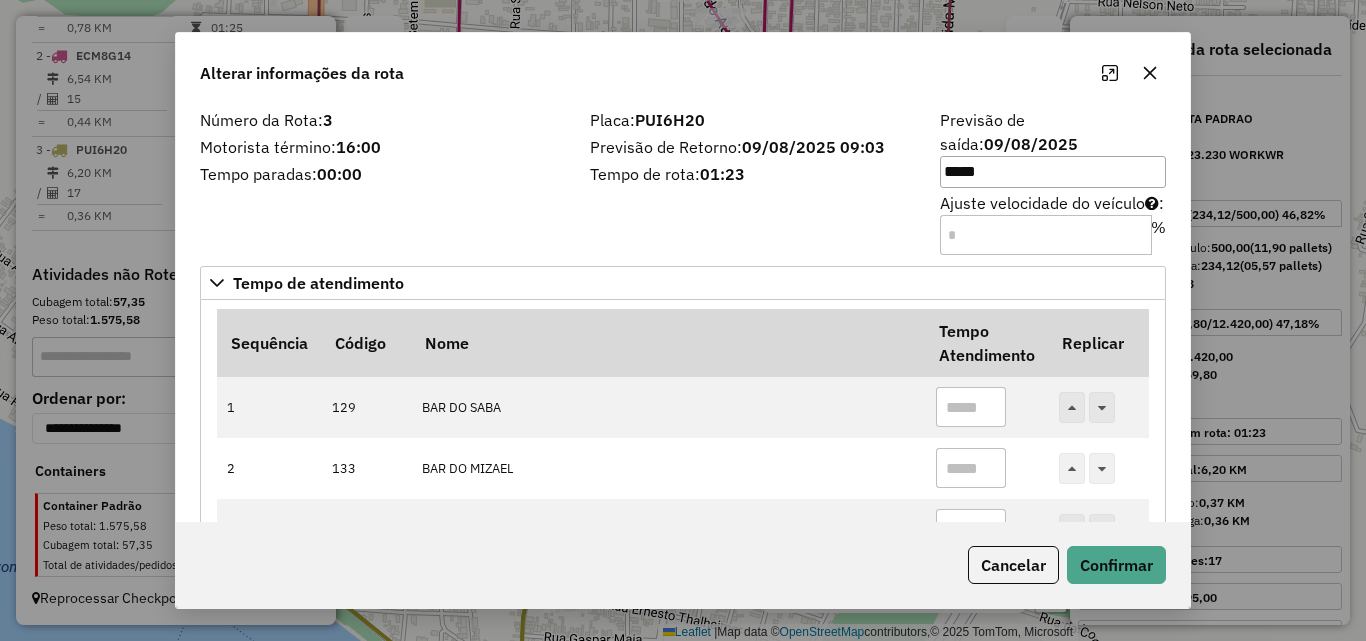 click 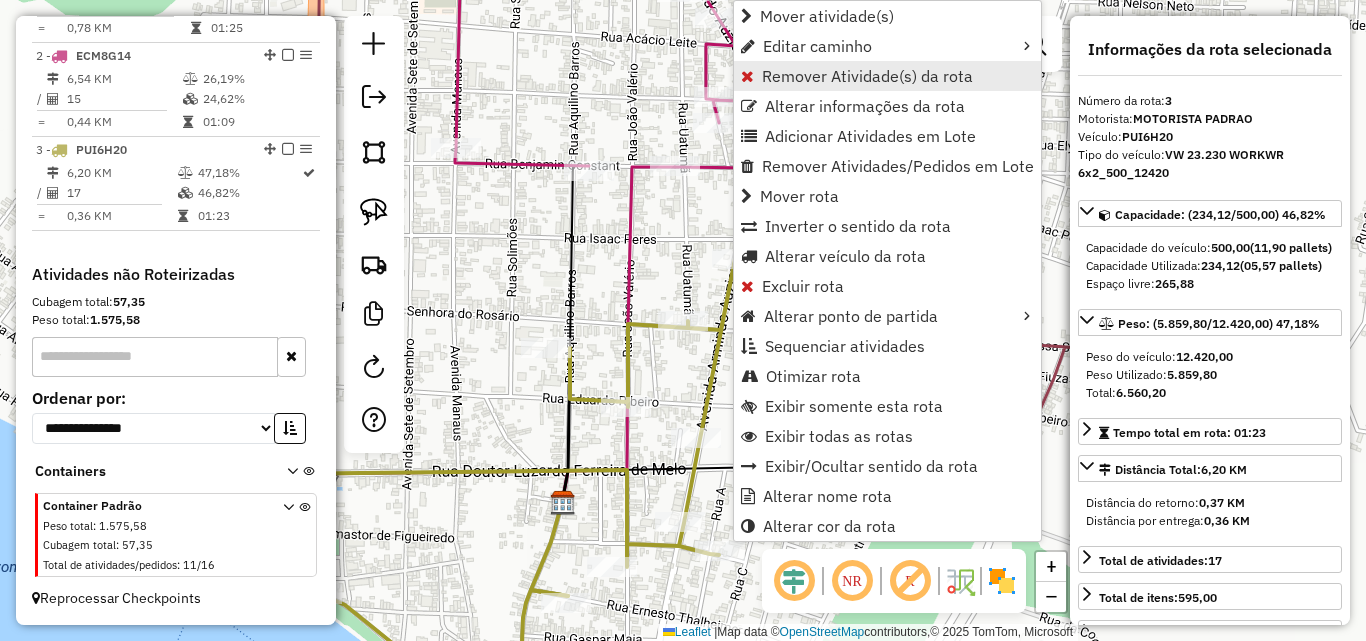 click on "Remover Atividade(s) da rota" at bounding box center [867, 76] 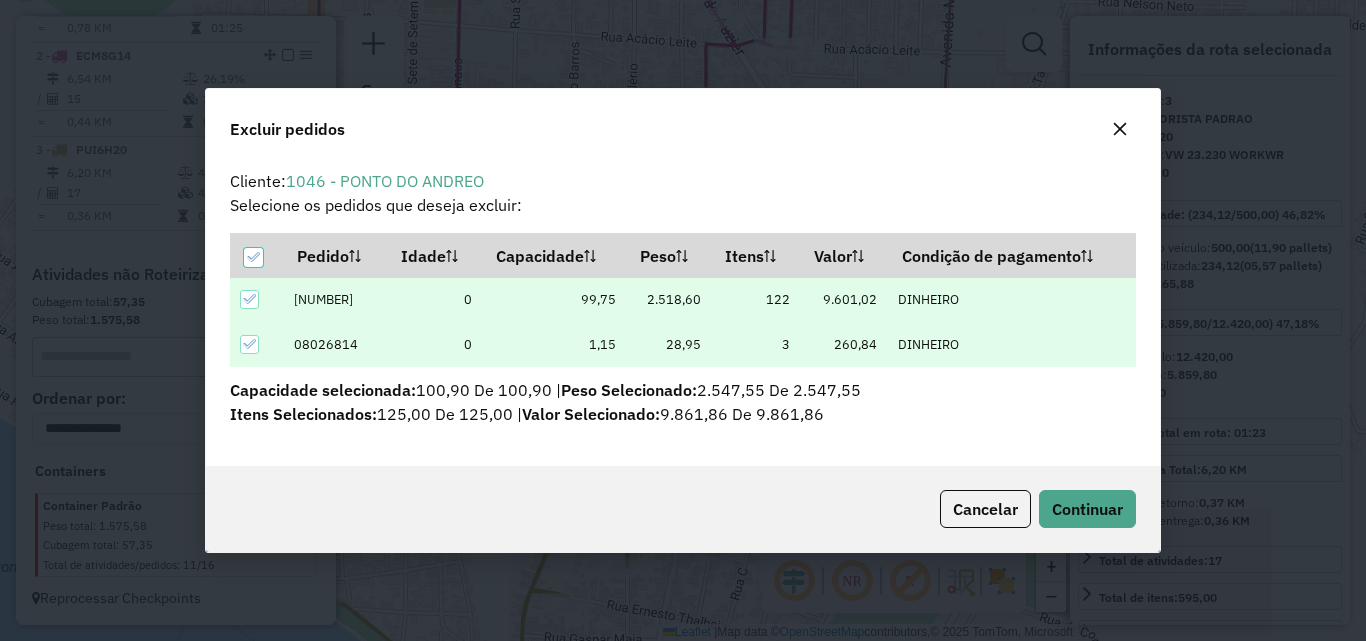 scroll, scrollTop: 82, scrollLeft: 0, axis: vertical 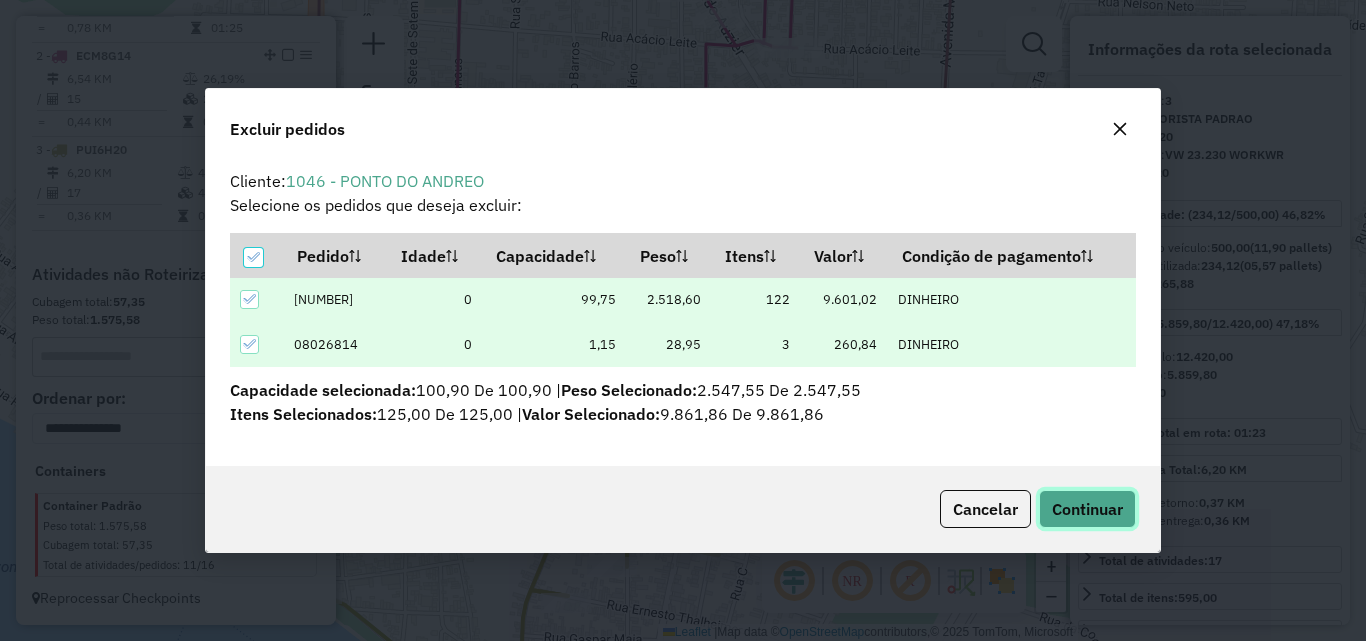 click on "Continuar" 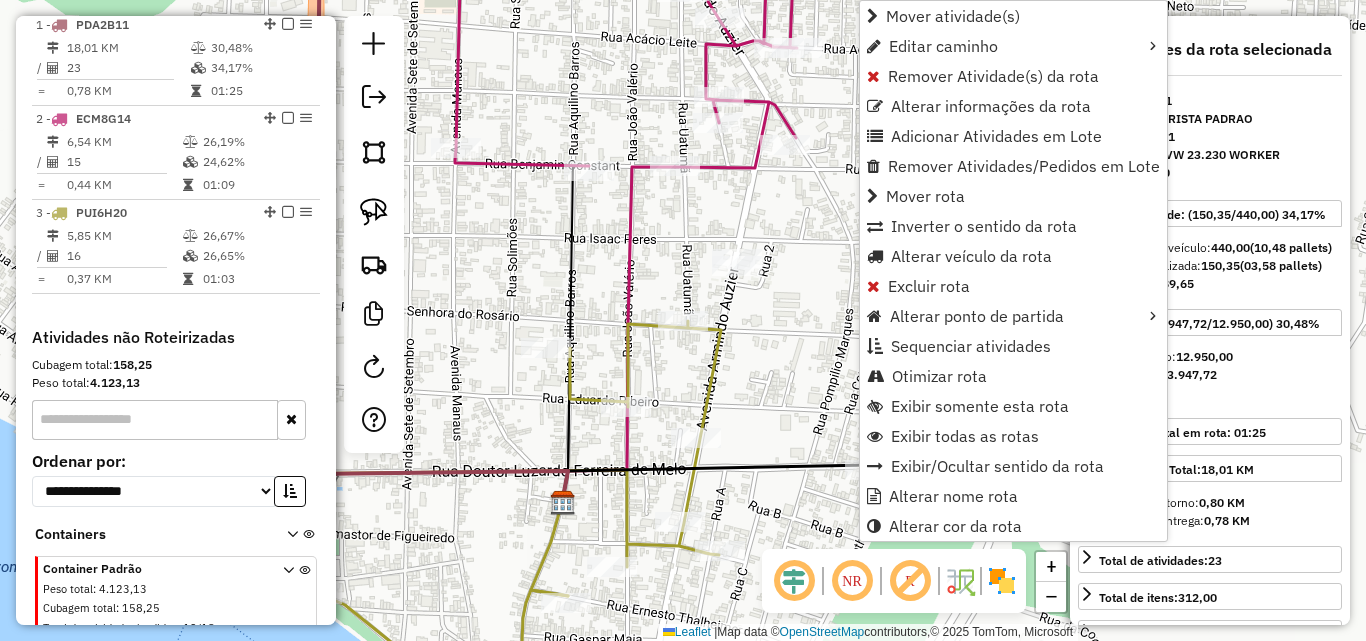 scroll, scrollTop: 774, scrollLeft: 0, axis: vertical 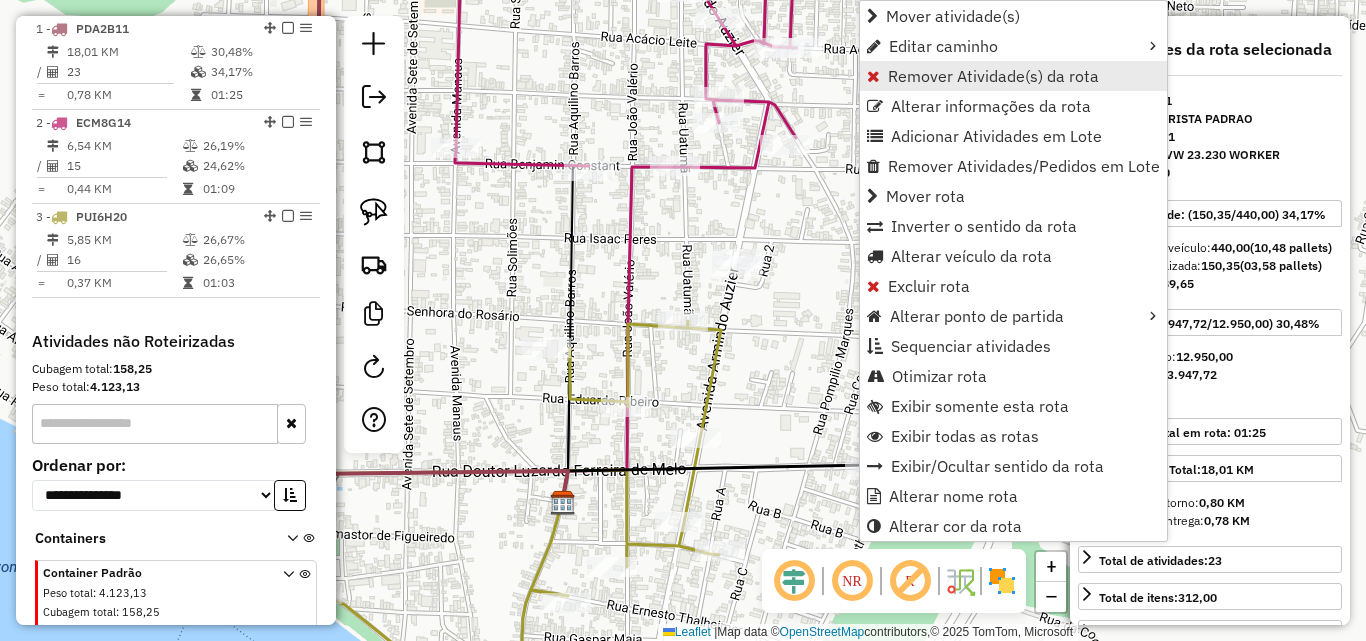 click on "Remover Atividade(s) da rota" at bounding box center [993, 76] 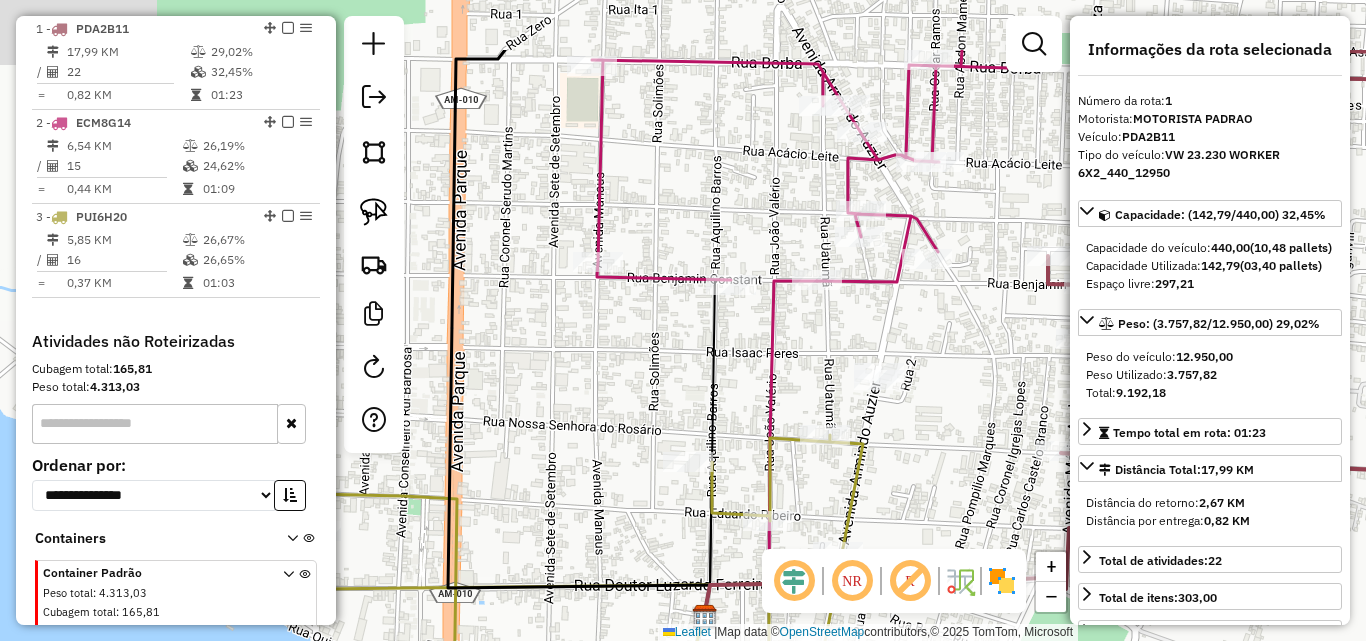 drag, startPoint x: 547, startPoint y: 314, endPoint x: 792, endPoint y: 510, distance: 313.75308 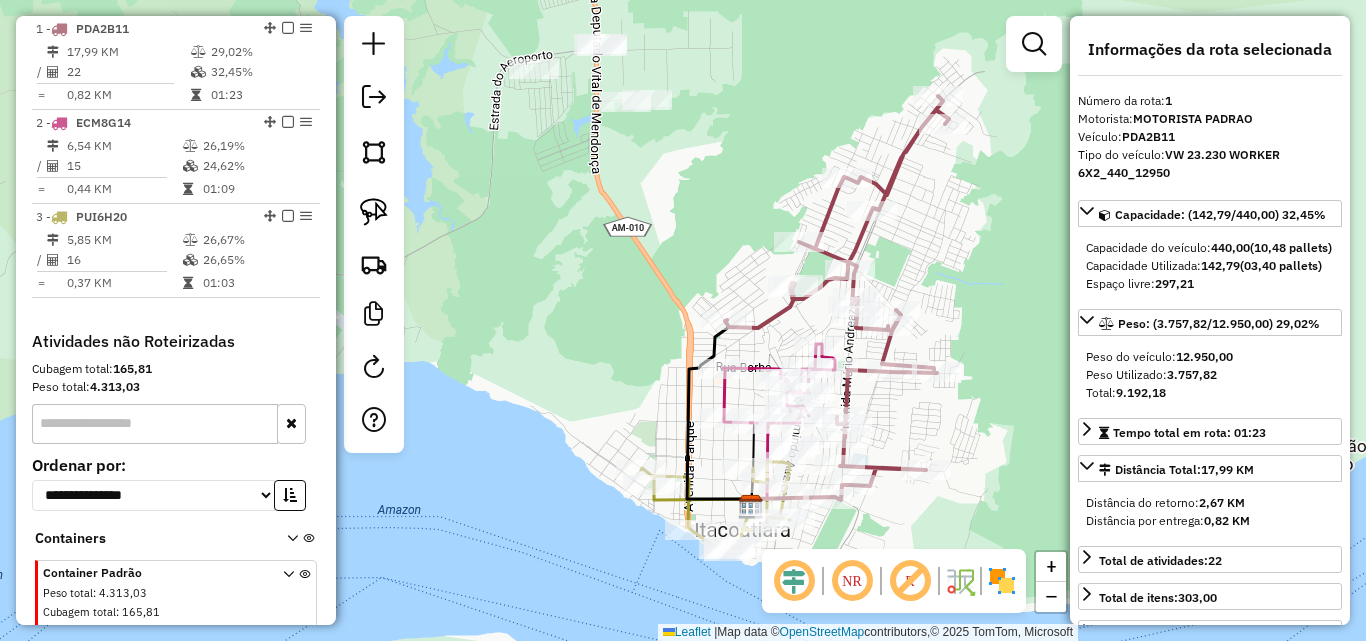 drag, startPoint x: 674, startPoint y: 453, endPoint x: 658, endPoint y: 345, distance: 109.17875 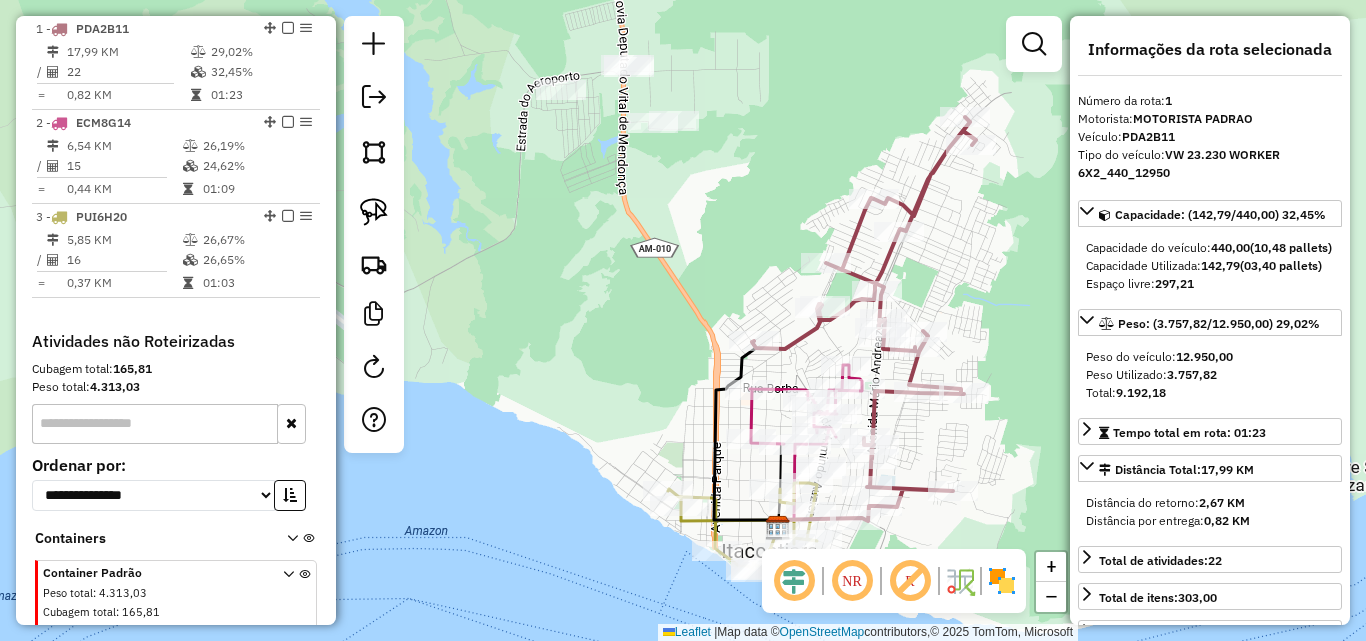 click on "Janela de atendimento Grade de atendimento Capacidade Transportadoras Veículos Cliente Pedidos  Rotas Selecione os dias de semana para filtrar as janelas de atendimento  Seg   Ter   Qua   Qui   Sex   Sáb   Dom  Informe o período da janela de atendimento: De: Até:  Filtrar exatamente a janela do cliente  Considerar janela de atendimento padrão  Selecione os dias de semana para filtrar as grades de atendimento  Seg   Ter   Qua   Qui   Sex   Sáb   Dom   Considerar clientes sem dia de atendimento cadastrado  Clientes fora do dia de atendimento selecionado Filtrar as atividades entre os valores definidos abaixo:  Peso mínimo:   Peso máximo:   Cubagem mínima:   Cubagem máxima:   De:   Até:  Filtrar as atividades entre o tempo de atendimento definido abaixo:  De:   Até:   Considerar capacidade total dos clientes não roteirizados Transportadora: Selecione um ou mais itens Tipo de veículo: Selecione um ou mais itens Veículo: Selecione um ou mais itens Motorista: Selecione um ou mais itens Nome: Rótulo:" 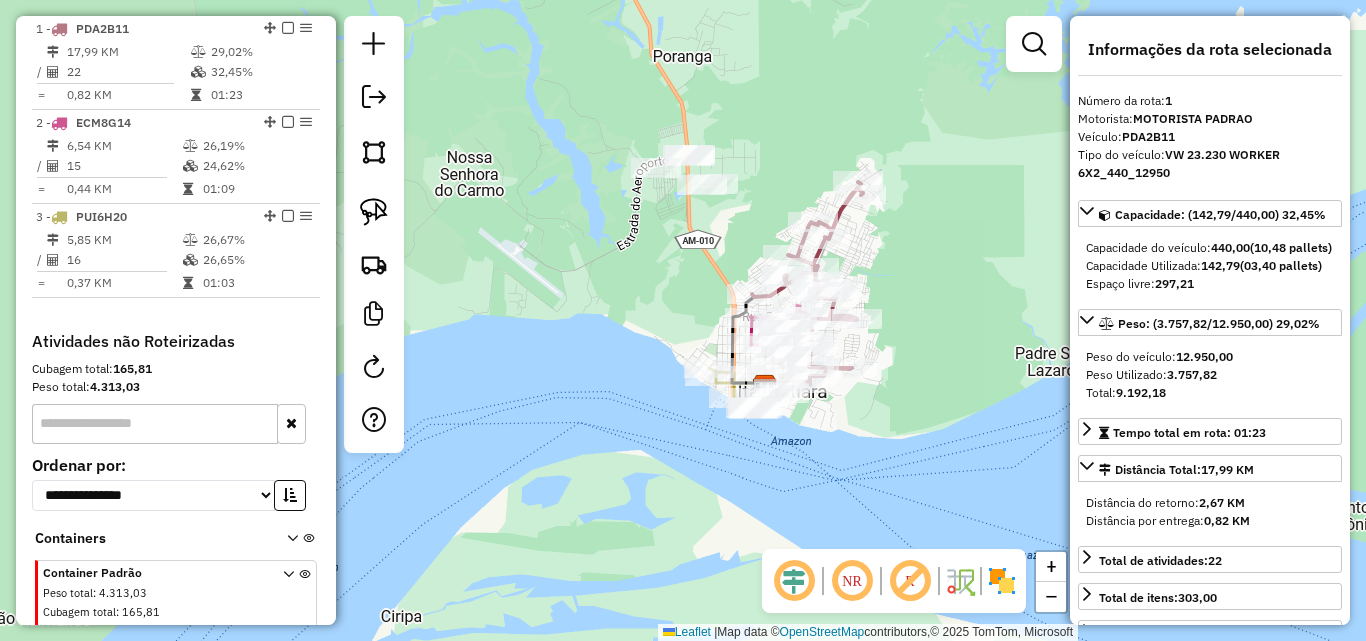 drag, startPoint x: 744, startPoint y: 230, endPoint x: 745, endPoint y: 310, distance: 80.00625 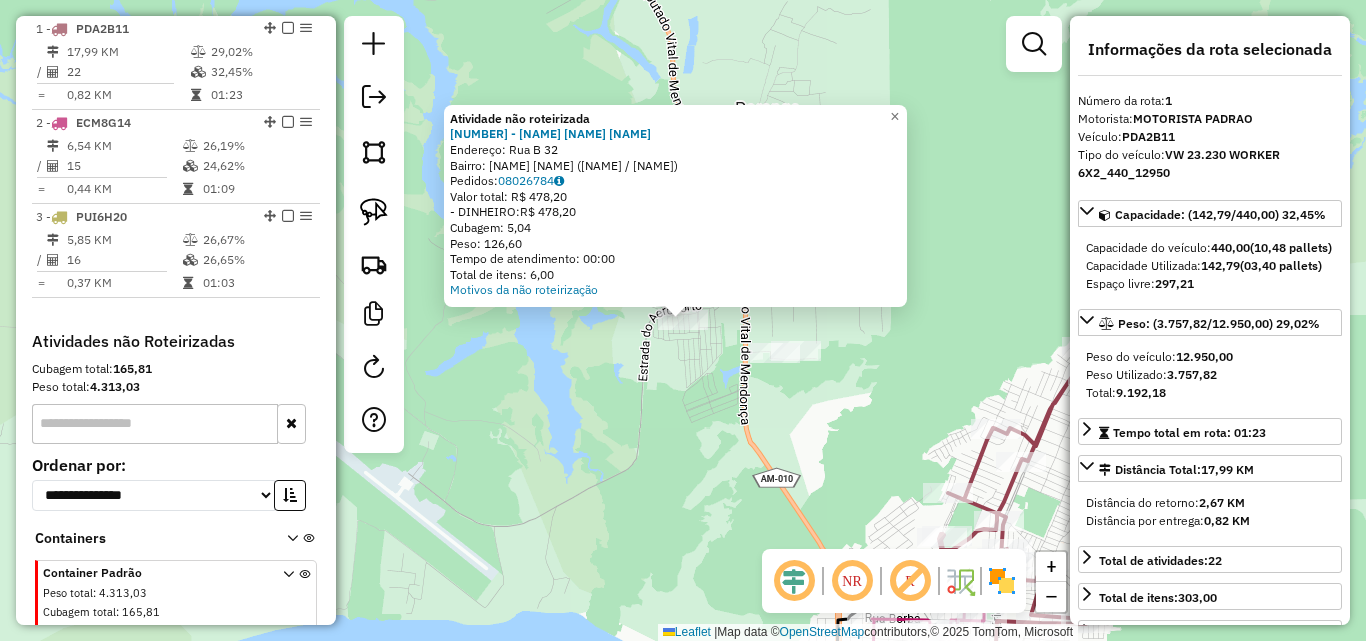 click on "Atividade não roteirizada [NUMBER] - [NAME] [NAME] [NAME] Endereço: Rua [NAME] [NUMBER] Bairro: [NAME] [NAME] ([NAME] / [NAME]) Pedidos: [NUMBER] Valor total: R$ [NUMBER] - DINHEIRO: R$ [NUMBER] Cubagem: [NUMBER] Peso: [NUMBER] Tempo de atendimento: [TIME] Total de itens: [NUMBER] Motivos da não roteirização × Janela de atendimento Grade de atendimento Capacidade Transportadoras Veículos Cliente Pedidos Rotas Selecione os dias de semana para filtrar as janelas de atendimento Seg Ter Qua Qui Sex Sáb Dom Informe o período da janela de atendimento: De: Até: Filtrar exatamente a janela do cliente Considerar janela de atendimento padrão Selecione os dias de semana para filtrar as grades de atendimento Seg Ter Qua Qui Sex Sáb Dom Considerar clientes sem dia de atendimento cadastrado Clientes fora do dia de atendimento selecionado Filtrar as atividades entre os valores definidos abaixo: Peso mínimo: Peso máximo: Cubagem mínima: Cubagem máxima: De: Até: De:" 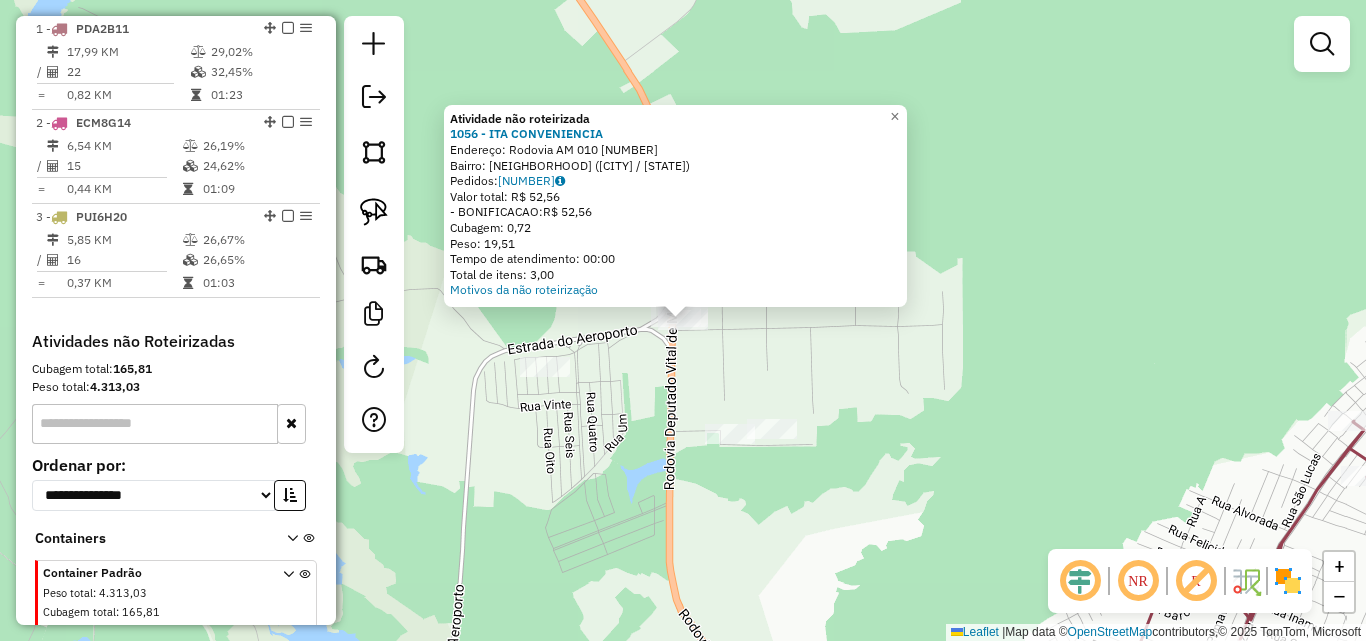 click on "Atividade não roteirizada 1056 - ITA CONVENIENCIA  Endereço:  [STREET] [NUMBER]   Bairro: [NEIGHBORHOOD] ([CITY] / [STATE])   Pedidos:  [ORDER_ID]   Valor total: R$ 52,56   - BONIFICACAO:  R$ 52,56   Cubagem: 0,72   Peso: 19,51   Tempo de atendimento: 00:00   Total de itens: 3,00  Motivos da não roteirização × Janela de atendimento Grade de atendimento Capacidade Transportadoras Veículos Cliente Pedidos  Rotas Selecione os dias de semana para filtrar as janelas de atendimento  Seg   Ter   Qua   Qui   Sex   Sáb   Dom  Informe o período da janela de atendimento: De: Até:  Filtrar exatamente a janela do cliente  Considerar janela de atendimento padrão  Selecione os dias de semana para filtrar as grades de atendimento  Seg   Ter   Qua   Qui   Sex   Sáb   Dom   Considerar clientes sem dia de atendimento cadastrado  Clientes fora do dia de atendimento selecionado Filtrar as atividades entre os valores definidos abaixo:  Peso mínimo:   Peso máximo:   Cubagem mínima:   Cubagem máxima:   De:   Até:   De:  +" 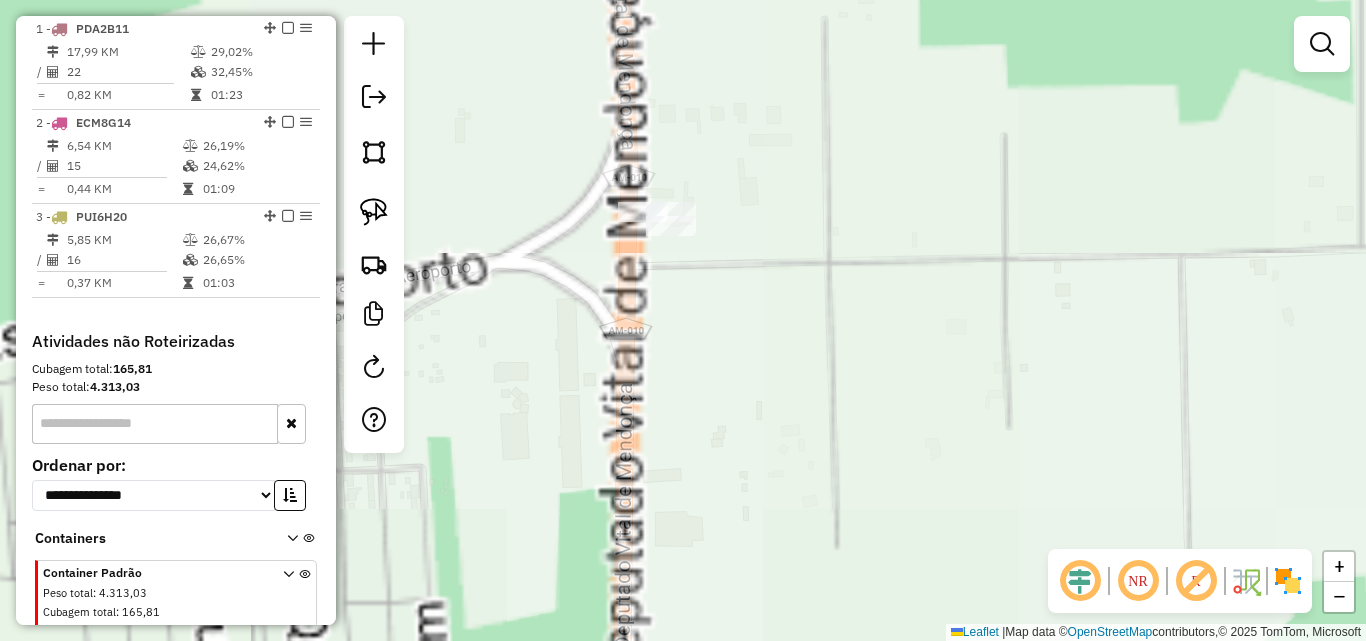 drag, startPoint x: 688, startPoint y: 286, endPoint x: 767, endPoint y: 460, distance: 191.09422 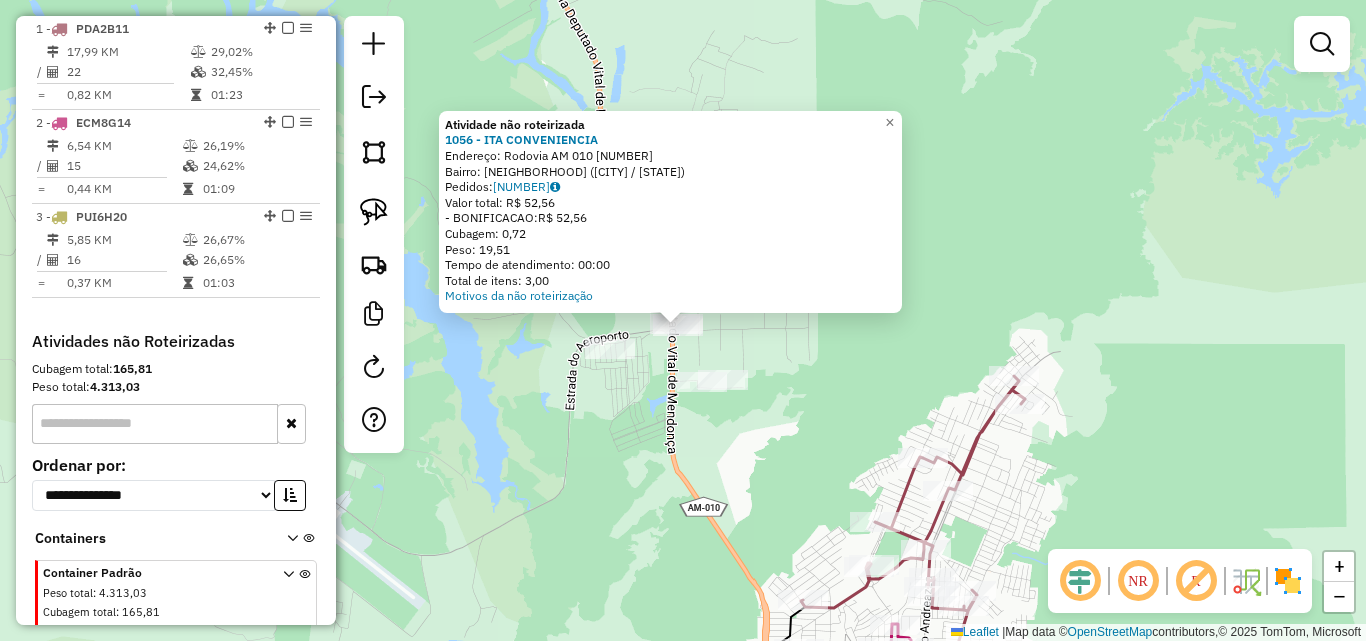 drag, startPoint x: 711, startPoint y: 445, endPoint x: 667, endPoint y: 310, distance: 141.98944 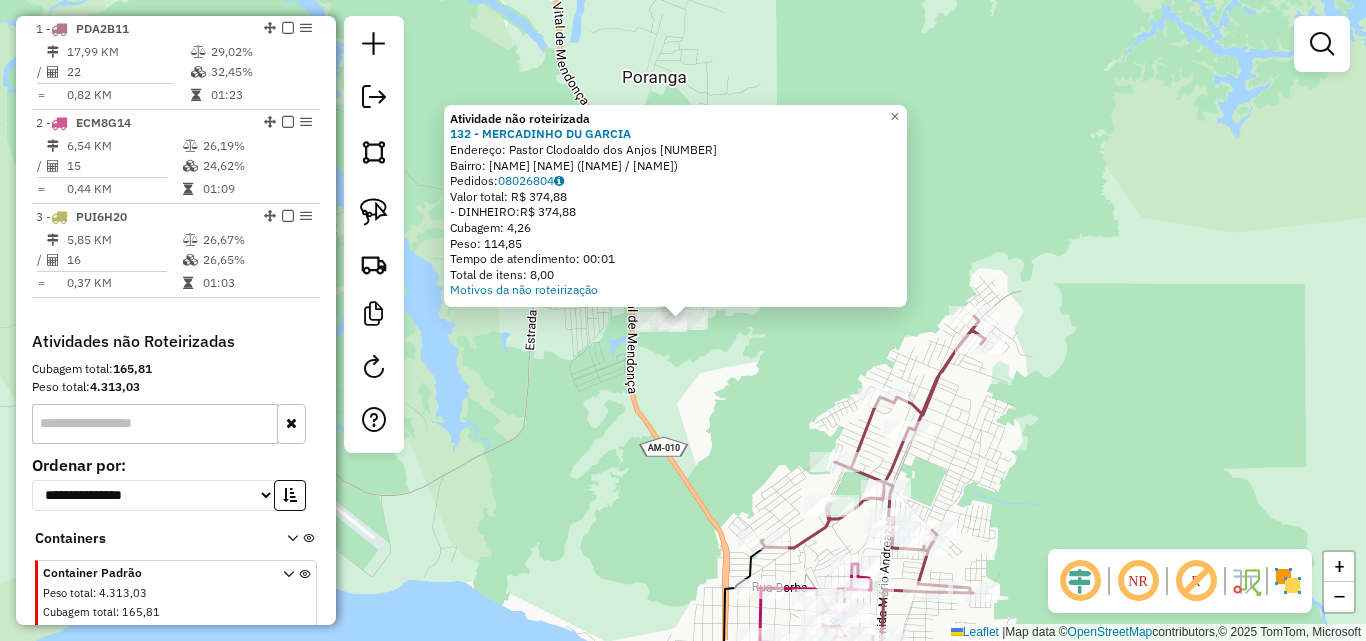 click on "Atividade não roteirizada [NUMBER] - [NAME] [NAME] [NAME] Endereço: [NAME] [NAME] [NAME] [NUMBER] Bairro: [NAME] [NAME] ([NAME] / [NAME]) Pedidos: [NUMBER] Valor total: R$ [NUMBER] - DINHEIRO: R$ [NUMBER] Cubagem: [NUMBER] Peso: [NUMBER] Tempo de atendimento: [TIME] Total de itens: [NUMBER] Motivos da não roteirização × Janela de atendimento Grade de atendimento Capacidade Transportadoras Veículos Cliente Pedidos Rotas Selecione os dias de semana para filtrar as janelas de atendimento Seg Ter Qua Qui Sex Sáb Dom Informe o período da janela de atendimento: De: Até: Filtrar exatamente a janela do cliente Considerar janela de atendimento padrão Selecione os dias de semana para filtrar as grades de atendimento Seg Ter Qua Qui Sex Sáb Dom Considerar clientes sem dia de atendimento cadastrado Clientes fora do dia de atendimento selecionado Filtrar as atividades entre os valores definidos abaixo: Peso mínimo: Peso máximo: Cubagem mínima: De: De:" 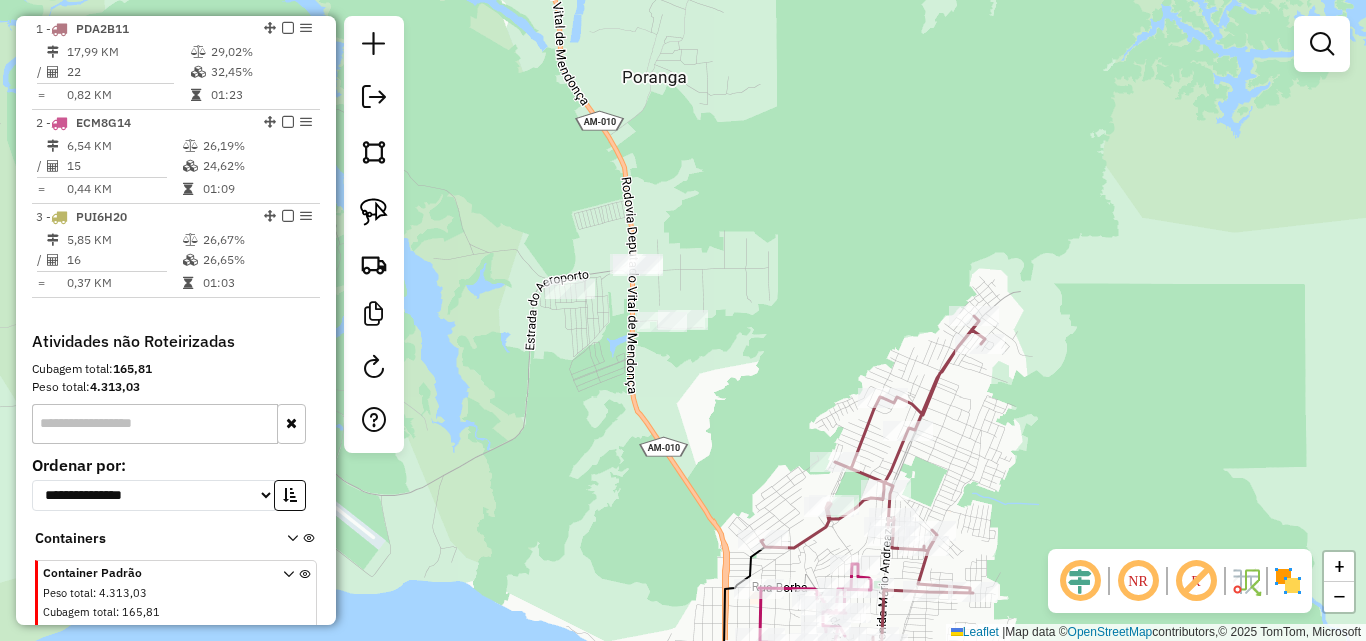 click 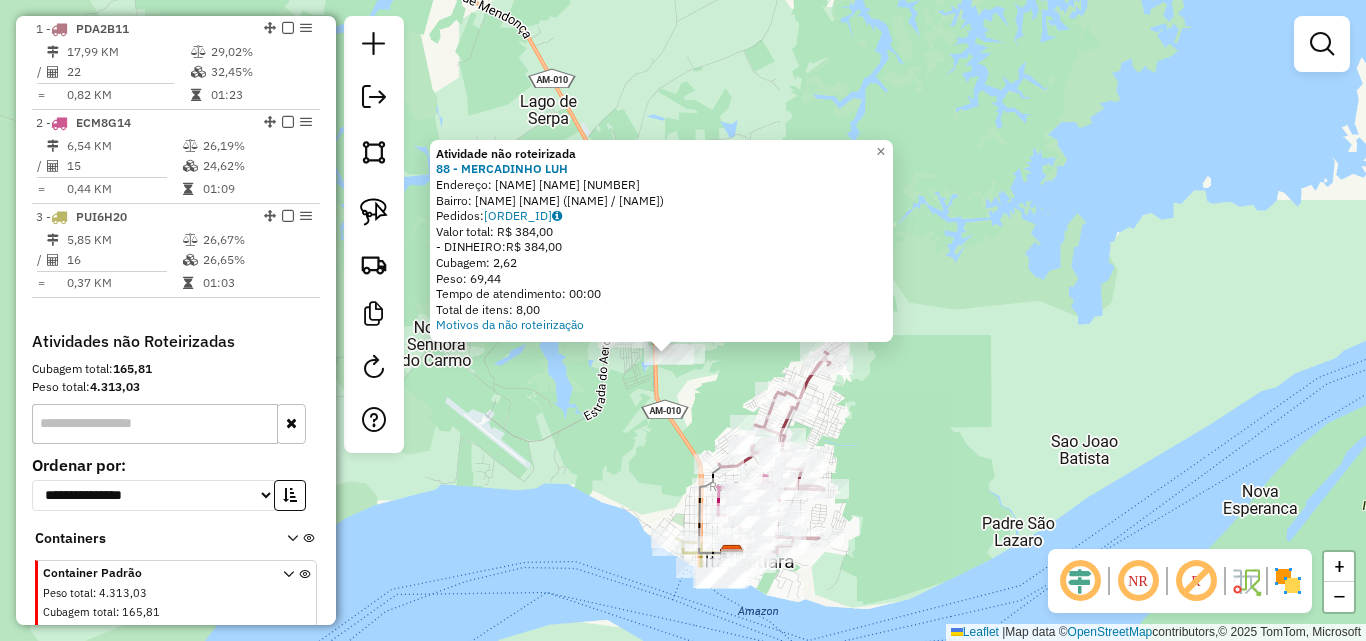click on "Atividade não roteirizada 88 - MERCADINHO LUH  Endereço:  [STREET] [NUMBER]   Bairro: [NEIGHBORHOOD] ([CITY] / [STATE])   Pedidos:  [ORDER_ID]   Valor total: R$ 384,00   - DINHEIRO:  R$ 384,00   Cubagem: 2,62   Peso: 69,44   Tempo de atendimento: 00:00   Total de itens: 8,00  Motivos da não roteirização × Janela de atendimento Grade de atendimento Capacidade Transportadoras Veículos Cliente Pedidos  Rotas Selecione os dias de semana para filtrar as janelas de atendimento  Seg   Ter   Qua   Qui   Sex   Sáb   Dom  Informe o período da janela de atendimento: De: Até:  Filtrar exatamente a janela do cliente  Considerar janela de atendimento padrão  Selecione os dias de semana para filtrar as grades de atendimento  Seg   Ter   Qua   Qui   Sex   Sáb   Dom   Considerar clientes sem dia de atendimento cadastrado  Clientes fora do dia de atendimento selecionado Filtrar as atividades entre os valores definidos abaixo:  Peso mínimo:   Peso máximo:   Cubagem mínima:   Cubagem máxima:  +" 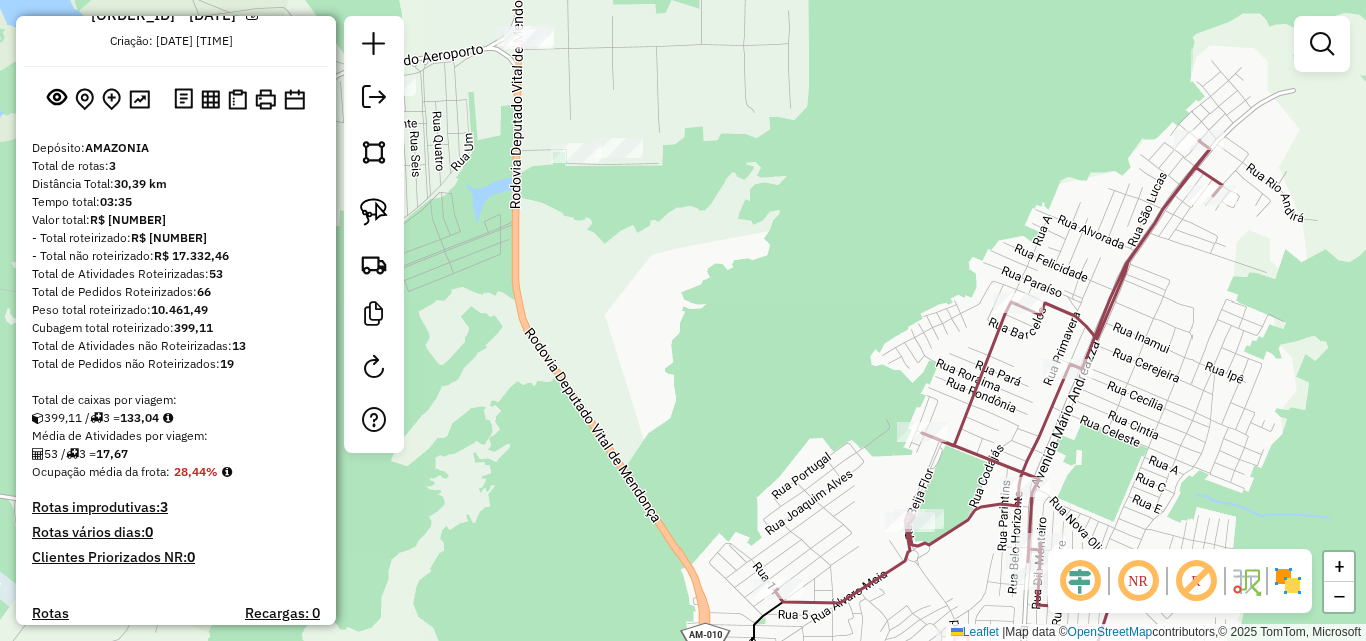 scroll, scrollTop: 100, scrollLeft: 0, axis: vertical 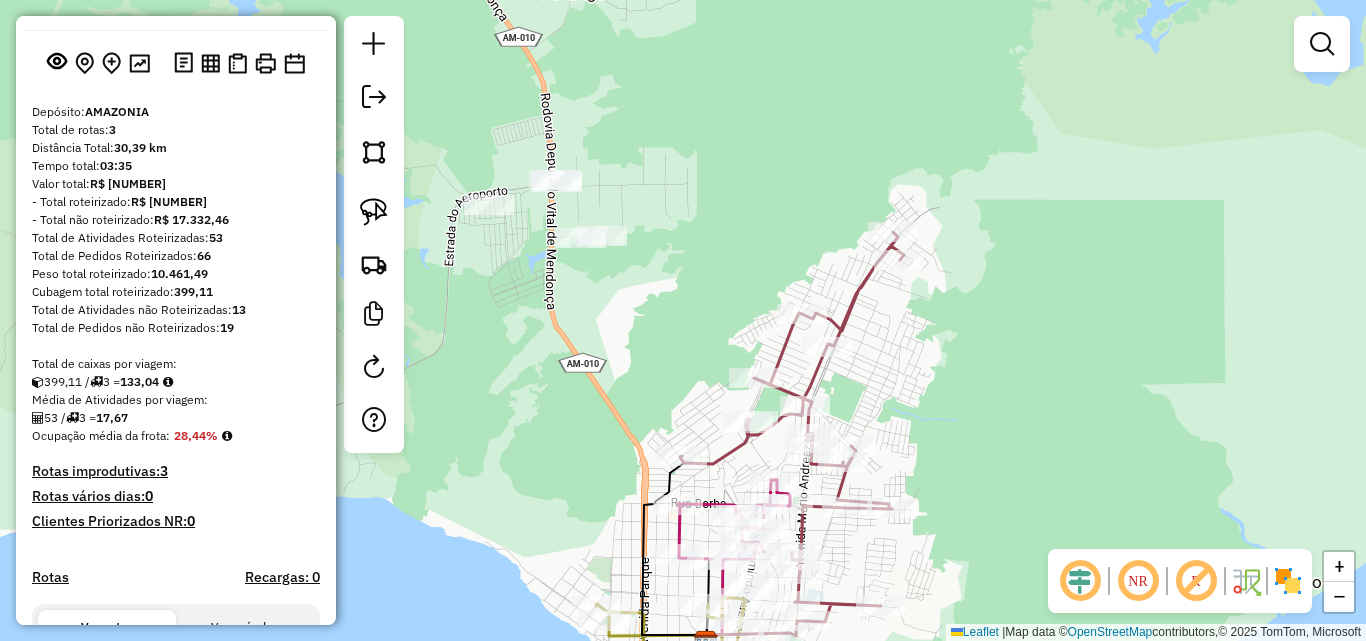 drag, startPoint x: 689, startPoint y: 357, endPoint x: 623, endPoint y: 145, distance: 222.03603 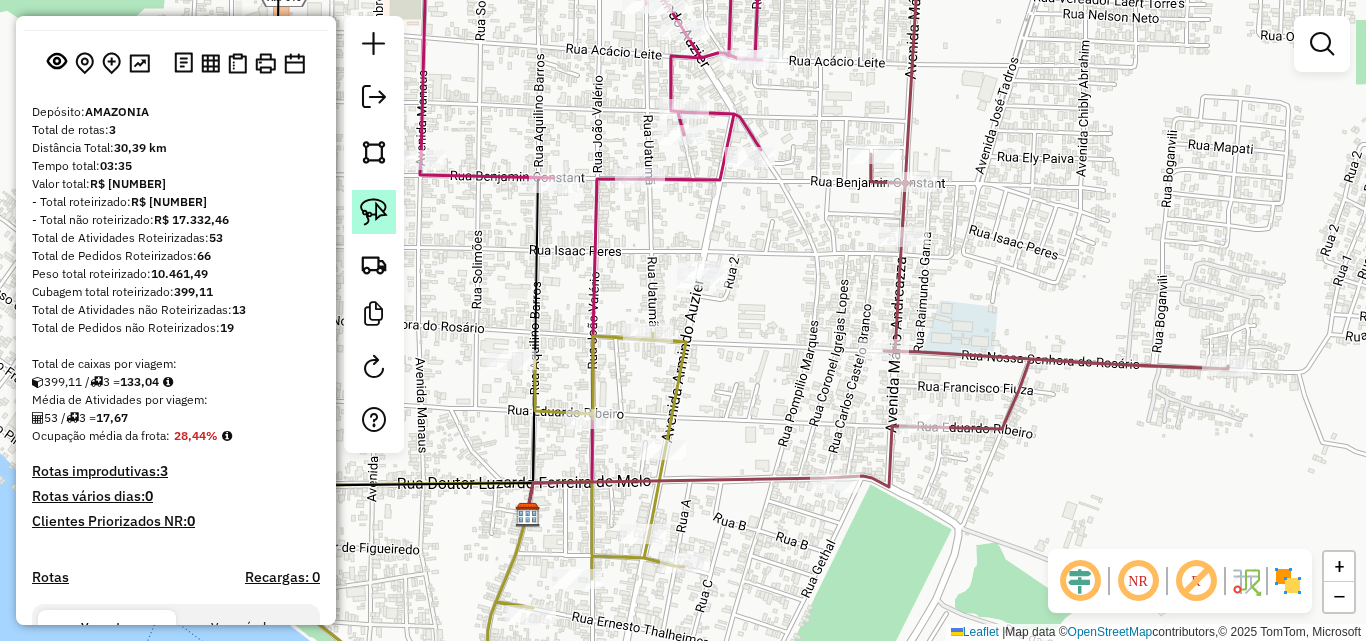 click 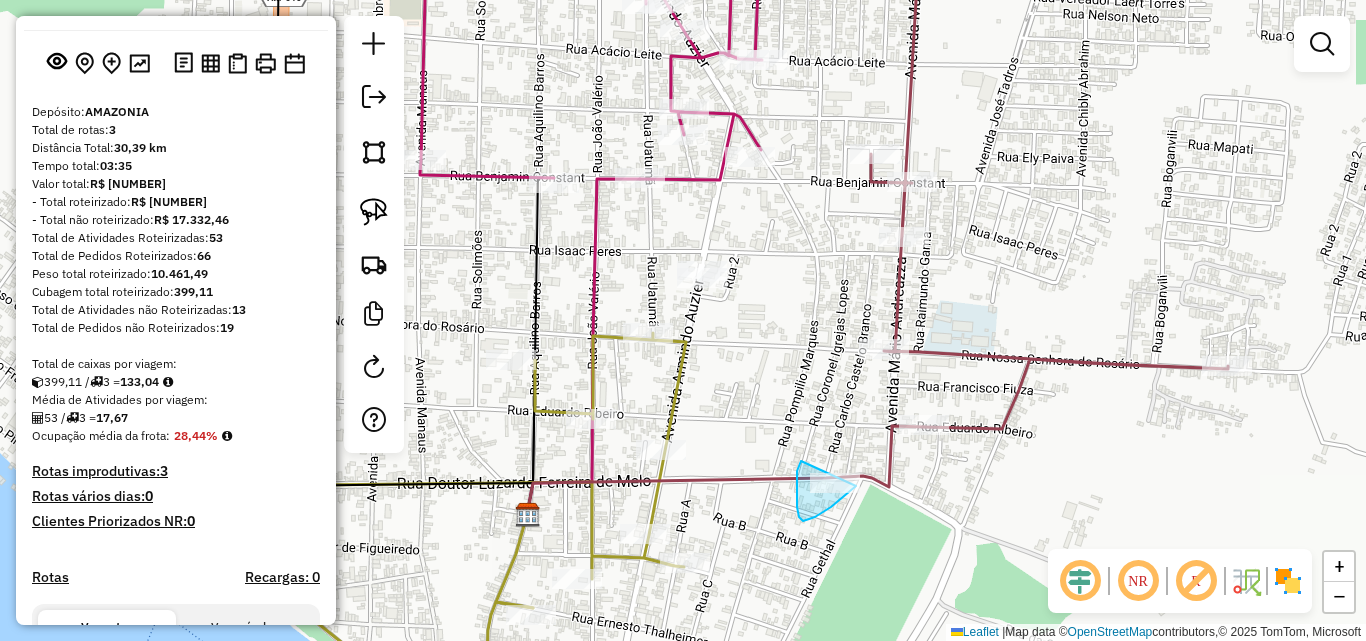 drag, startPoint x: 801, startPoint y: 461, endPoint x: 863, endPoint y: 481, distance: 65.14599 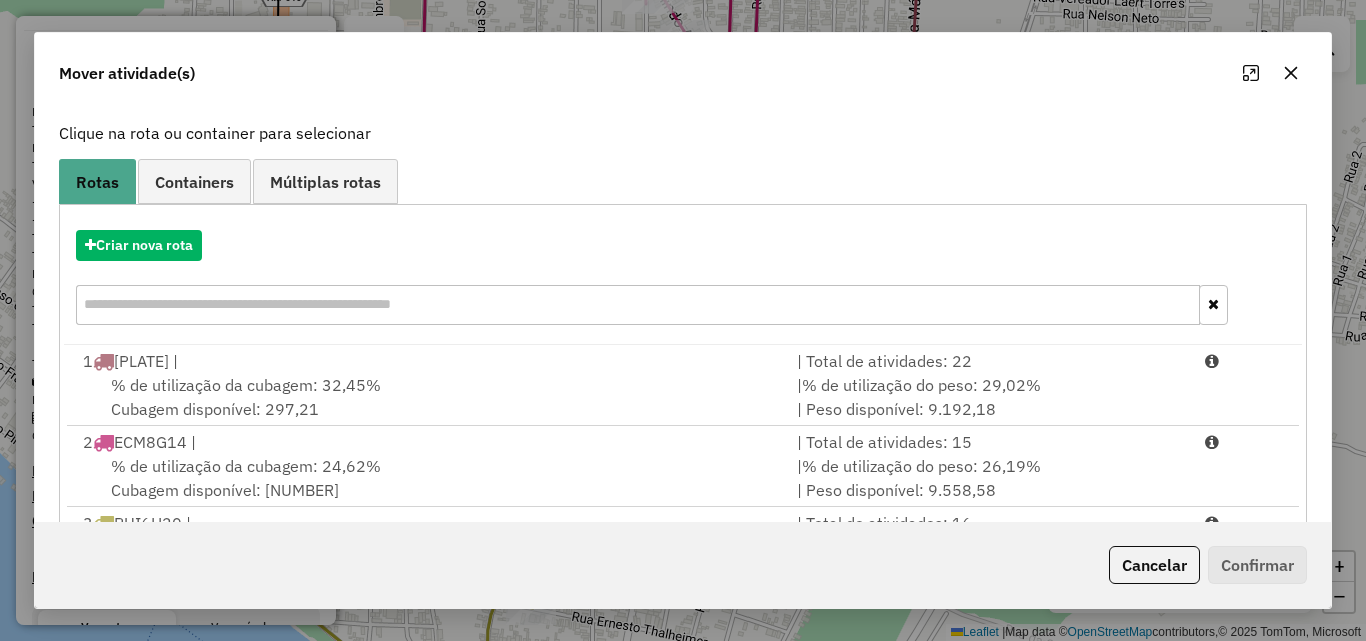 scroll, scrollTop: 210, scrollLeft: 0, axis: vertical 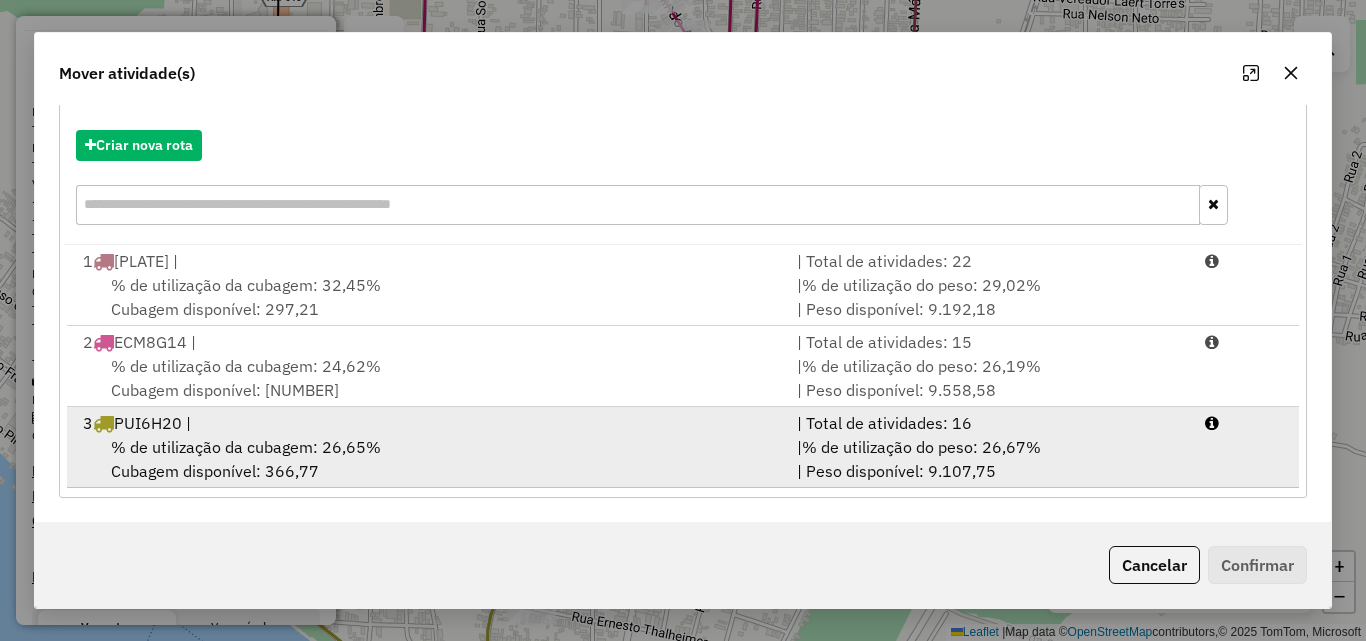 click on "% de utilização da cubagem: 26,65%  Cubagem disponível: 366,77" at bounding box center (428, 459) 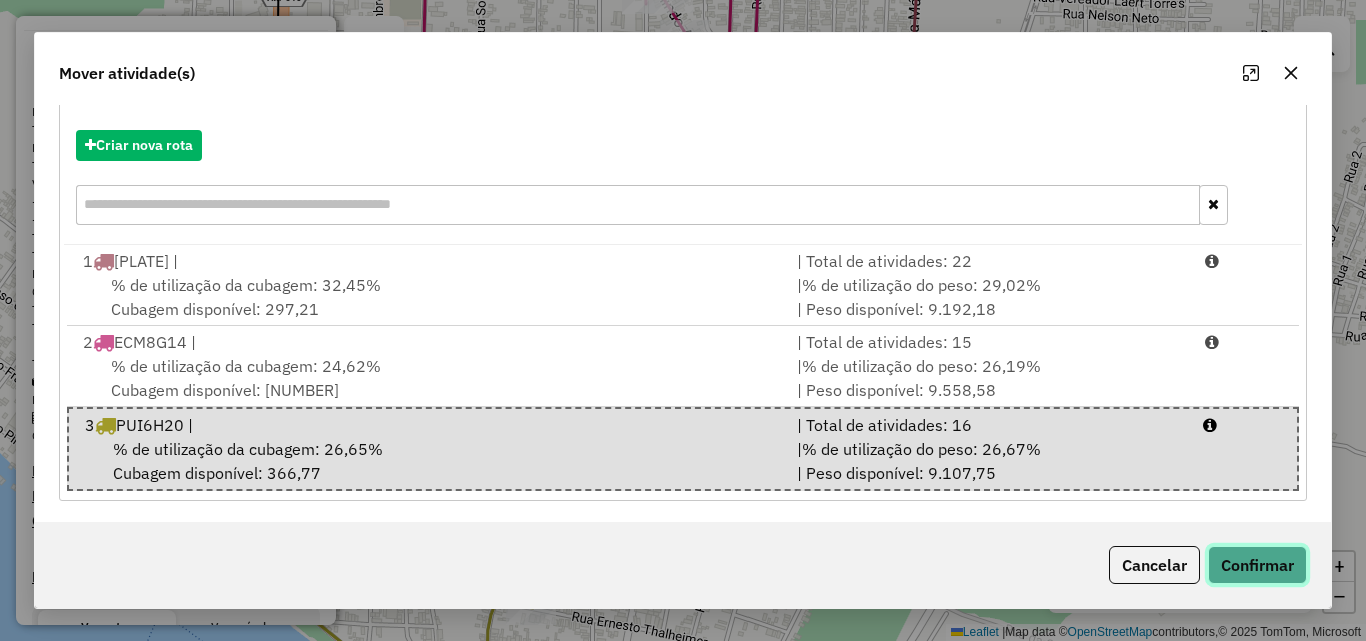 click on "Confirmar" 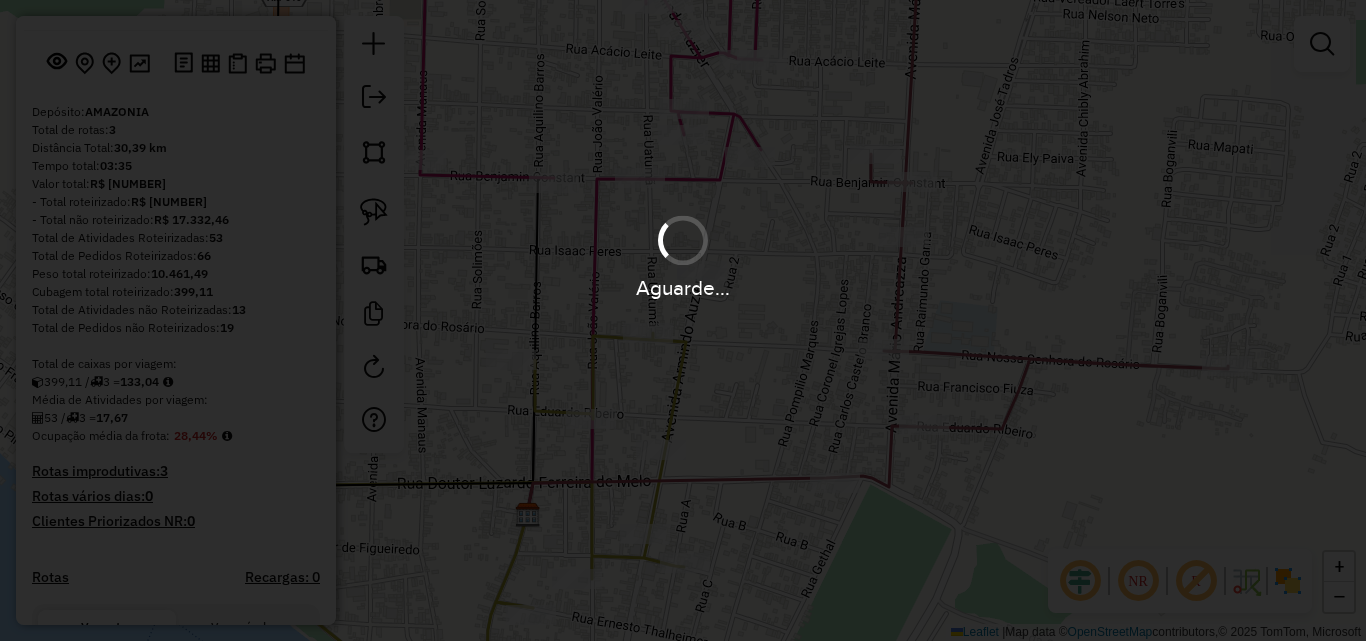 scroll, scrollTop: 0, scrollLeft: 0, axis: both 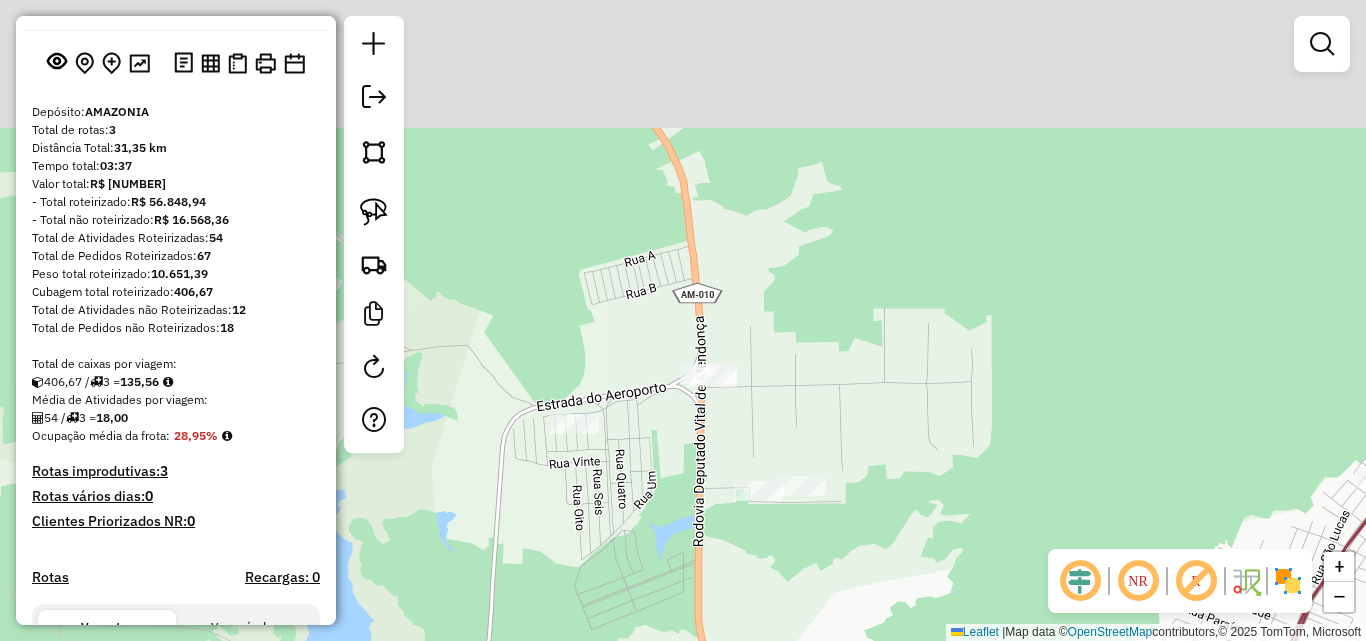 drag, startPoint x: 694, startPoint y: 340, endPoint x: 758, endPoint y: 535, distance: 205.23401 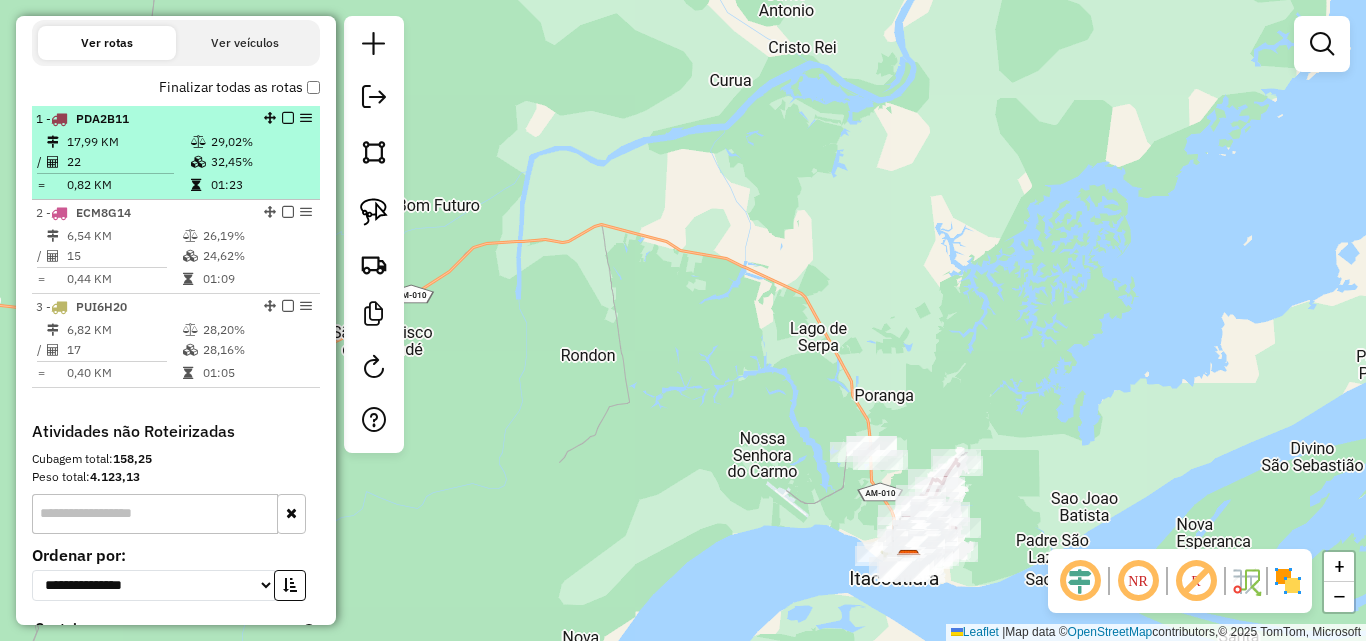 scroll, scrollTop: 700, scrollLeft: 0, axis: vertical 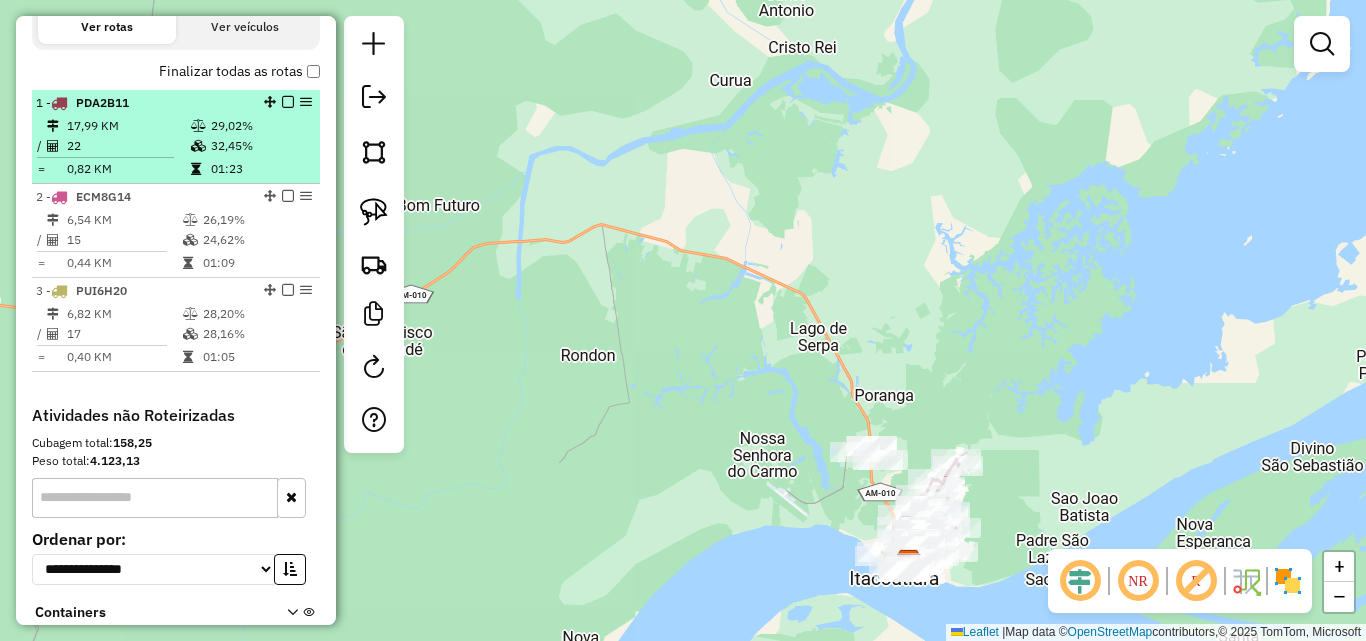 click at bounding box center [105, 157] 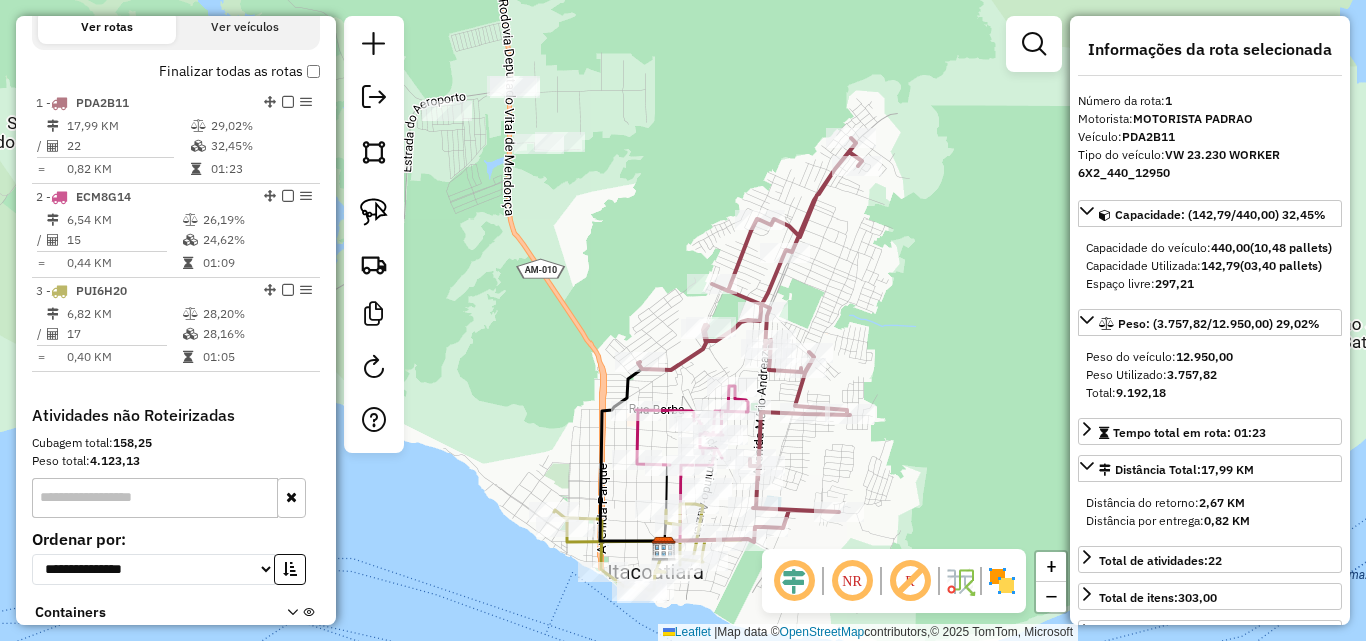 drag, startPoint x: 524, startPoint y: 198, endPoint x: 572, endPoint y: 221, distance: 53.225933 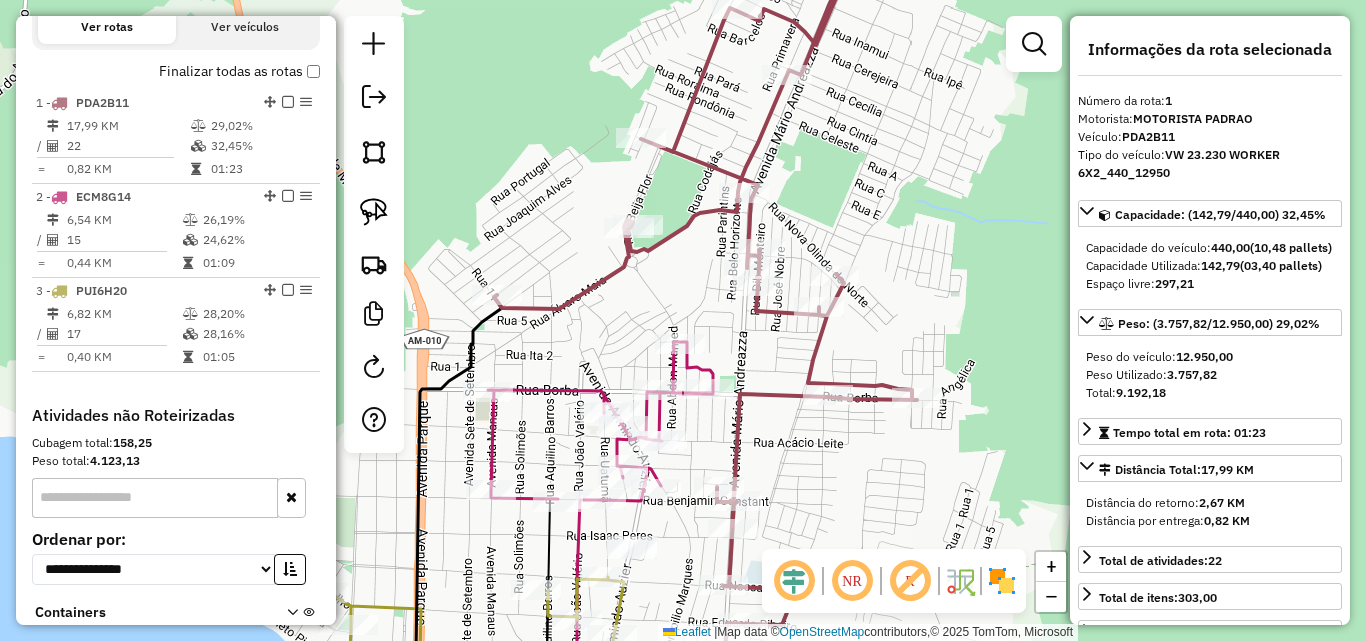 drag, startPoint x: 700, startPoint y: 440, endPoint x: 708, endPoint y: 296, distance: 144.22205 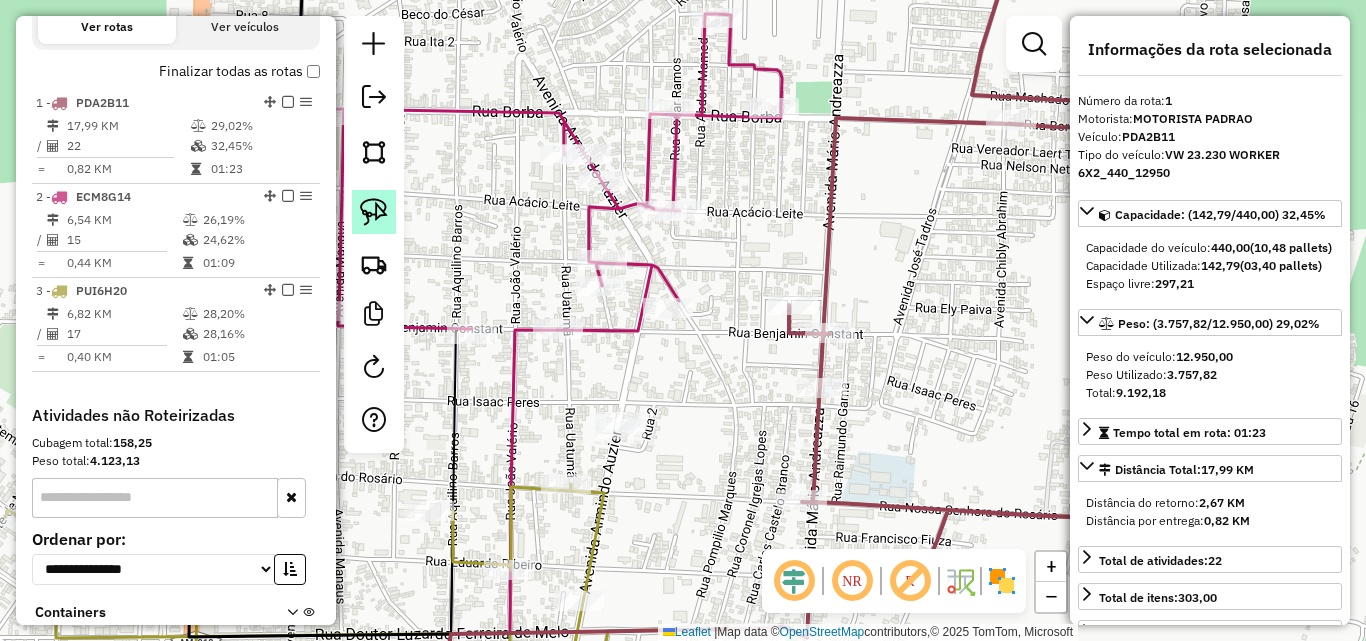 click 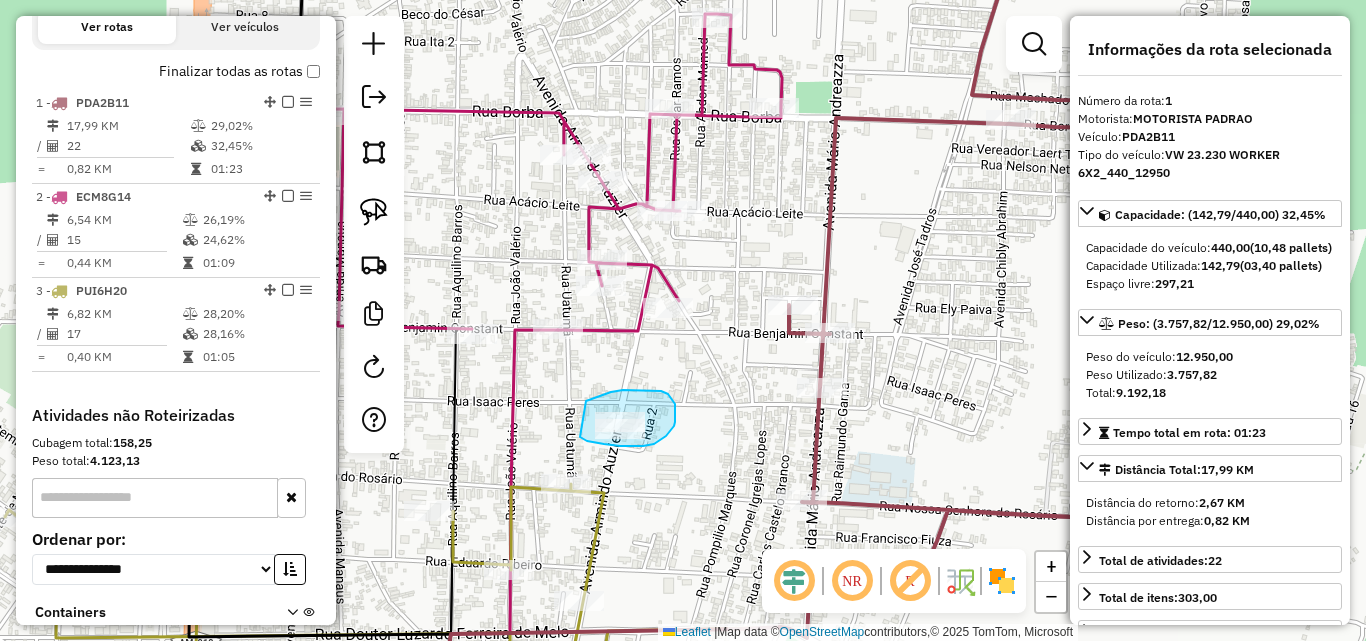 drag, startPoint x: 586, startPoint y: 401, endPoint x: 580, endPoint y: 437, distance: 36.496574 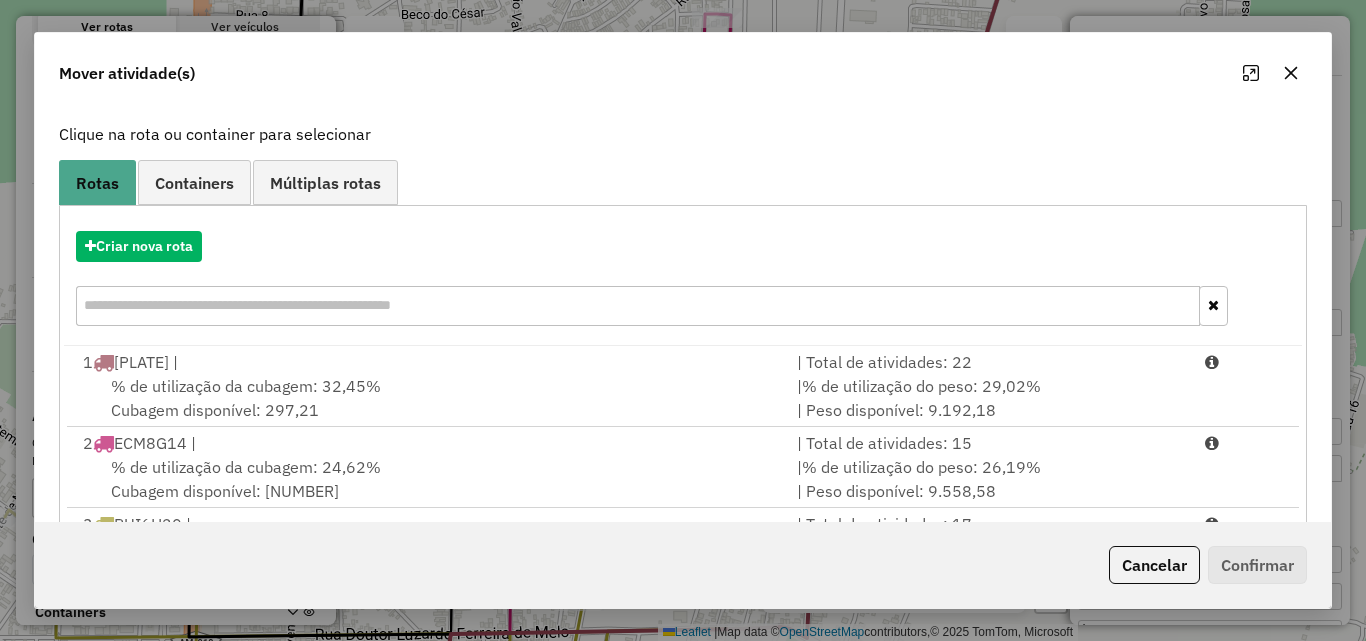 scroll, scrollTop: 210, scrollLeft: 0, axis: vertical 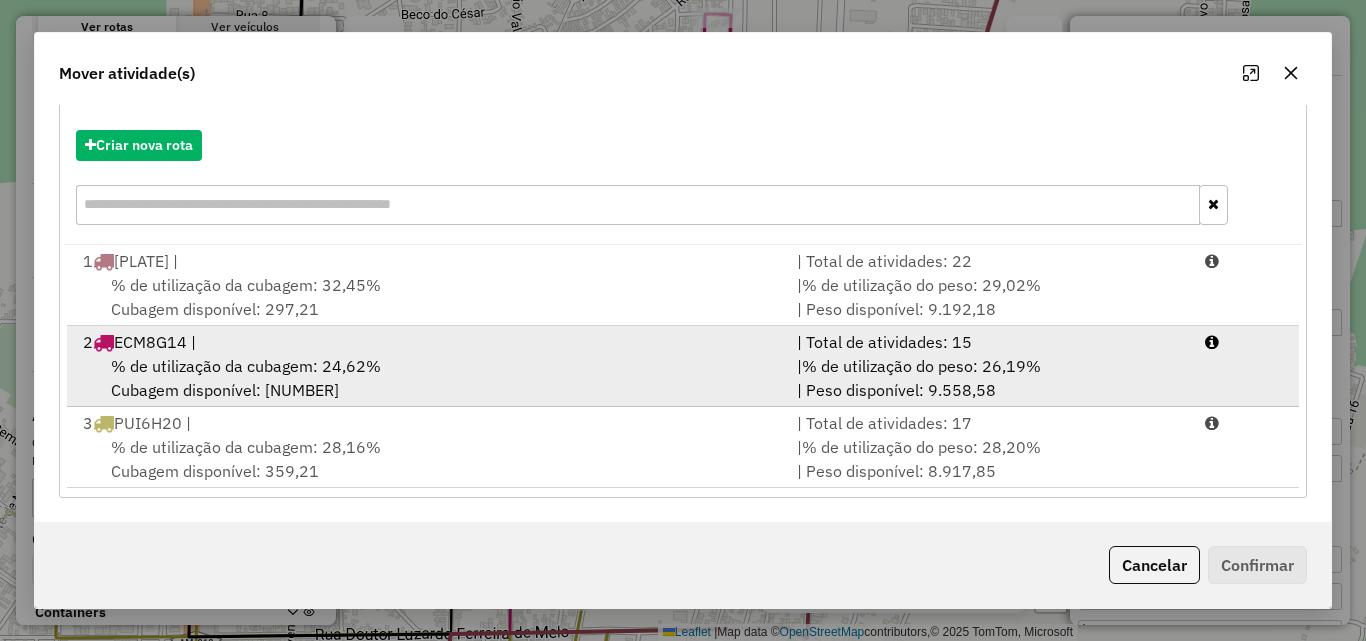 click on "% de utilização da cubagem: 24,62%" at bounding box center (246, 366) 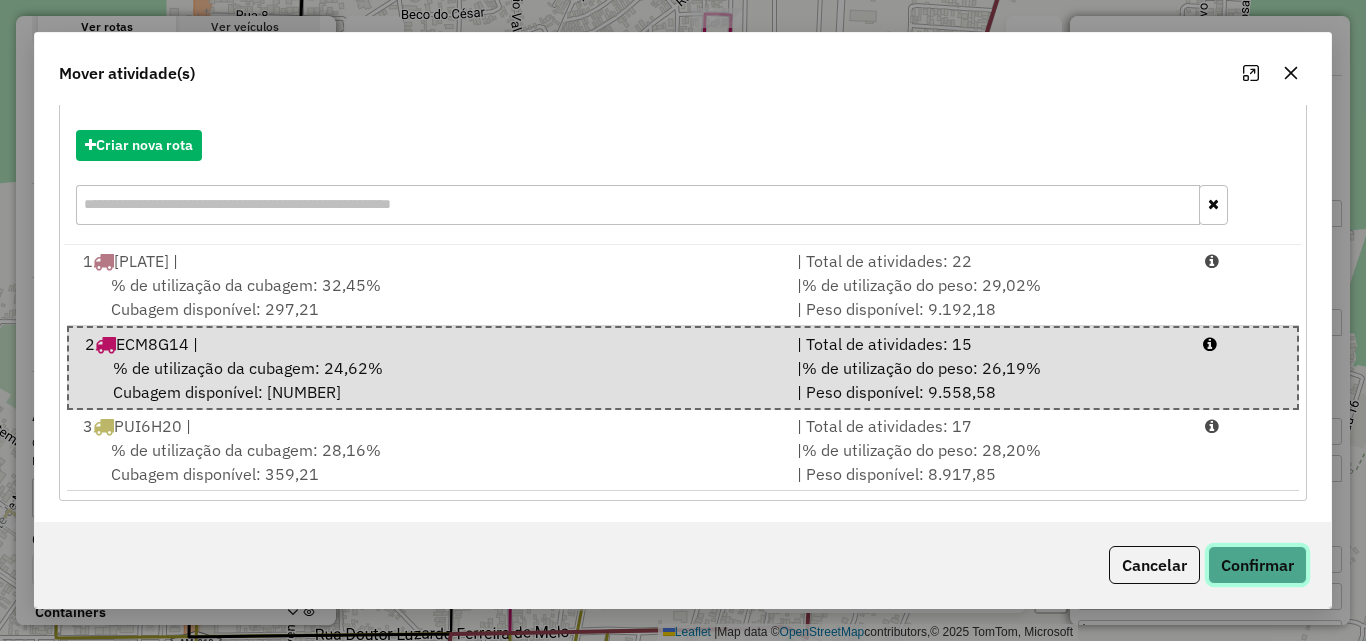 click on "Confirmar" 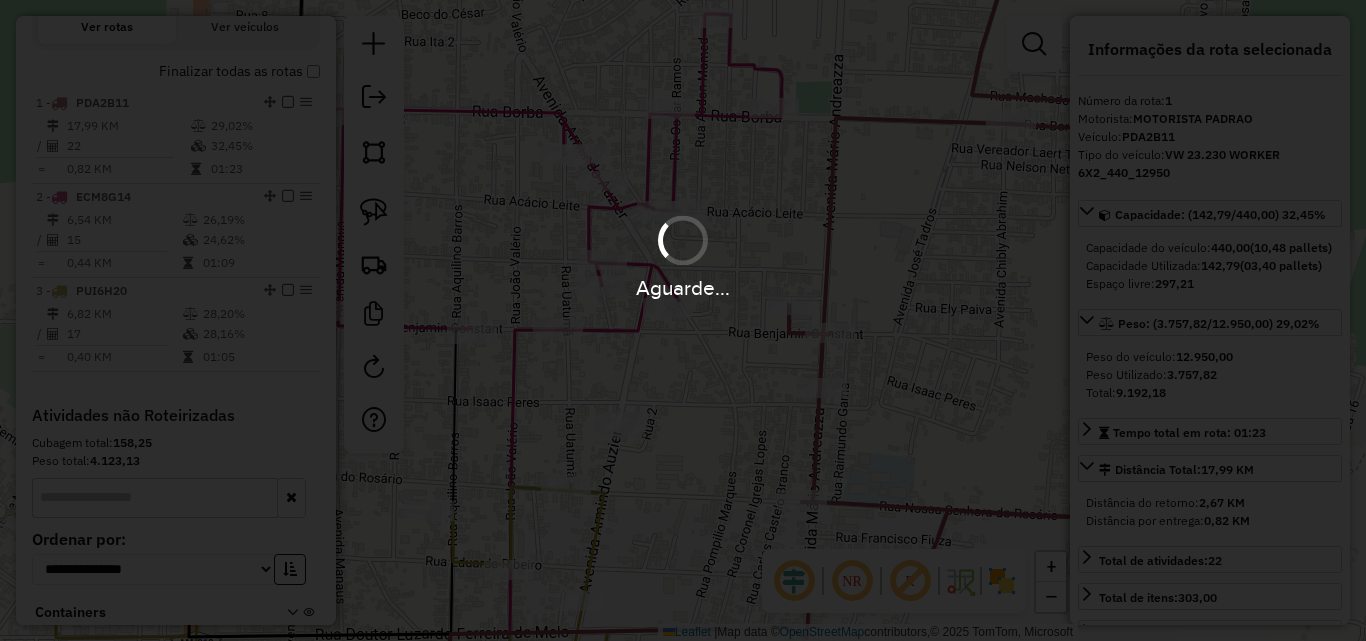scroll, scrollTop: 0, scrollLeft: 0, axis: both 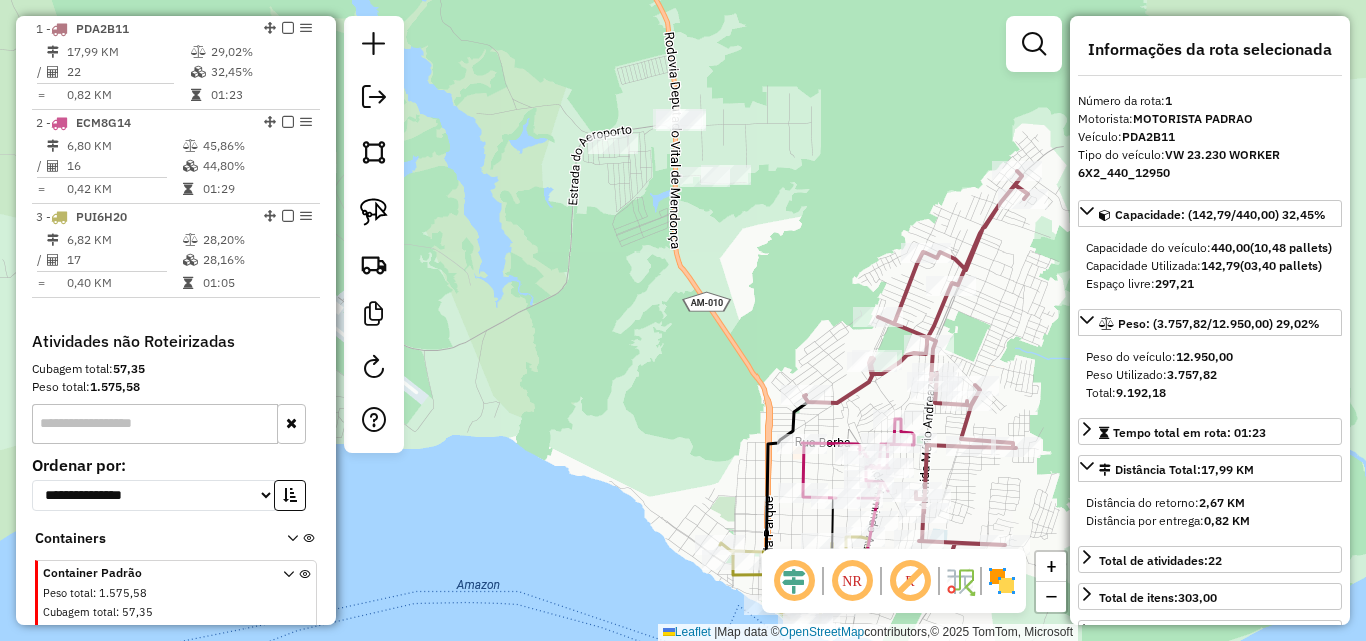drag, startPoint x: 761, startPoint y: 261, endPoint x: 747, endPoint y: 369, distance: 108.903625 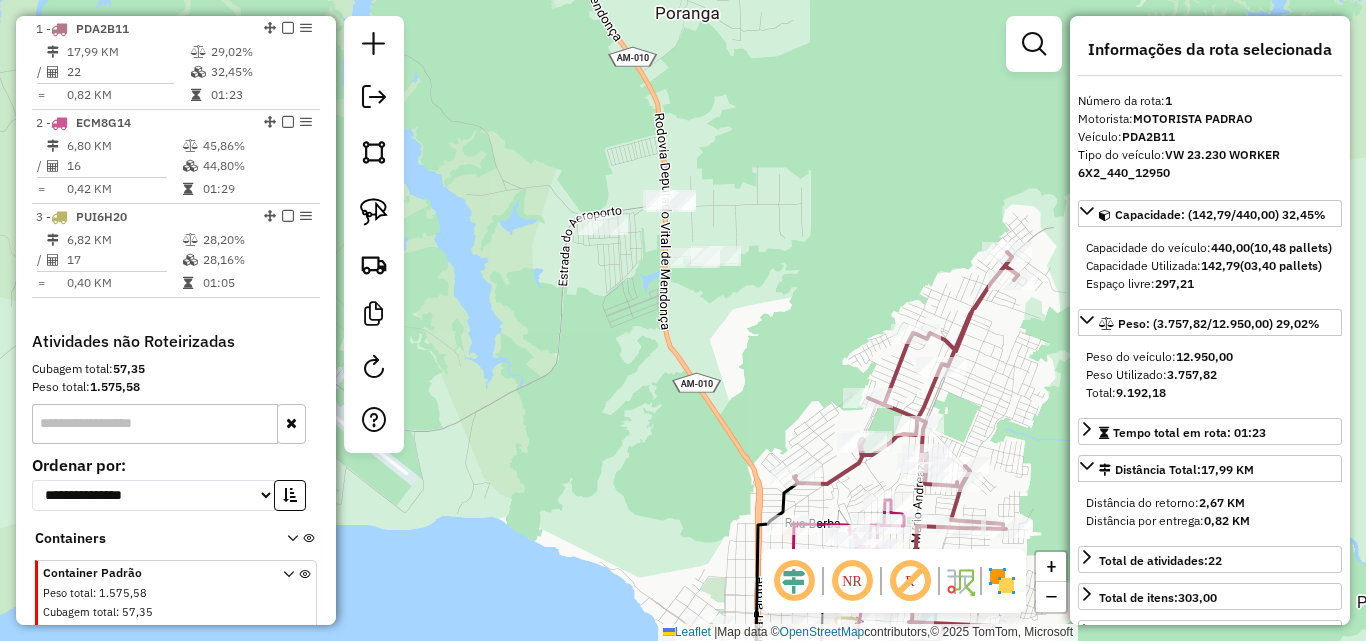 click on "Janela de atendimento Grade de atendimento Capacidade Transportadoras Veículos Cliente Pedidos  Rotas Selecione os dias de semana para filtrar as janelas de atendimento  Seg   Ter   Qua   Qui   Sex   Sáb   Dom  Informe o período da janela de atendimento: De: Até:  Filtrar exatamente a janela do cliente  Considerar janela de atendimento padrão  Selecione os dias de semana para filtrar as grades de atendimento  Seg   Ter   Qua   Qui   Sex   Sáb   Dom   Considerar clientes sem dia de atendimento cadastrado  Clientes fora do dia de atendimento selecionado Filtrar as atividades entre os valores definidos abaixo:  Peso mínimo:   Peso máximo:   Cubagem mínima:   Cubagem máxima:   De:   Até:  Filtrar as atividades entre o tempo de atendimento definido abaixo:  De:   Até:   Considerar capacidade total dos clientes não roteirizados Transportadora: Selecione um ou mais itens Tipo de veículo: Selecione um ou mais itens Veículo: Selecione um ou mais itens Motorista: Selecione um ou mais itens Nome: Rótulo:" 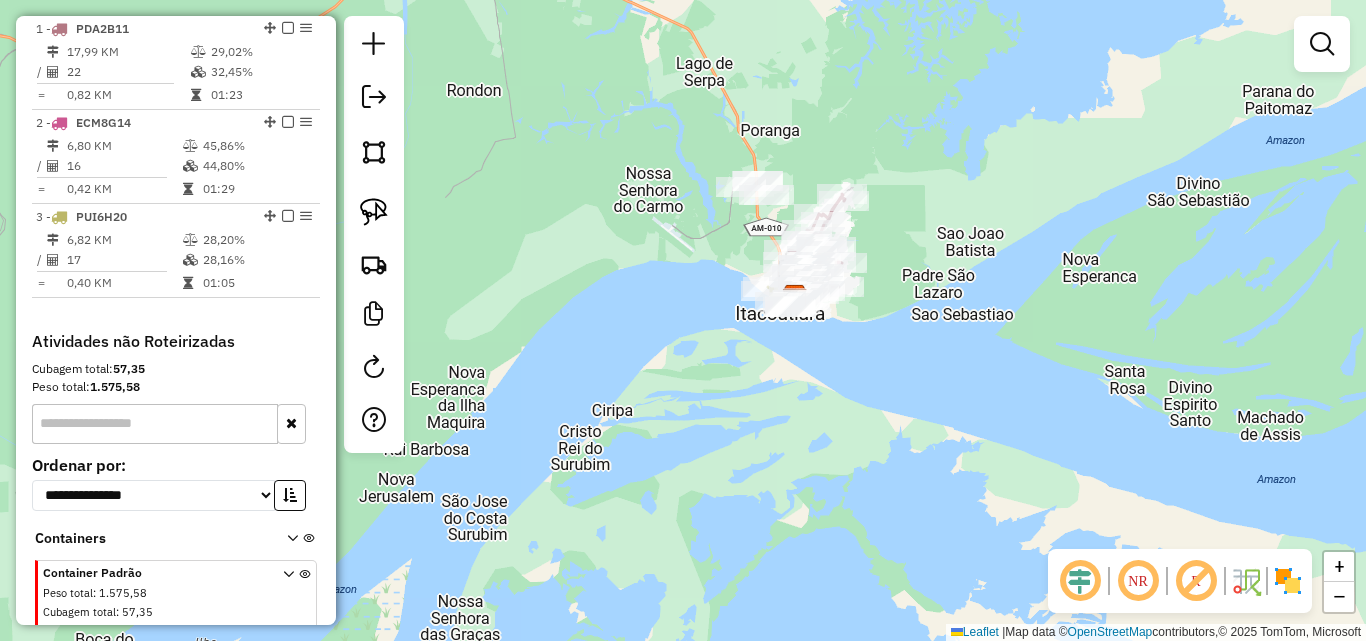 drag, startPoint x: 826, startPoint y: 255, endPoint x: 742, endPoint y: 280, distance: 87.64131 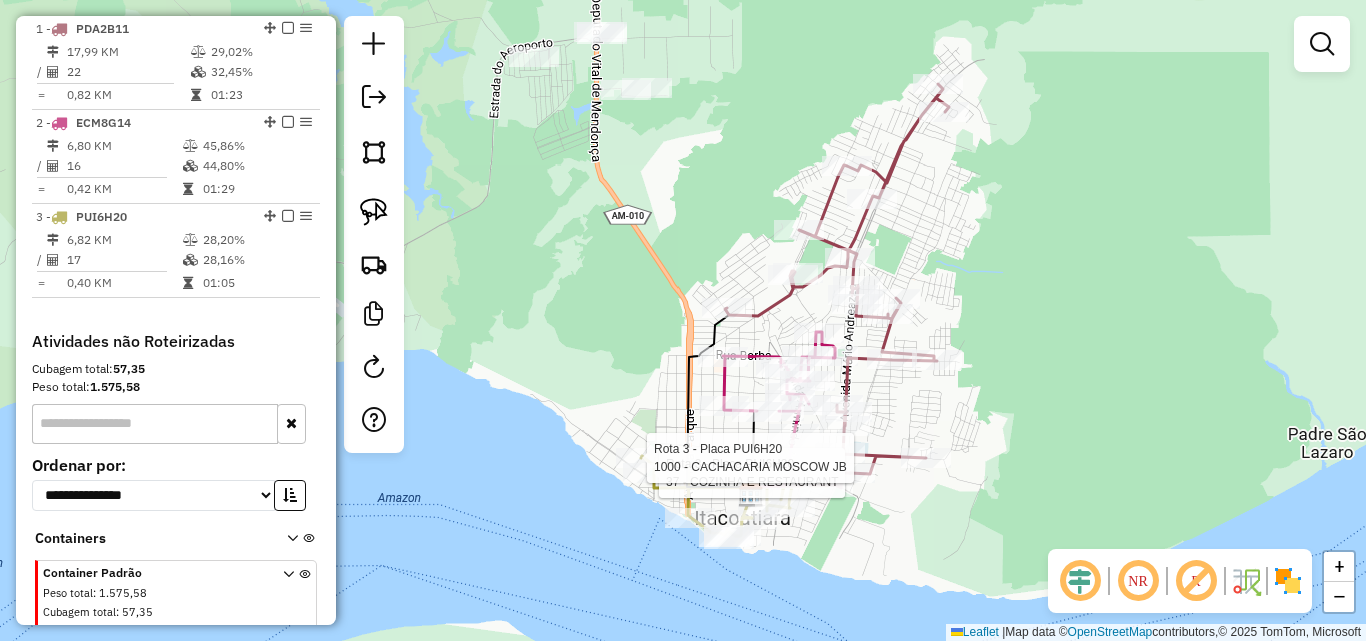drag, startPoint x: 736, startPoint y: 261, endPoint x: 786, endPoint y: 376, distance: 125.39936 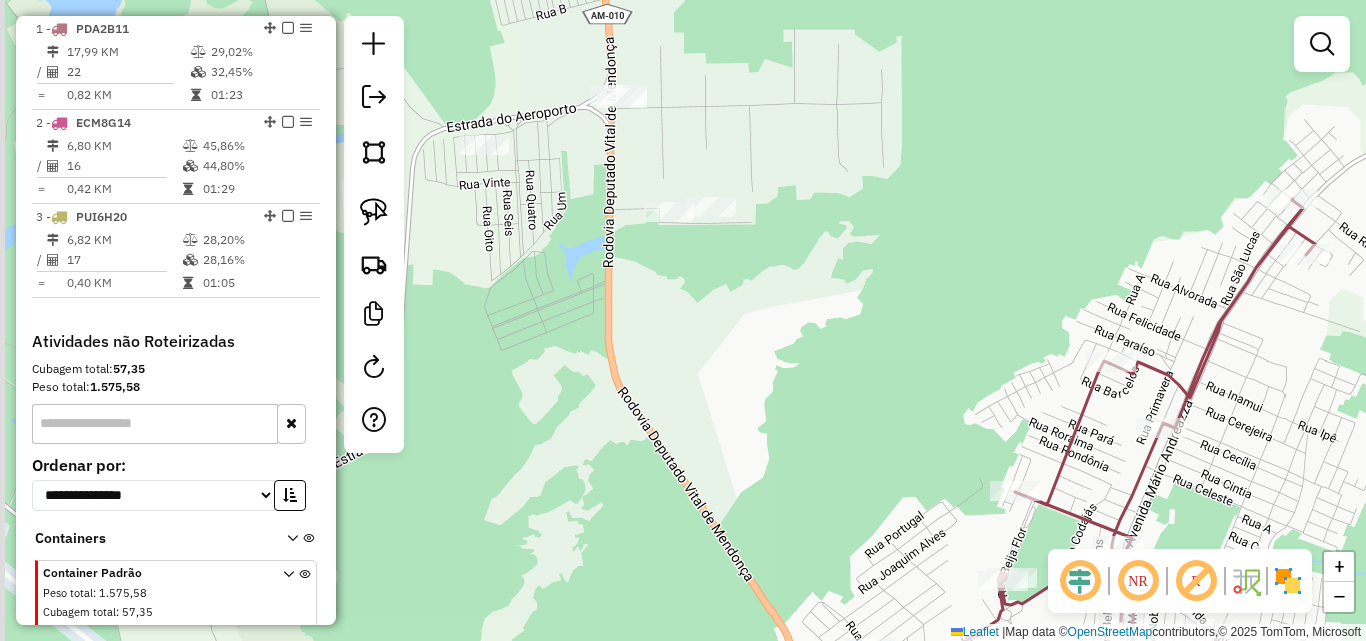 drag, startPoint x: 731, startPoint y: 272, endPoint x: 794, endPoint y: 365, distance: 112.32987 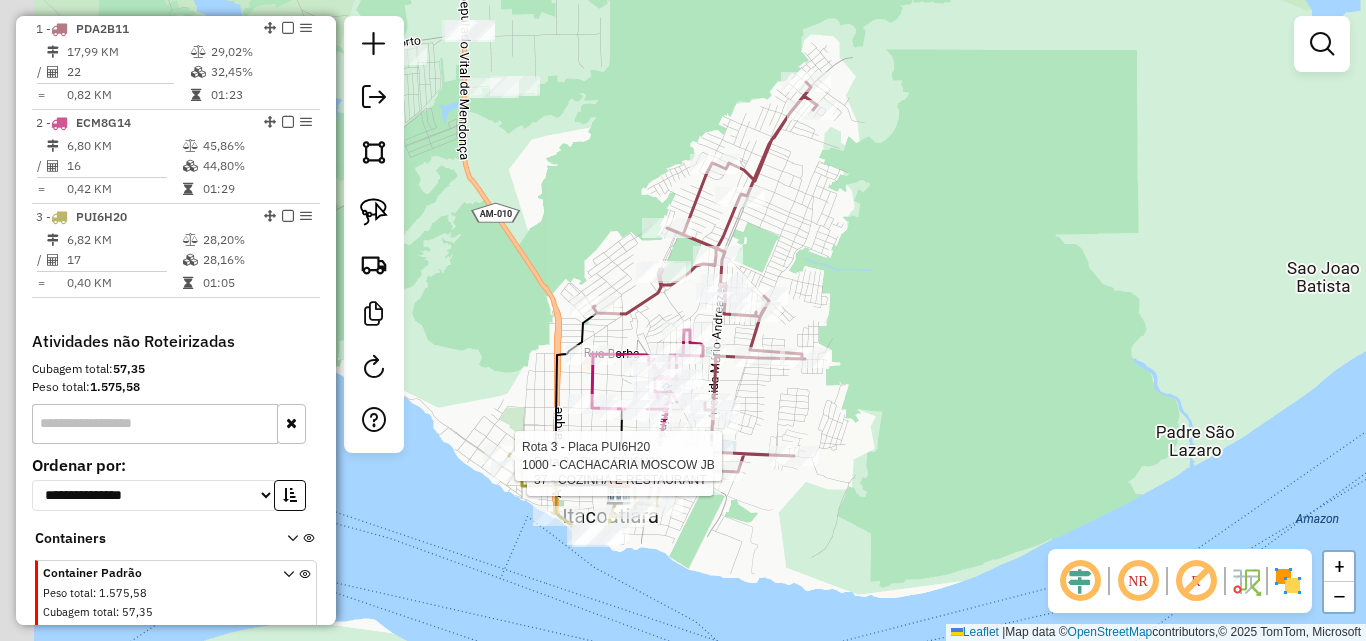 drag, startPoint x: 665, startPoint y: 271, endPoint x: 1109, endPoint y: 311, distance: 445.79816 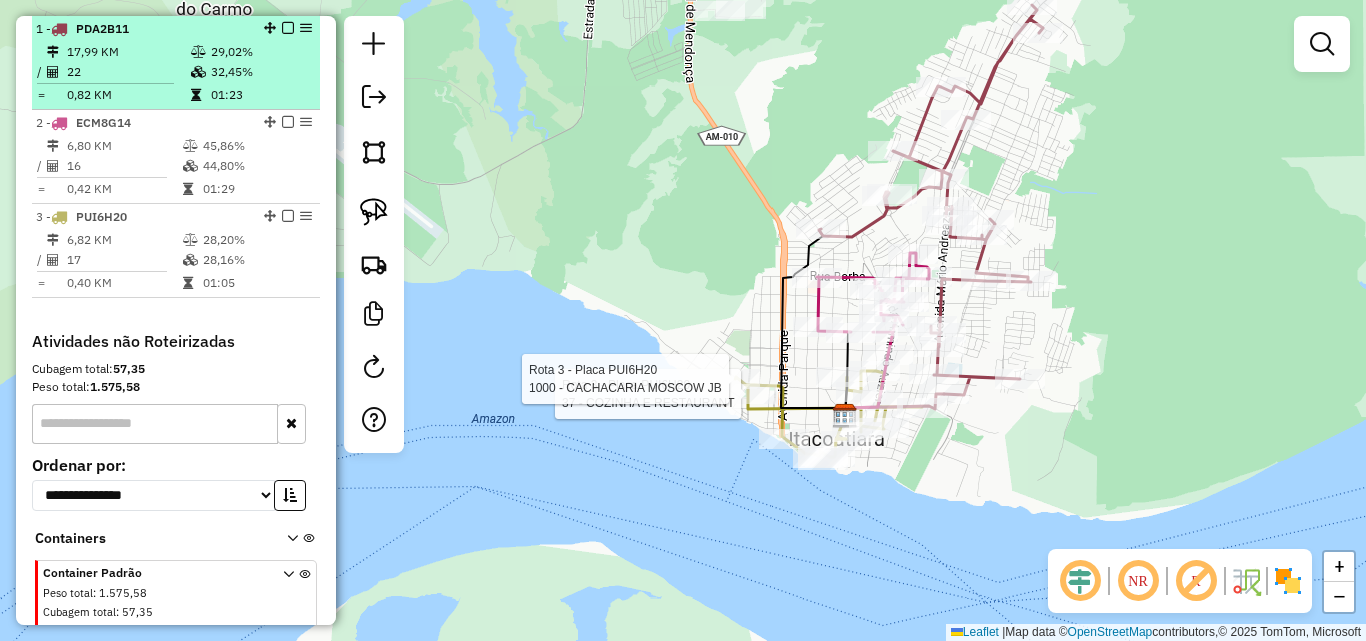 click on "0,82 KM" at bounding box center (128, 95) 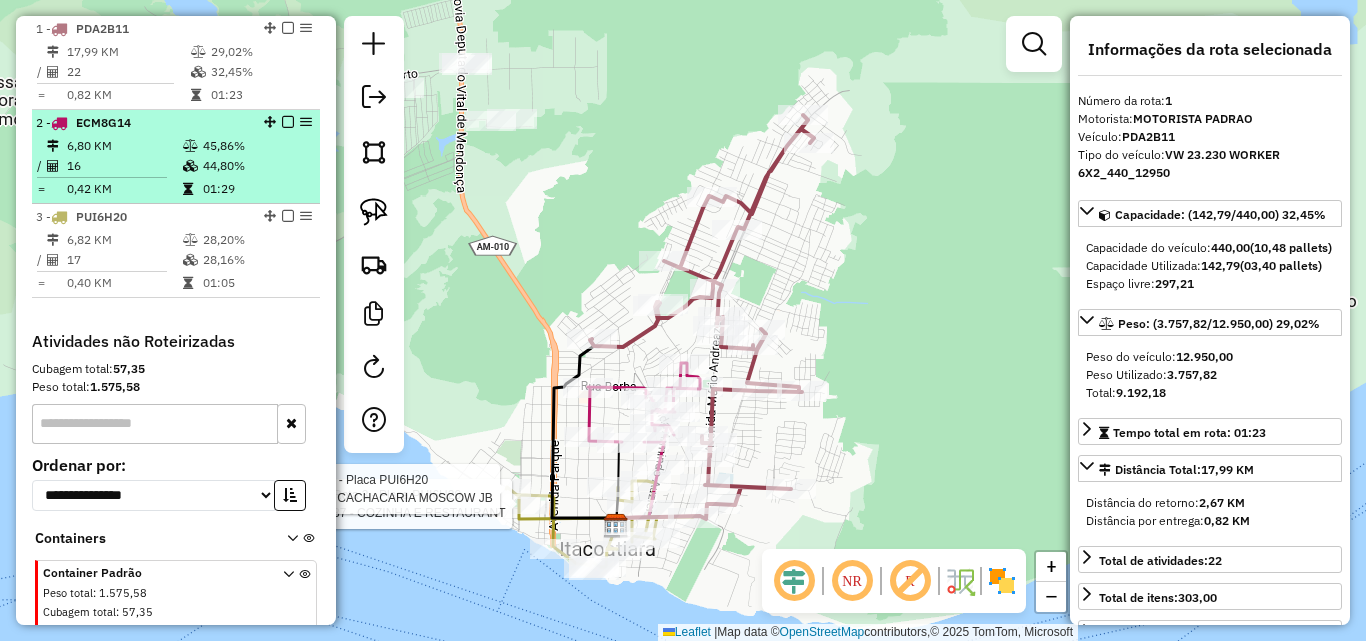 click on "6,80 KM" at bounding box center (124, 146) 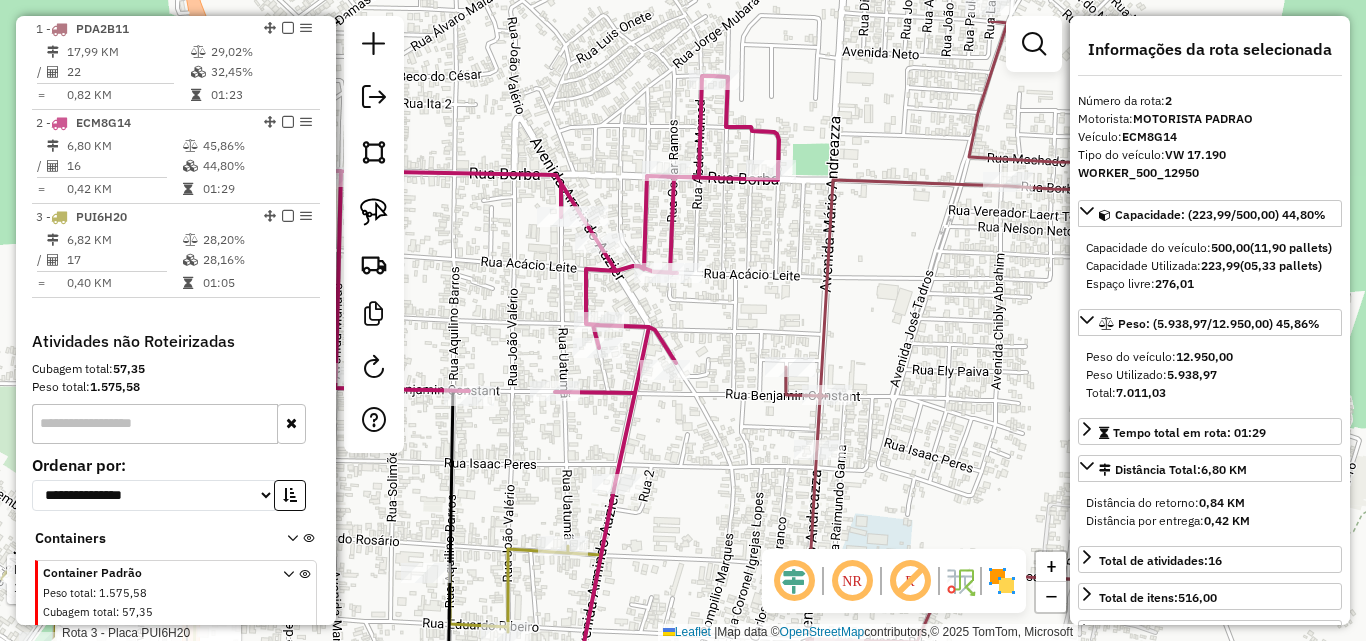 drag, startPoint x: 626, startPoint y: 215, endPoint x: 515, endPoint y: 278, distance: 127.632286 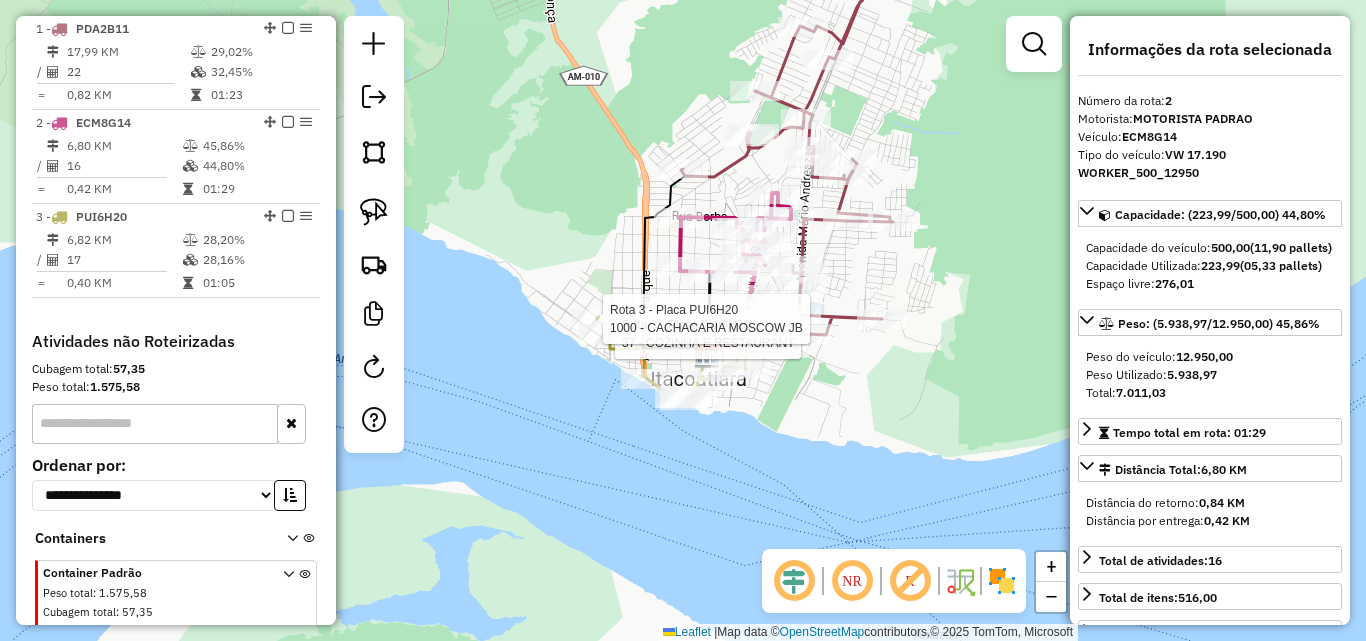 drag, startPoint x: 869, startPoint y: 324, endPoint x: 852, endPoint y: 269, distance: 57.567352 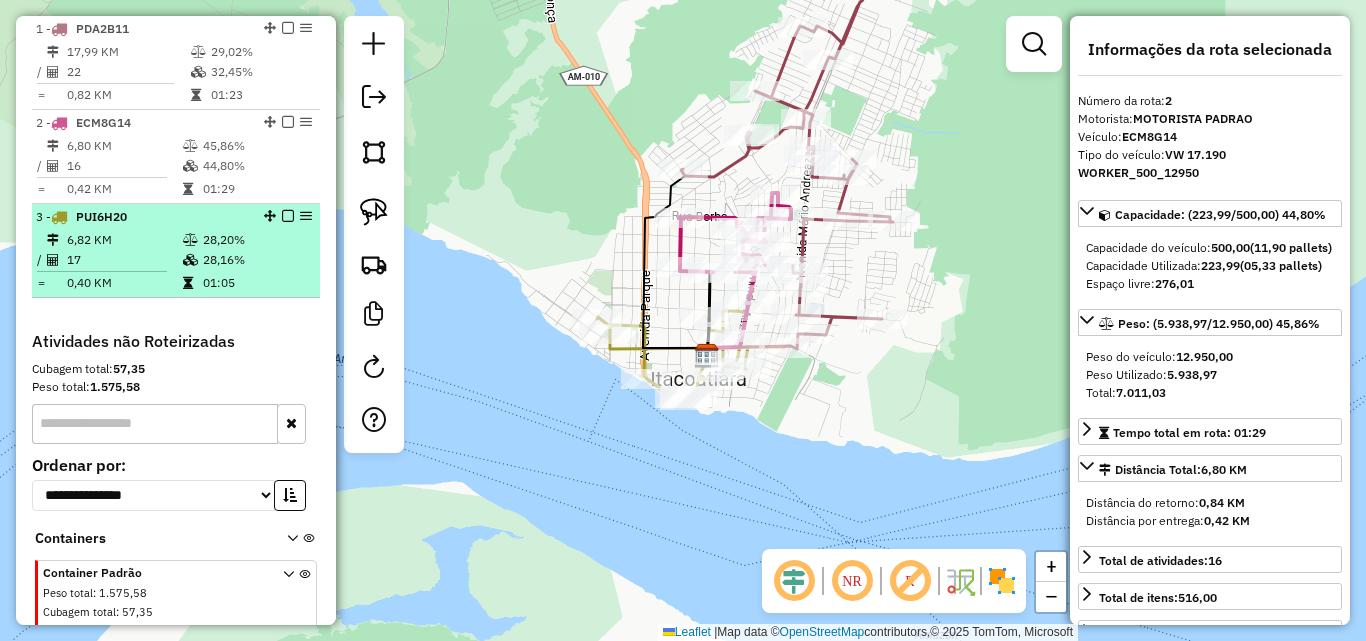 click on "28,20%" at bounding box center (256, 240) 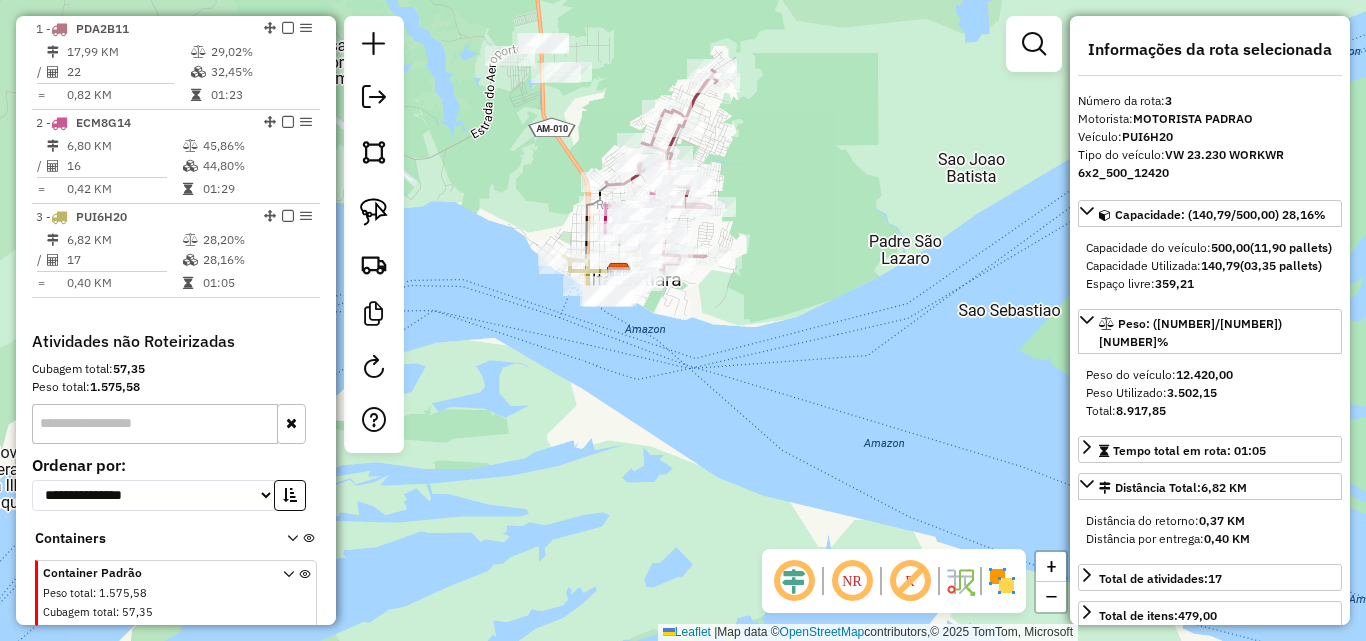 drag, startPoint x: 558, startPoint y: 154, endPoint x: 584, endPoint y: 254, distance: 103.32473 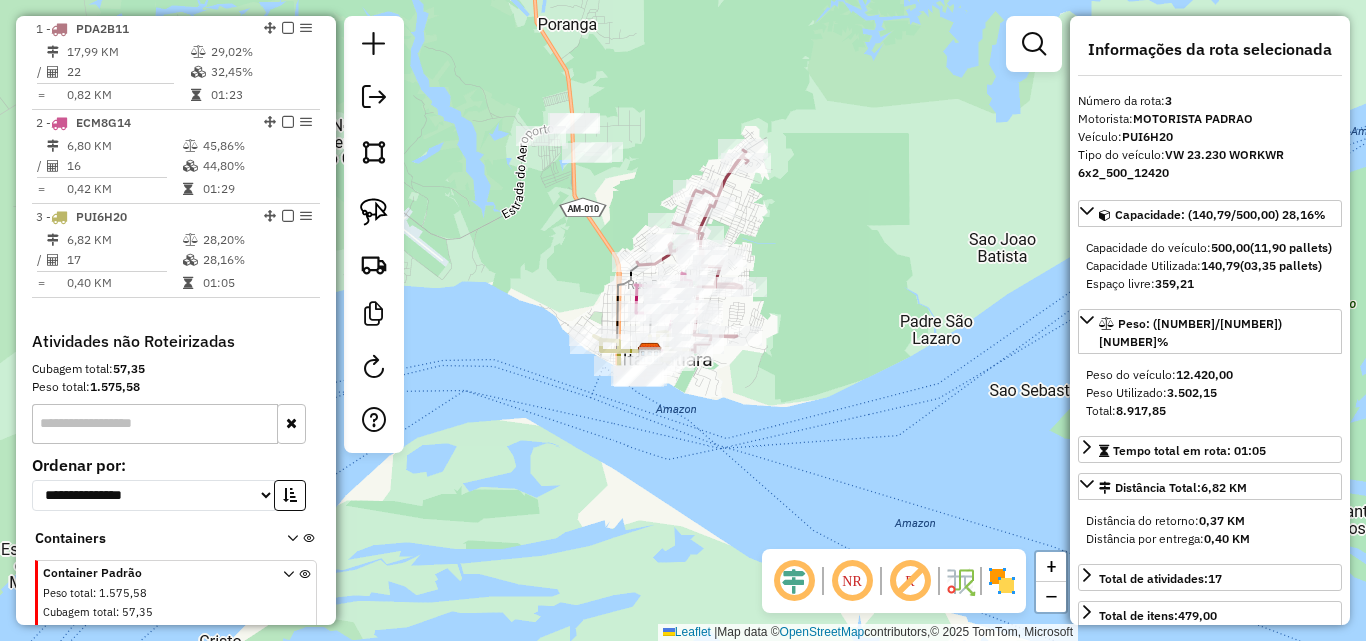 drag, startPoint x: 377, startPoint y: 213, endPoint x: 478, endPoint y: 134, distance: 128.22636 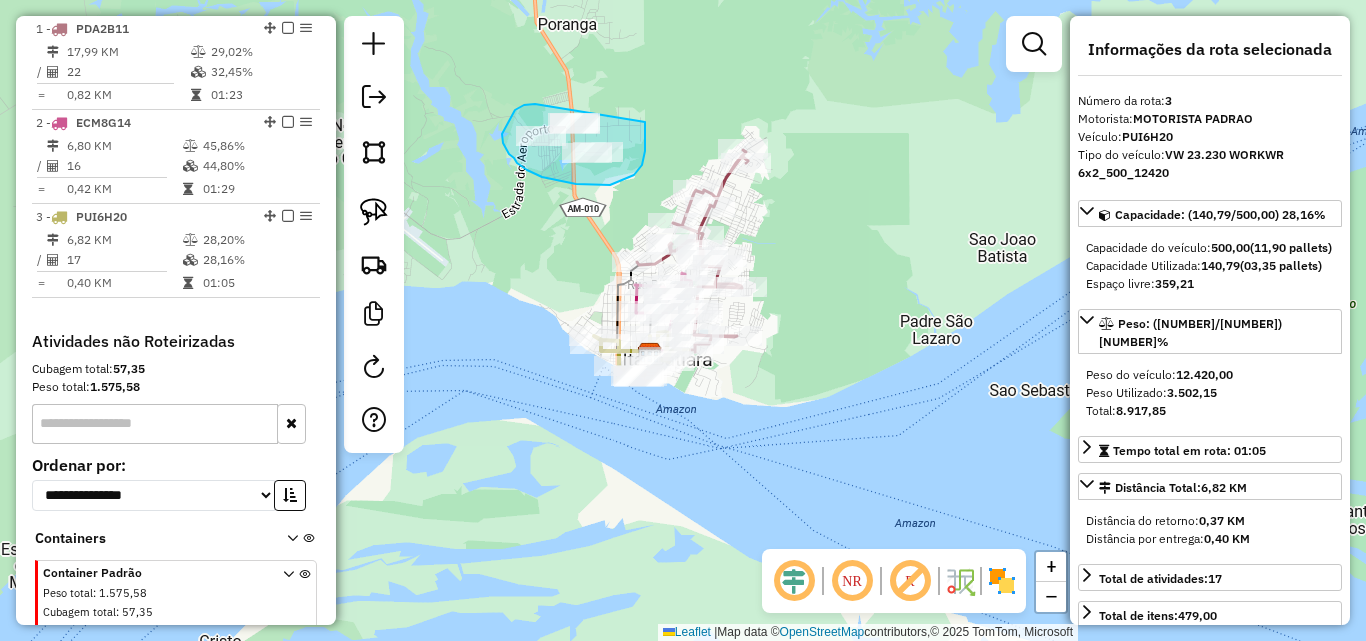drag, startPoint x: 535, startPoint y: 104, endPoint x: 649, endPoint y: 102, distance: 114.01754 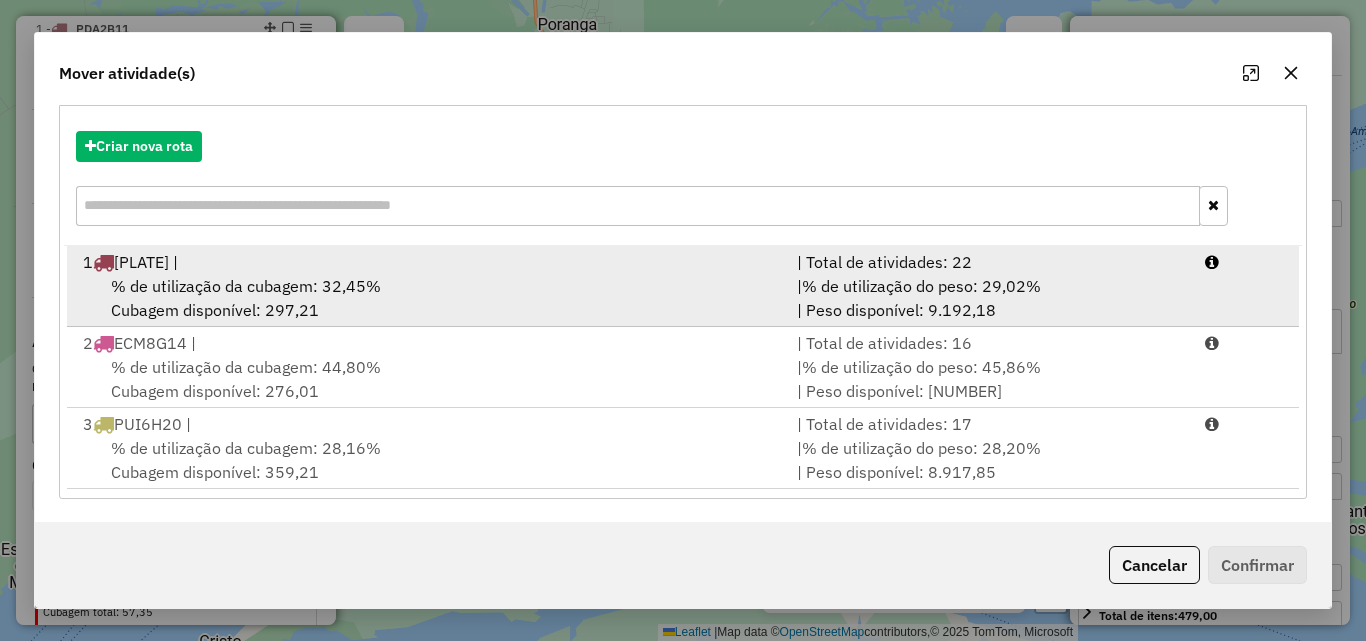 scroll, scrollTop: 210, scrollLeft: 0, axis: vertical 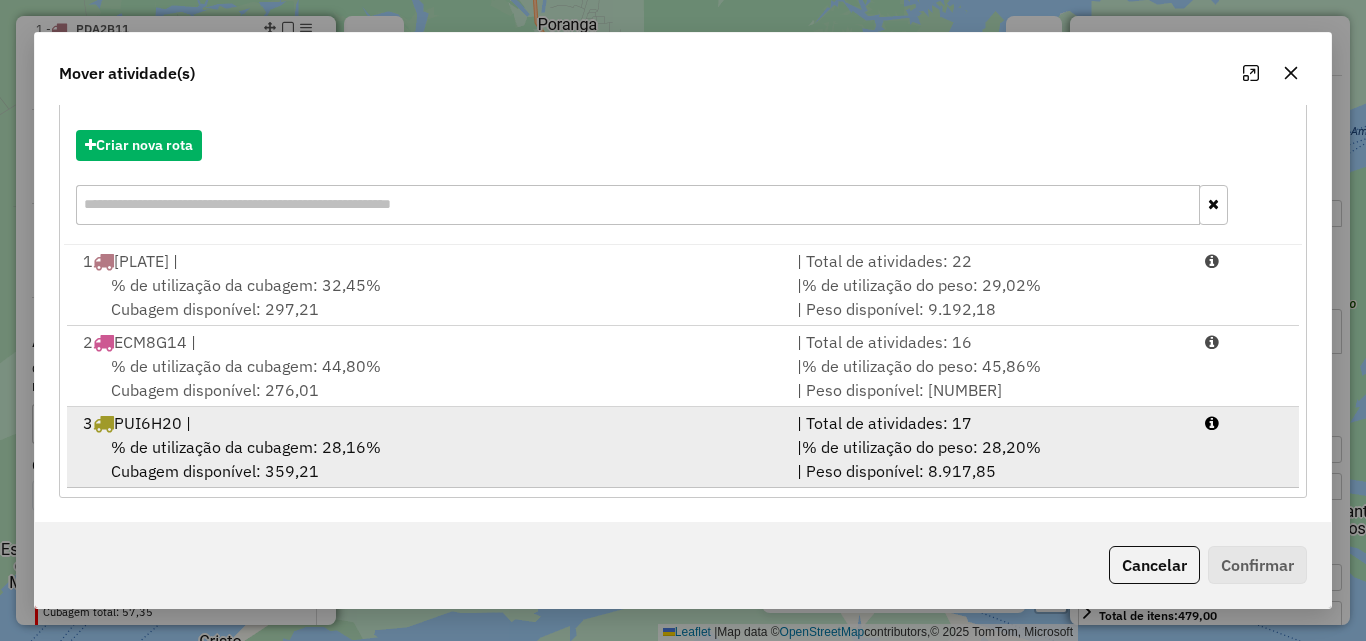 click on "% de utilização da cubagem: 28,16%" at bounding box center (246, 447) 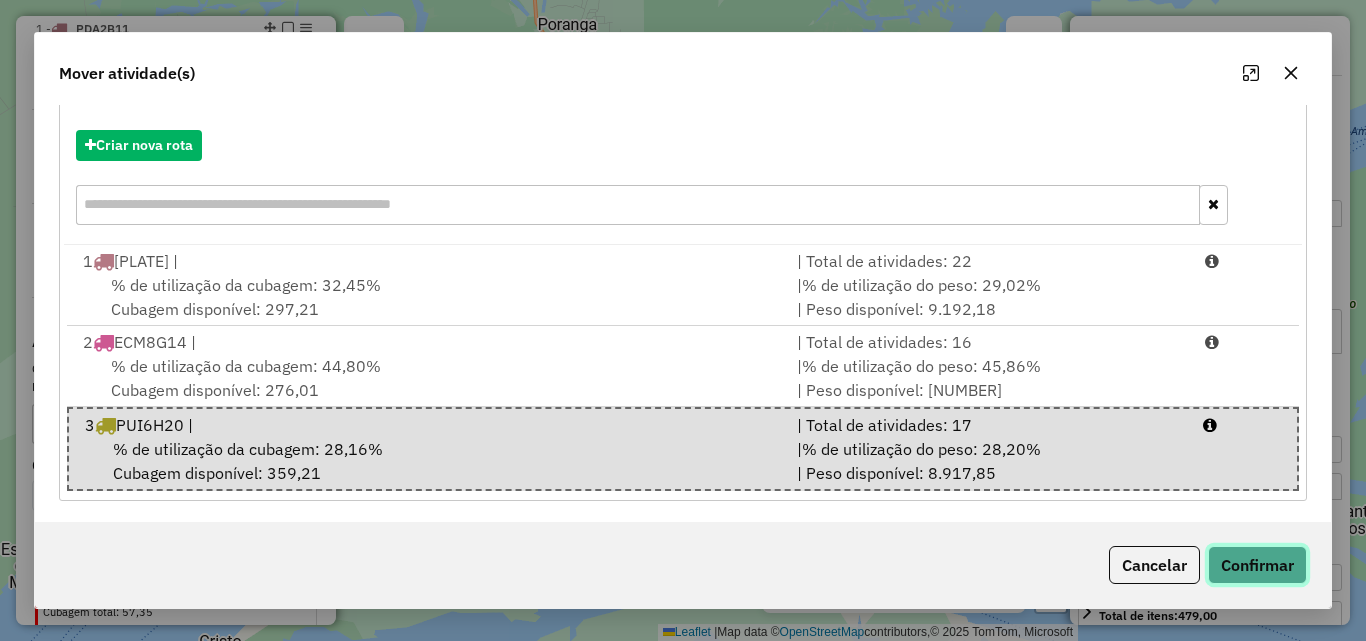 click on "Confirmar" 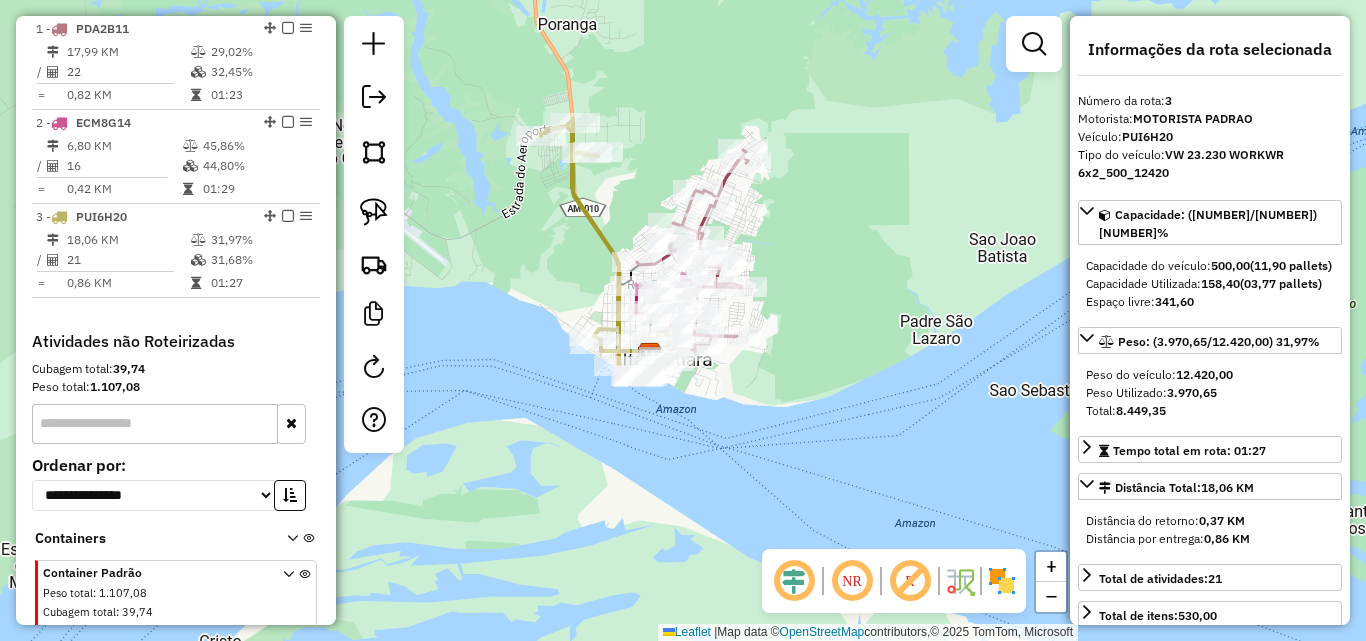 scroll, scrollTop: 0, scrollLeft: 0, axis: both 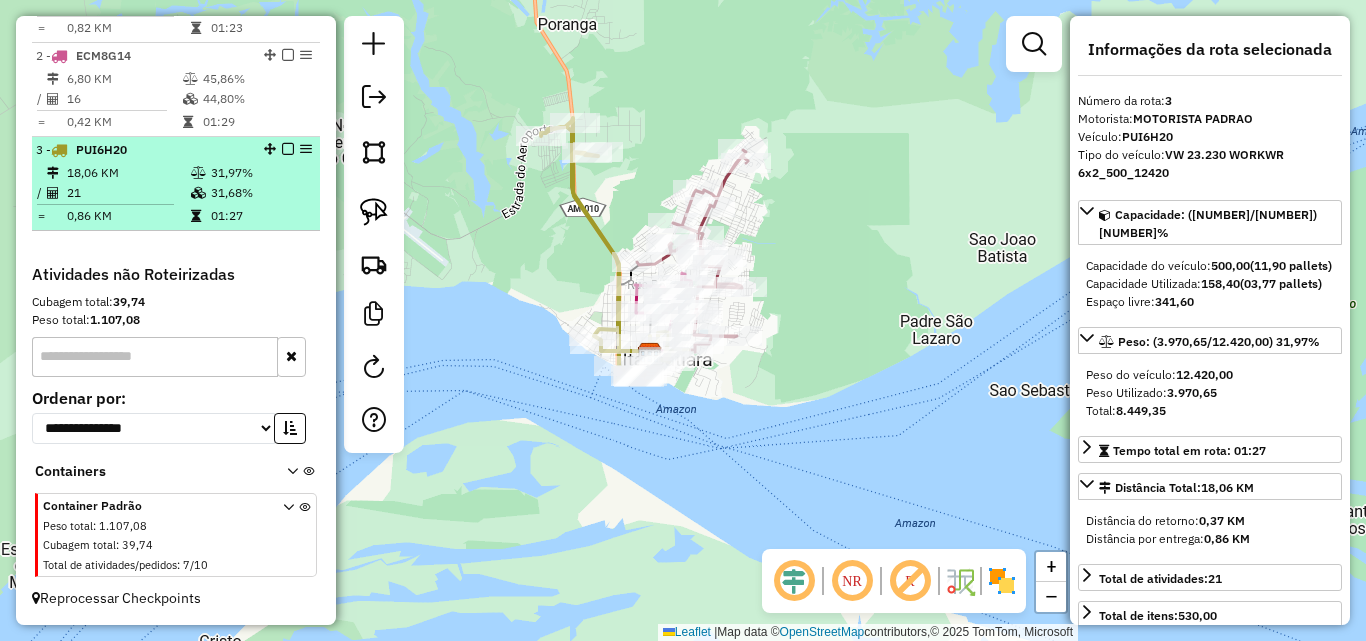 click on "21" at bounding box center (128, 193) 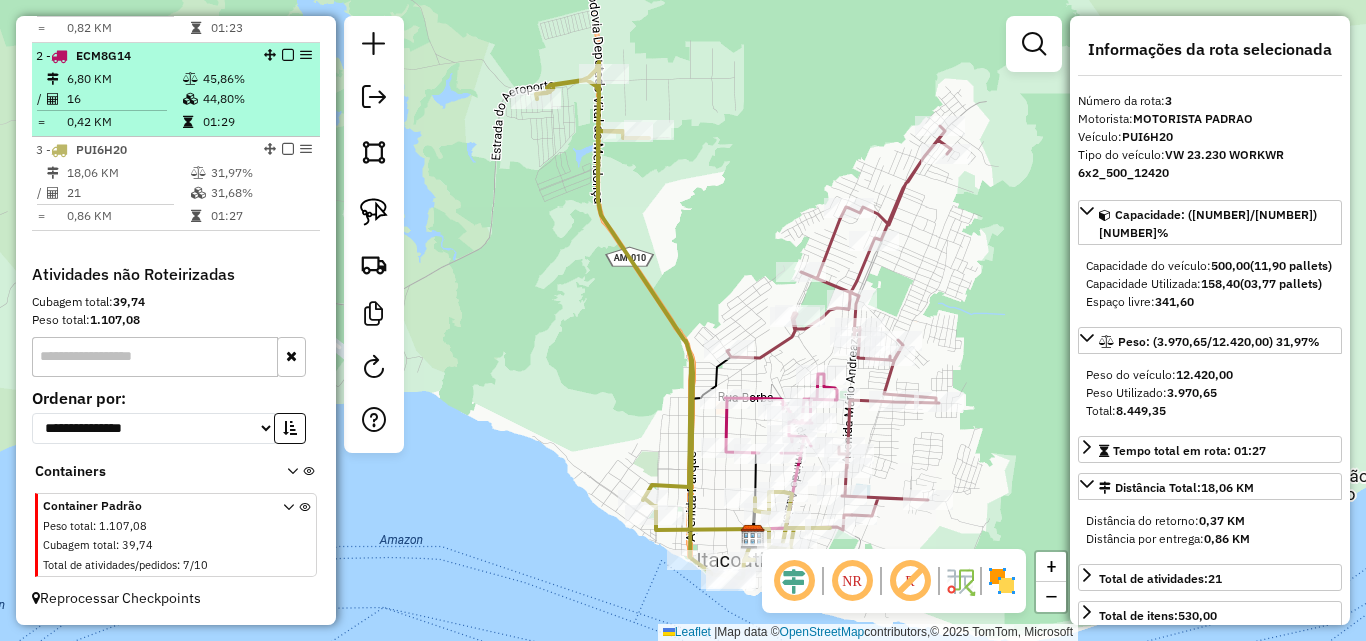 click on "6,80 KM" at bounding box center (124, 79) 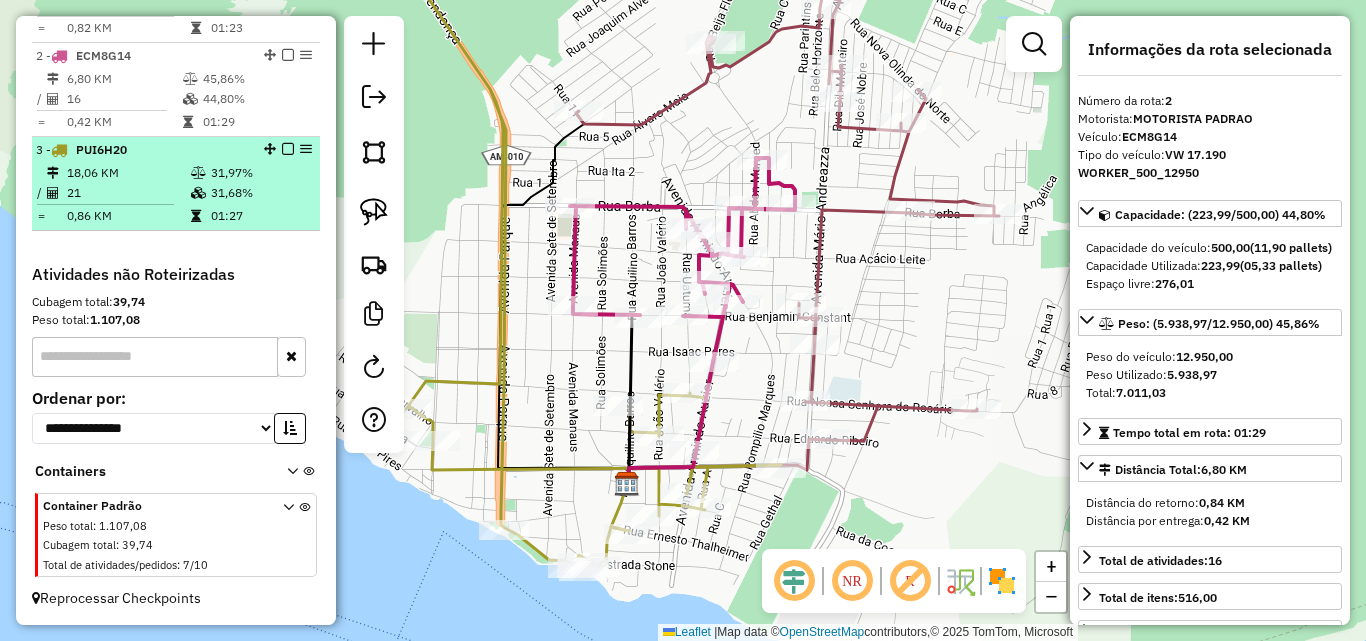 click on "3 -       PUI6H20" at bounding box center (142, 150) 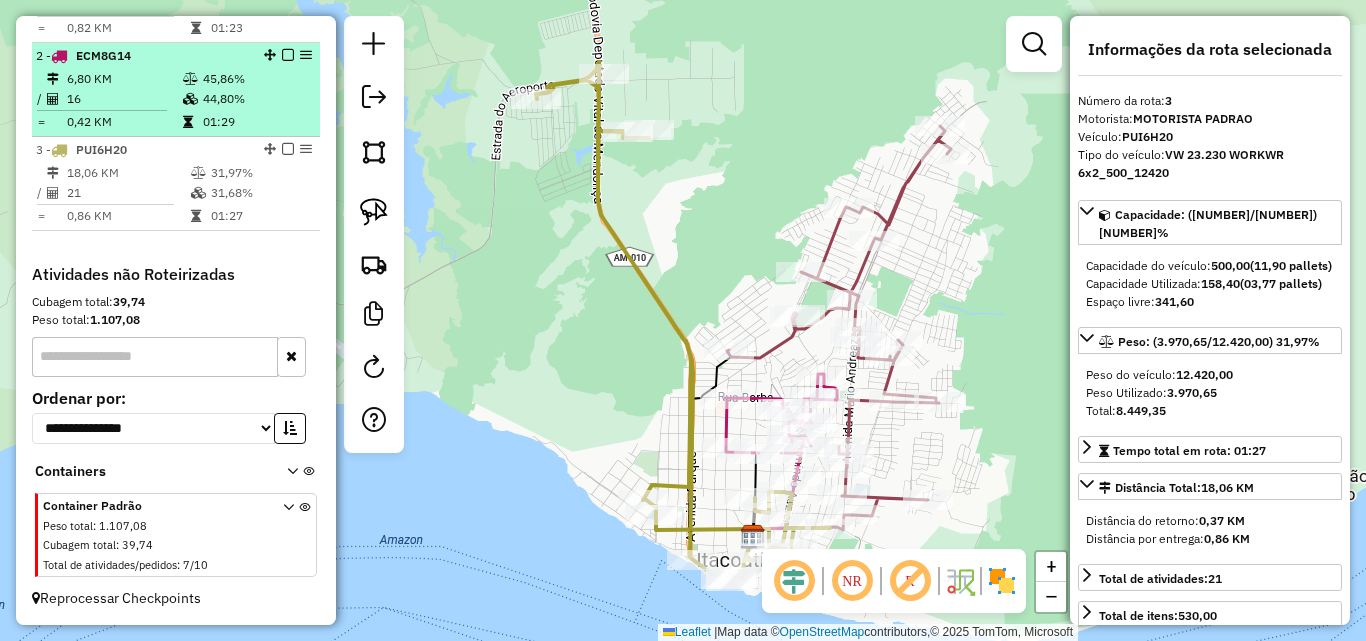 click on "16" at bounding box center [124, 99] 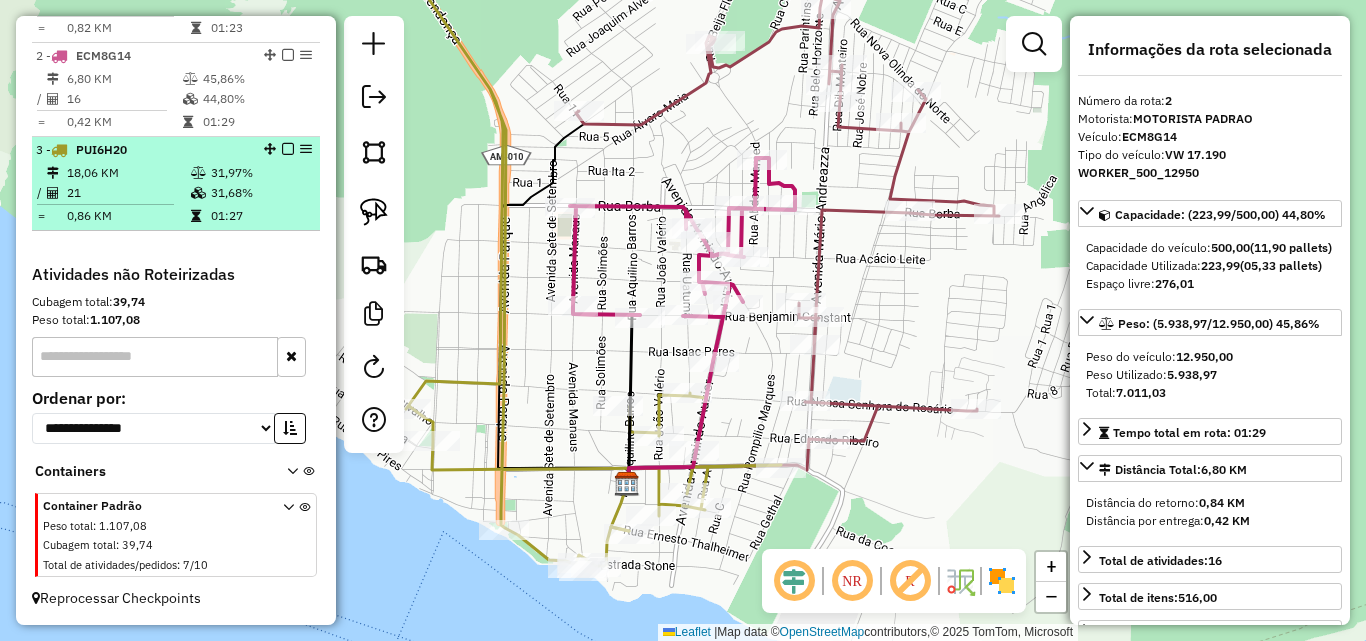 scroll, scrollTop: 741, scrollLeft: 0, axis: vertical 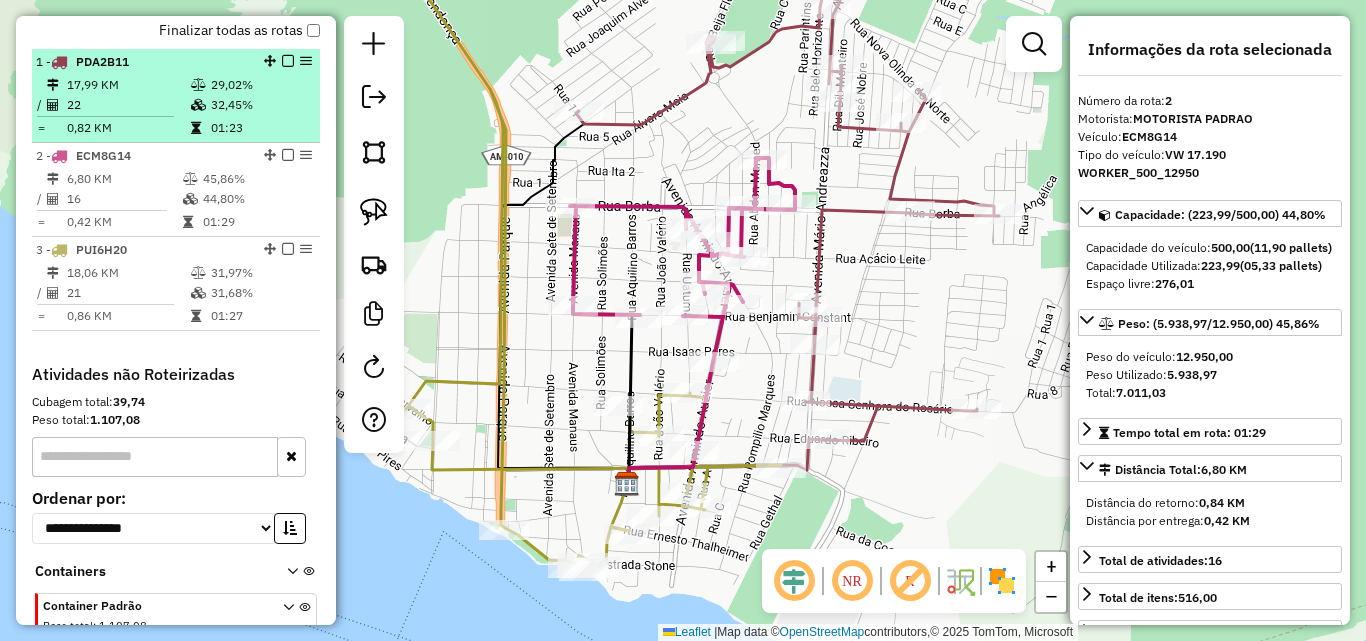 click on "22" at bounding box center [128, 105] 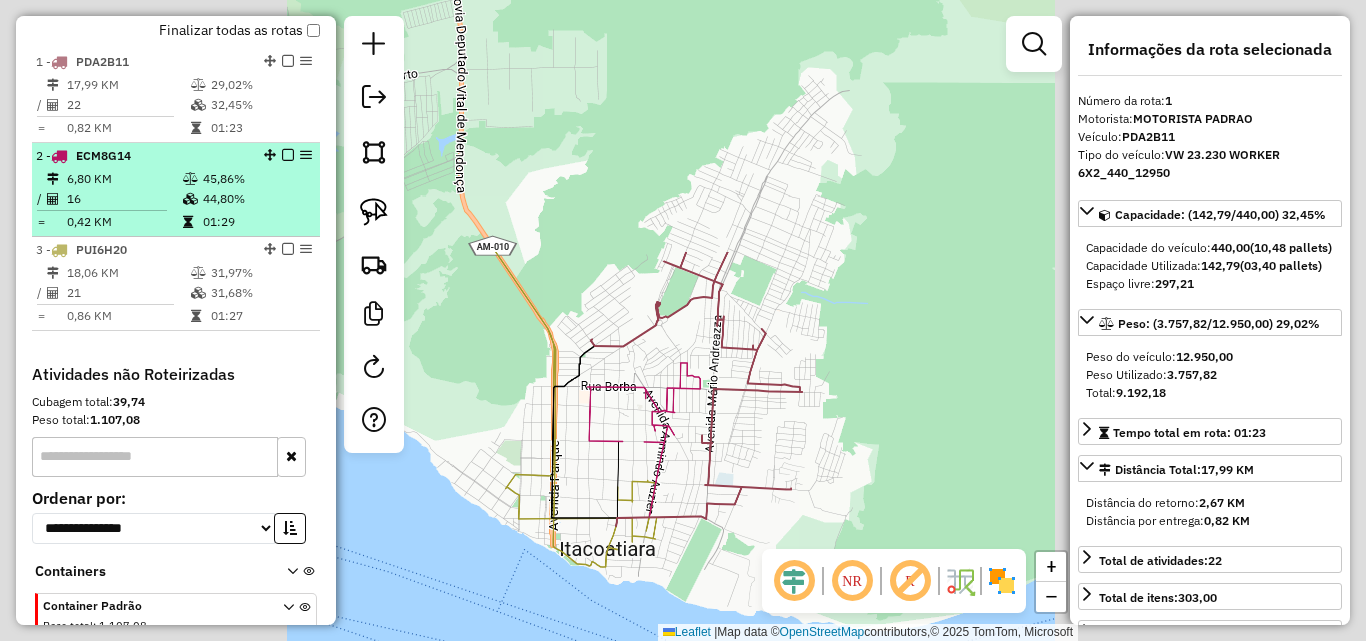 click on "2 -       ECM8G14   6,80 KM   45,86%  /  16   44,80%     =  0,42 KM   01:29" at bounding box center [176, 190] 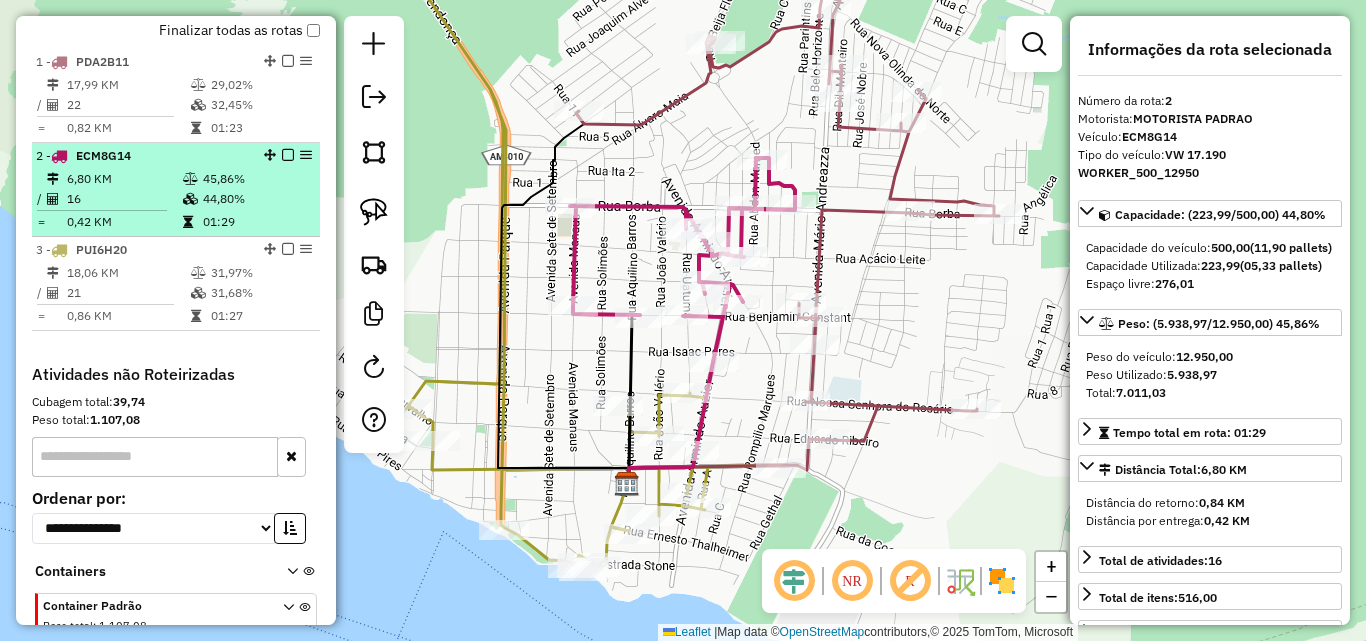 click on "2 -       ECM8G14   6,80 KM   45,86%  /  16   44,80%     =  0,42 KM   01:29" at bounding box center [176, 190] 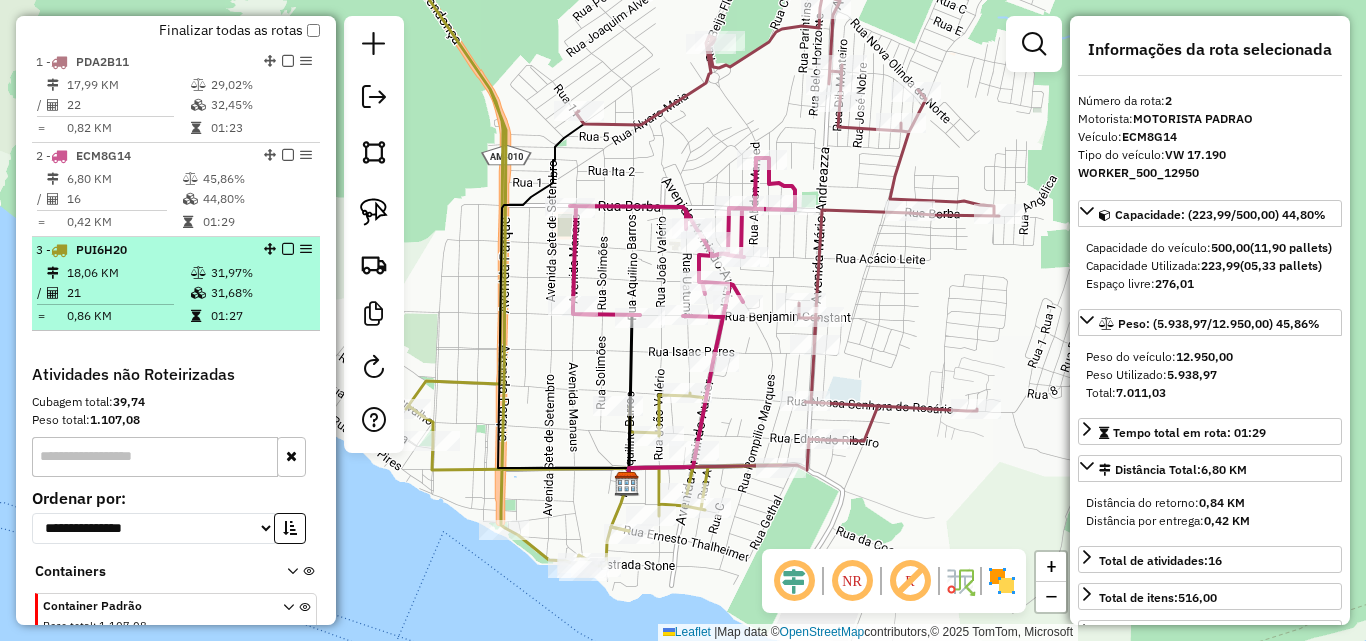 click on "3 -       PUI6H20" at bounding box center [142, 250] 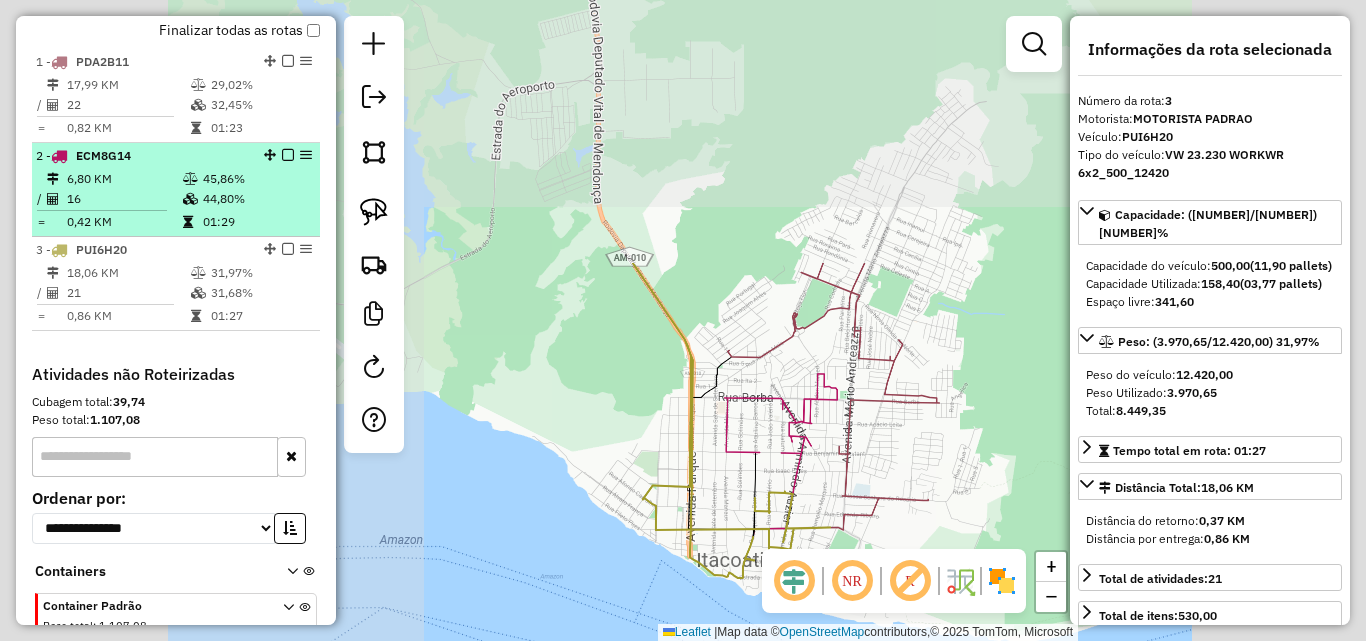 click on "16" at bounding box center [124, 199] 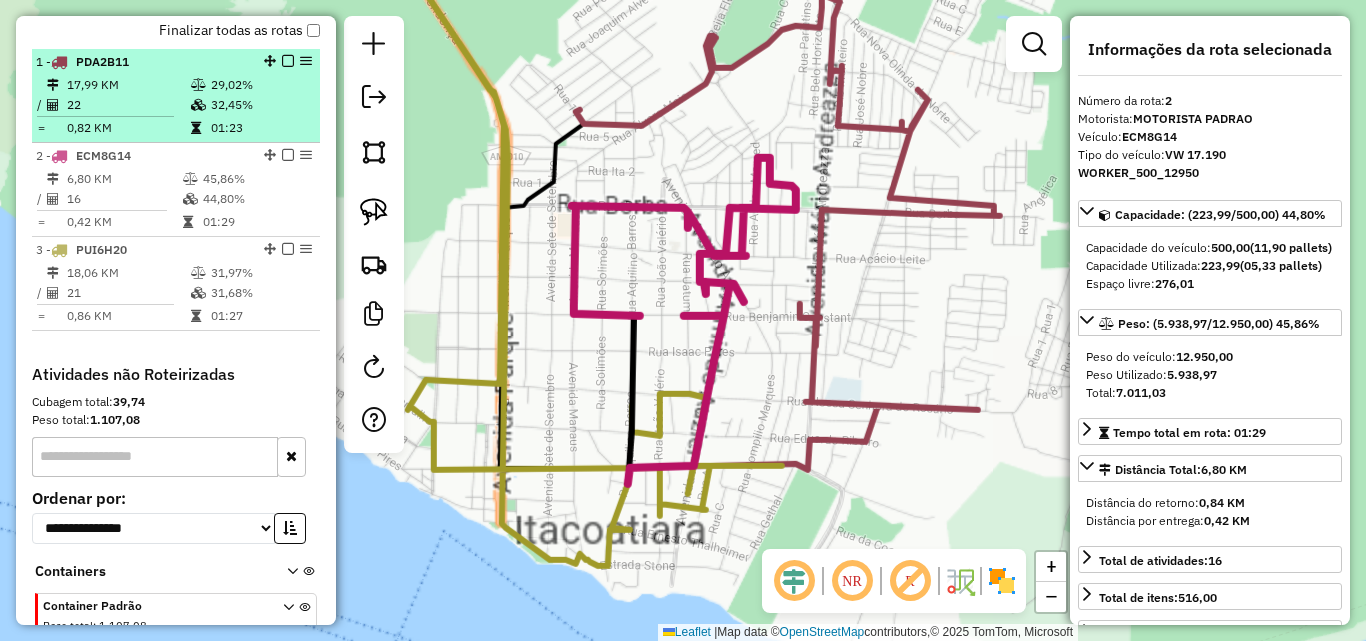 click on "22" at bounding box center (128, 105) 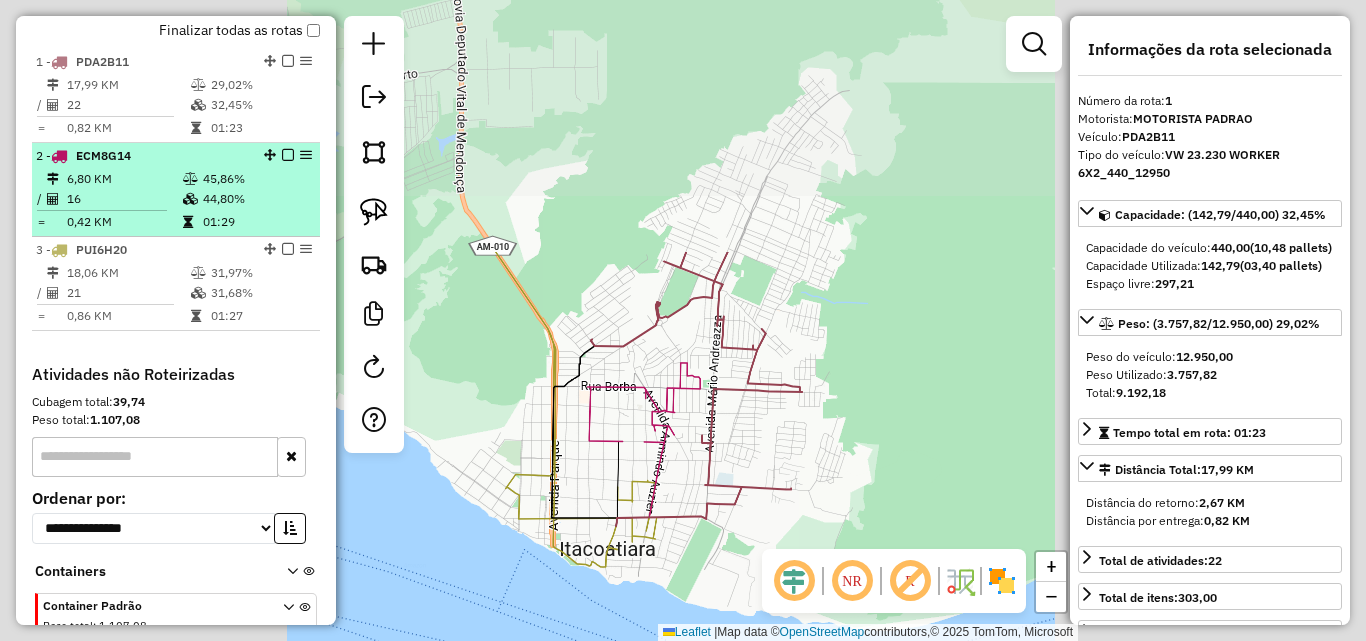 click on "6,80 KM" at bounding box center [124, 179] 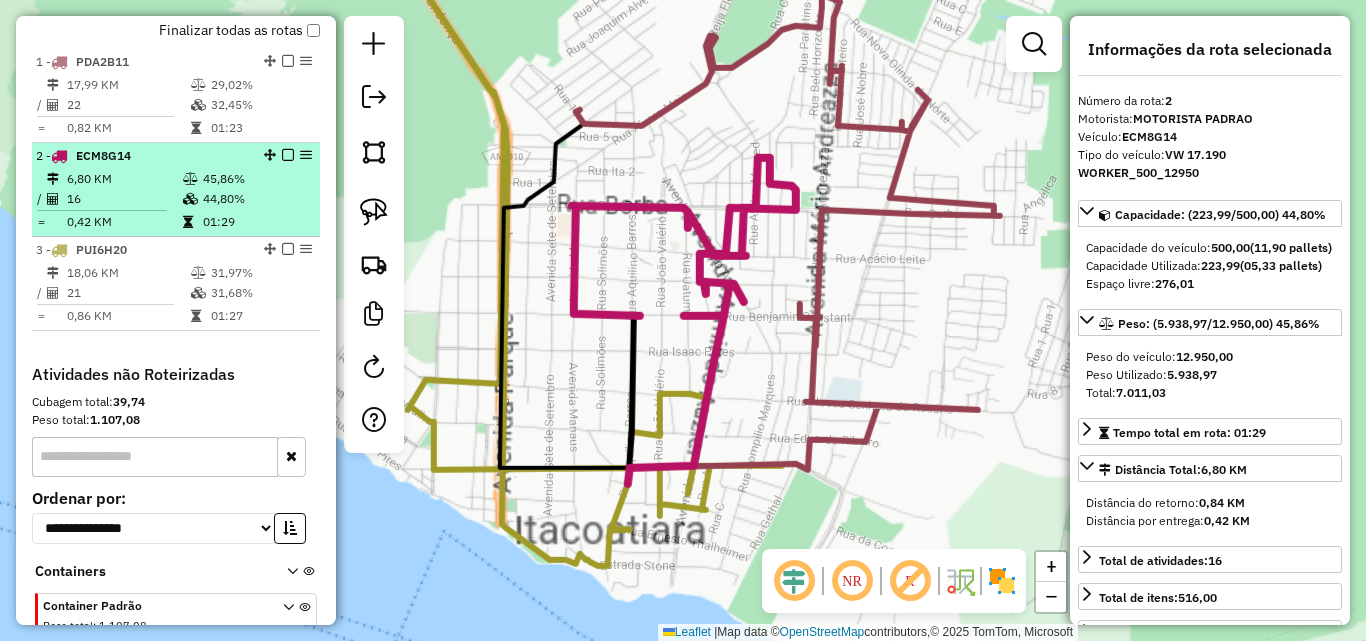 click on "2 -       ECM8G14   6,80 KM   45,86%  /  16   44,80%     =  0,42 KM   01:29" at bounding box center (176, 190) 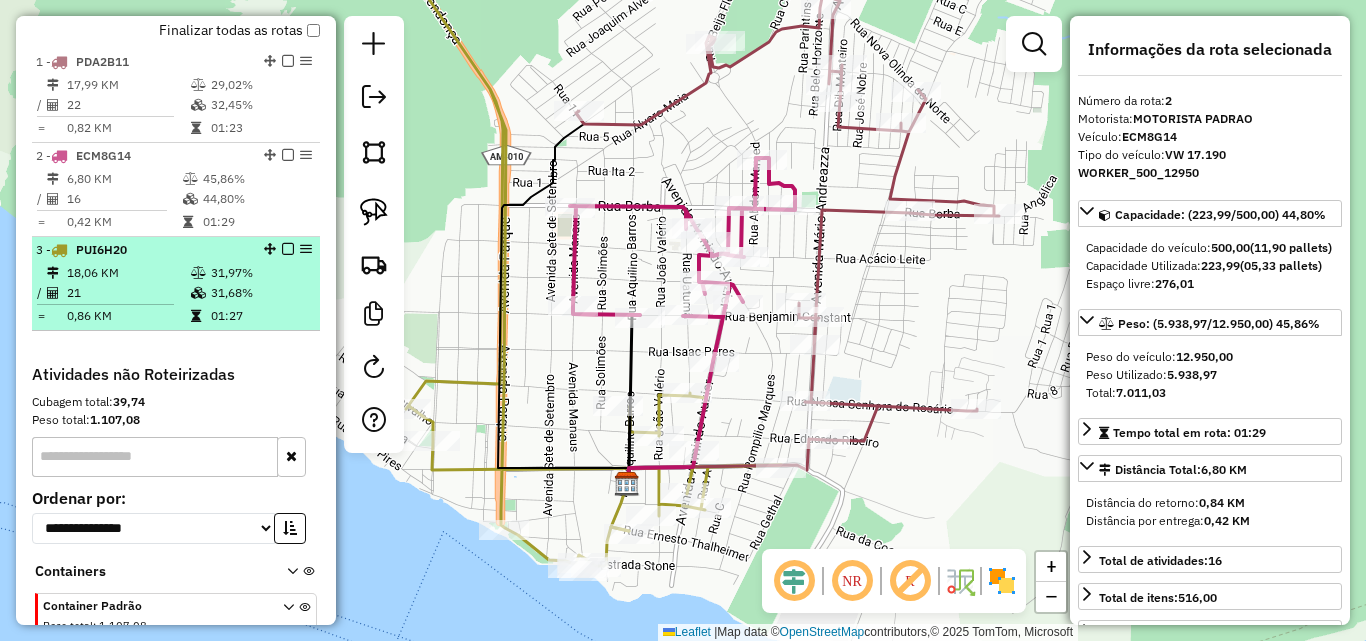 click on "3 -       PUI6H20" at bounding box center (142, 250) 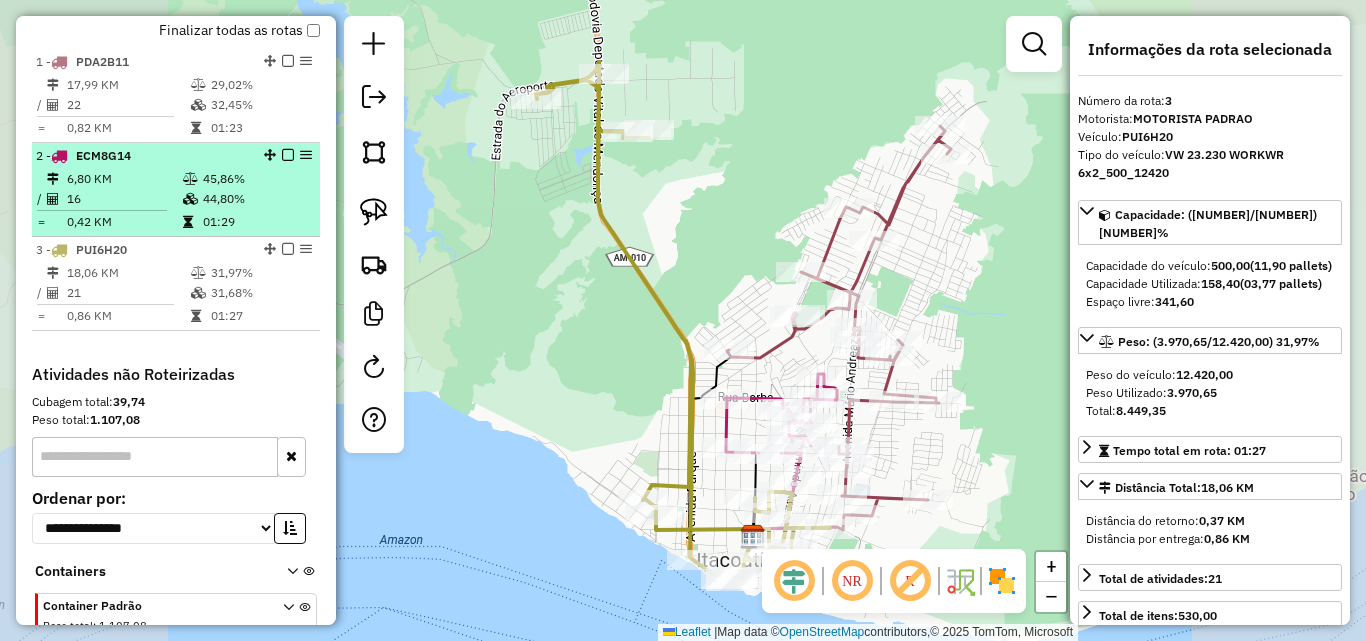 click on "0,42 KM" at bounding box center [124, 222] 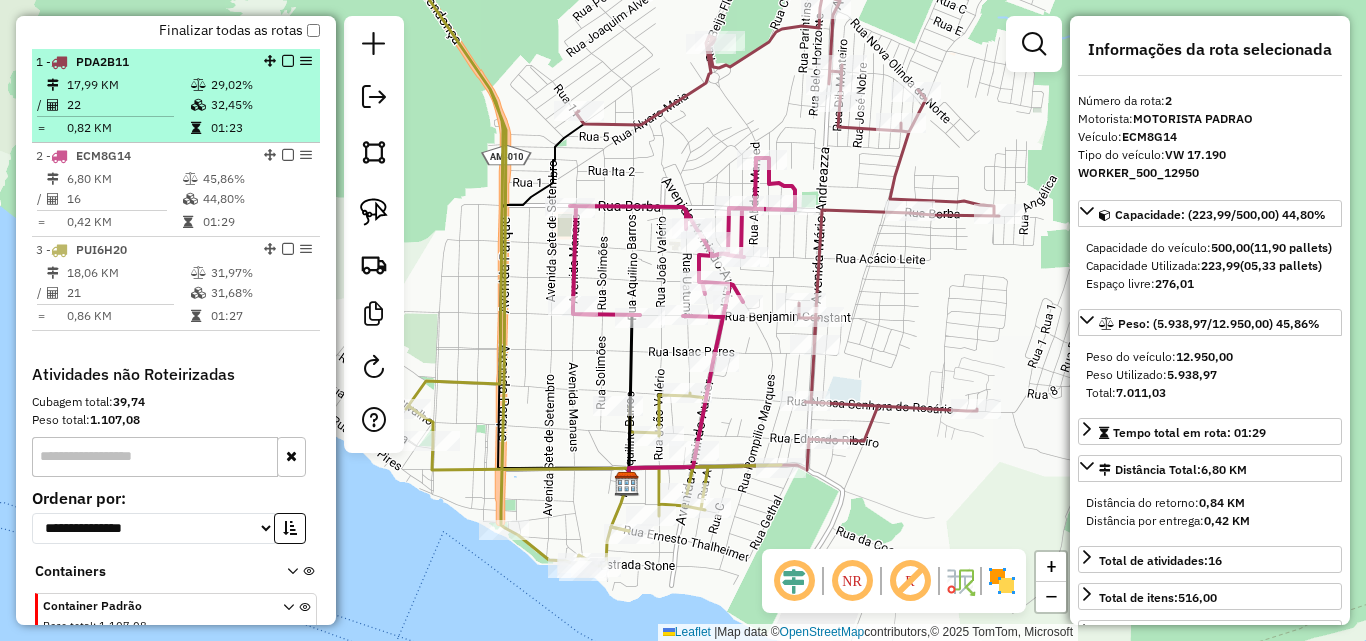 click on "0,82 KM" at bounding box center (128, 128) 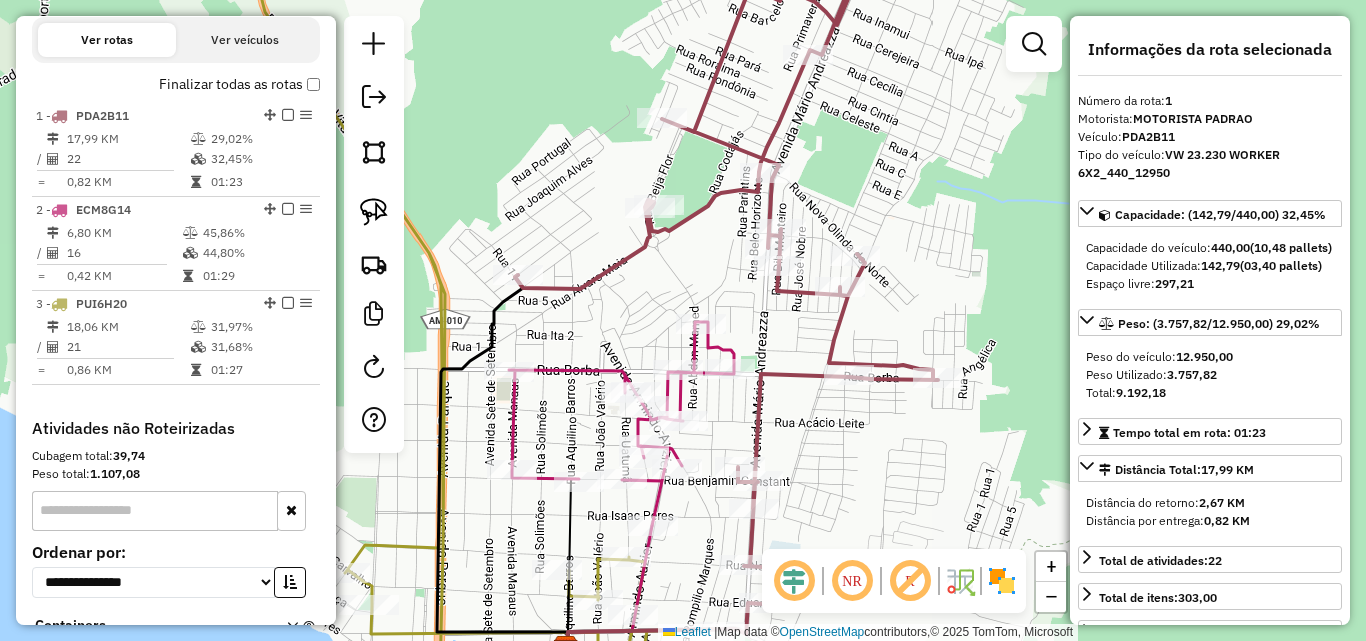 scroll, scrollTop: 541, scrollLeft: 0, axis: vertical 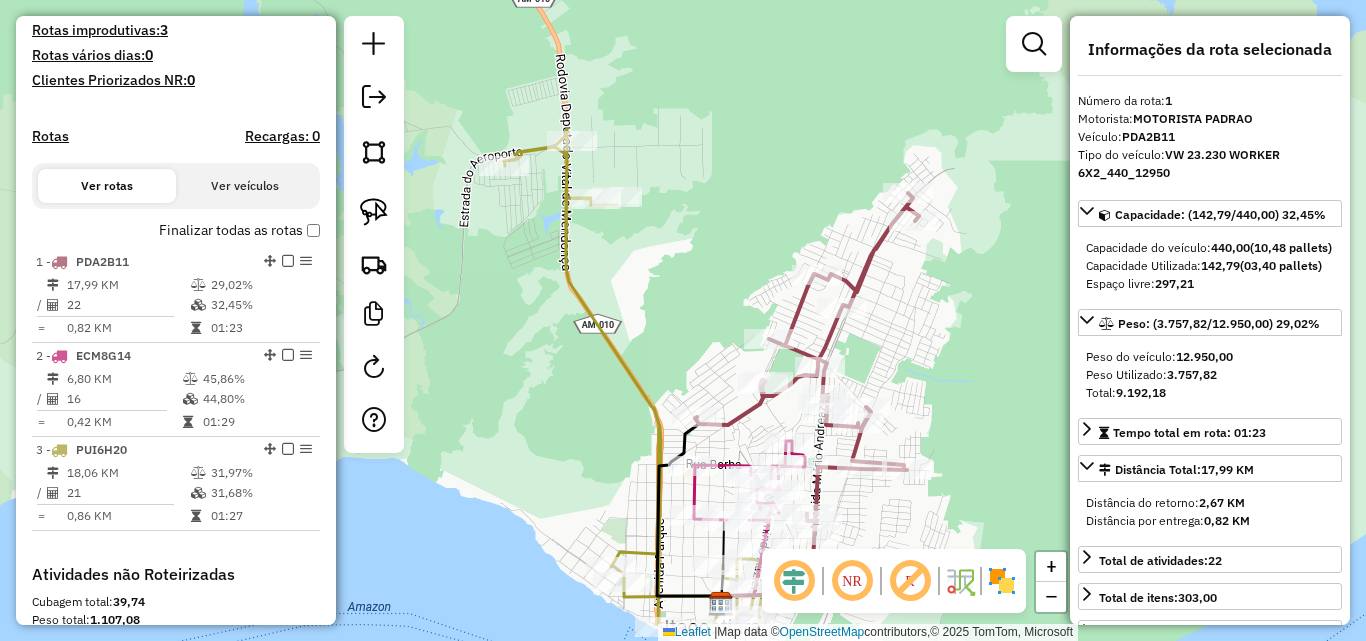drag, startPoint x: 710, startPoint y: 263, endPoint x: 776, endPoint y: 134, distance: 144.90341 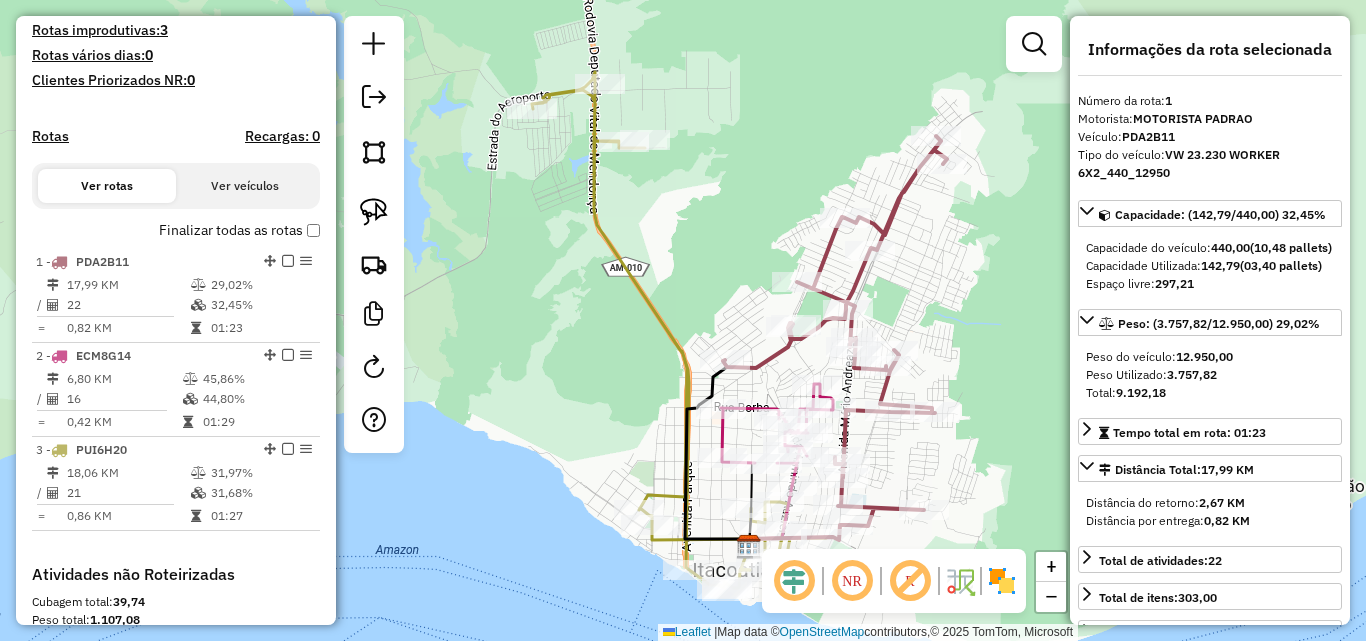 click on "Janela de atendimento Grade de atendimento Capacidade Transportadoras Veículos Cliente Pedidos  Rotas Selecione os dias de semana para filtrar as janelas de atendimento  Seg   Ter   Qua   Qui   Sex   Sáb   Dom  Informe o período da janela de atendimento: De: Até:  Filtrar exatamente a janela do cliente  Considerar janela de atendimento padrão  Selecione os dias de semana para filtrar as grades de atendimento  Seg   Ter   Qua   Qui   Sex   Sáb   Dom   Considerar clientes sem dia de atendimento cadastrado  Clientes fora do dia de atendimento selecionado Filtrar as atividades entre os valores definidos abaixo:  Peso mínimo:   Peso máximo:   Cubagem mínima:   Cubagem máxima:   De:   Até:  Filtrar as atividades entre o tempo de atendimento definido abaixo:  De:   Até:   Considerar capacidade total dos clientes não roteirizados Transportadora: Selecione um ou mais itens Tipo de veículo: Selecione um ou mais itens Veículo: Selecione um ou mais itens Motorista: Selecione um ou mais itens Nome: Rótulo:" 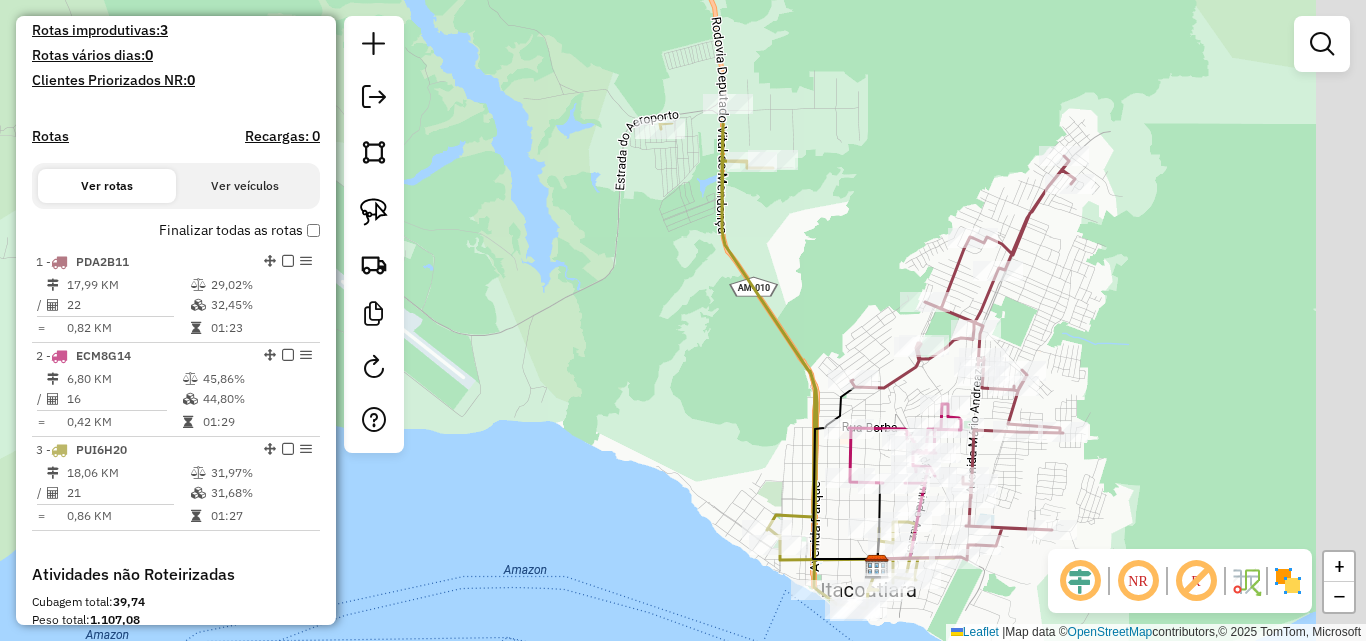 drag, startPoint x: 722, startPoint y: 212, endPoint x: 659, endPoint y: 397, distance: 195.43285 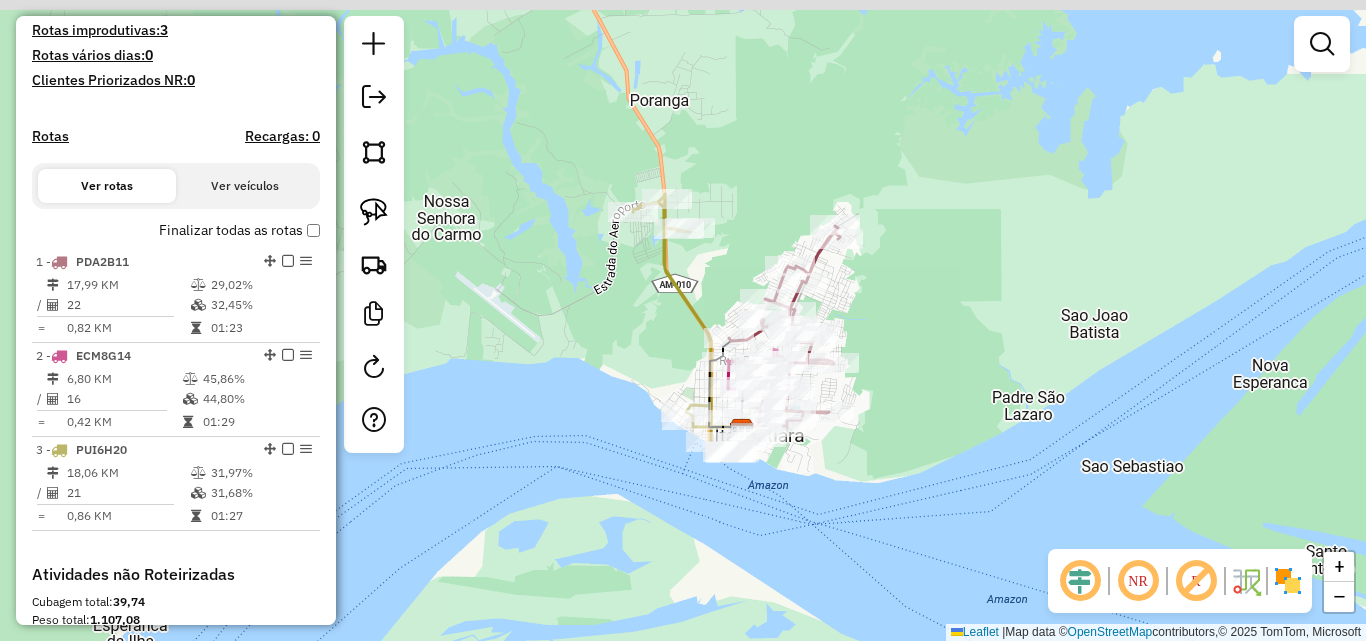 drag, startPoint x: 822, startPoint y: 265, endPoint x: 702, endPoint y: 280, distance: 120.93387 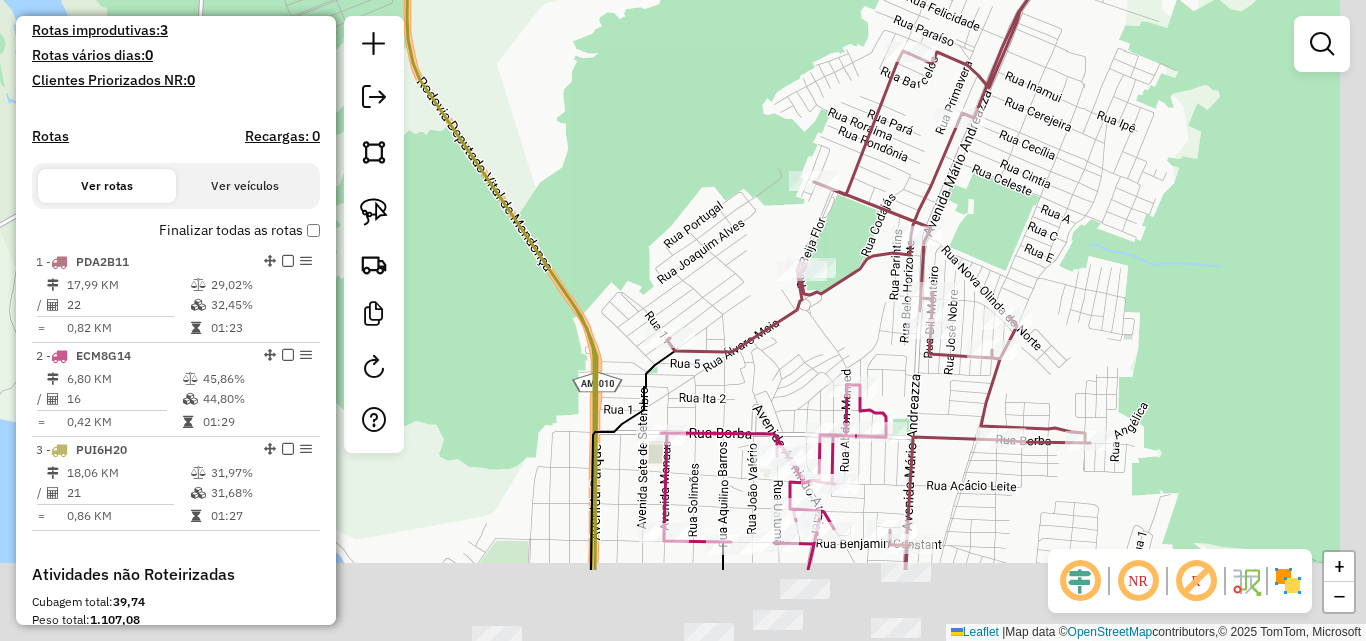 drag, startPoint x: 745, startPoint y: 305, endPoint x: 669, endPoint y: 82, distance: 235.59499 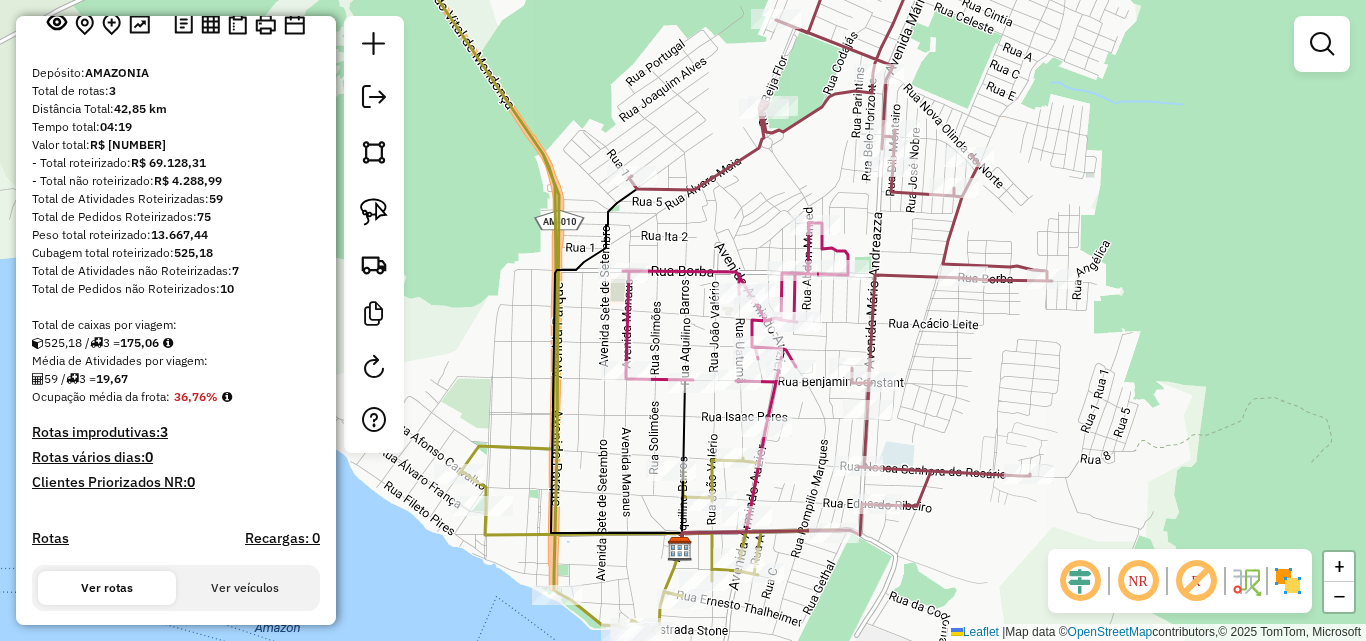 scroll, scrollTop: 0, scrollLeft: 0, axis: both 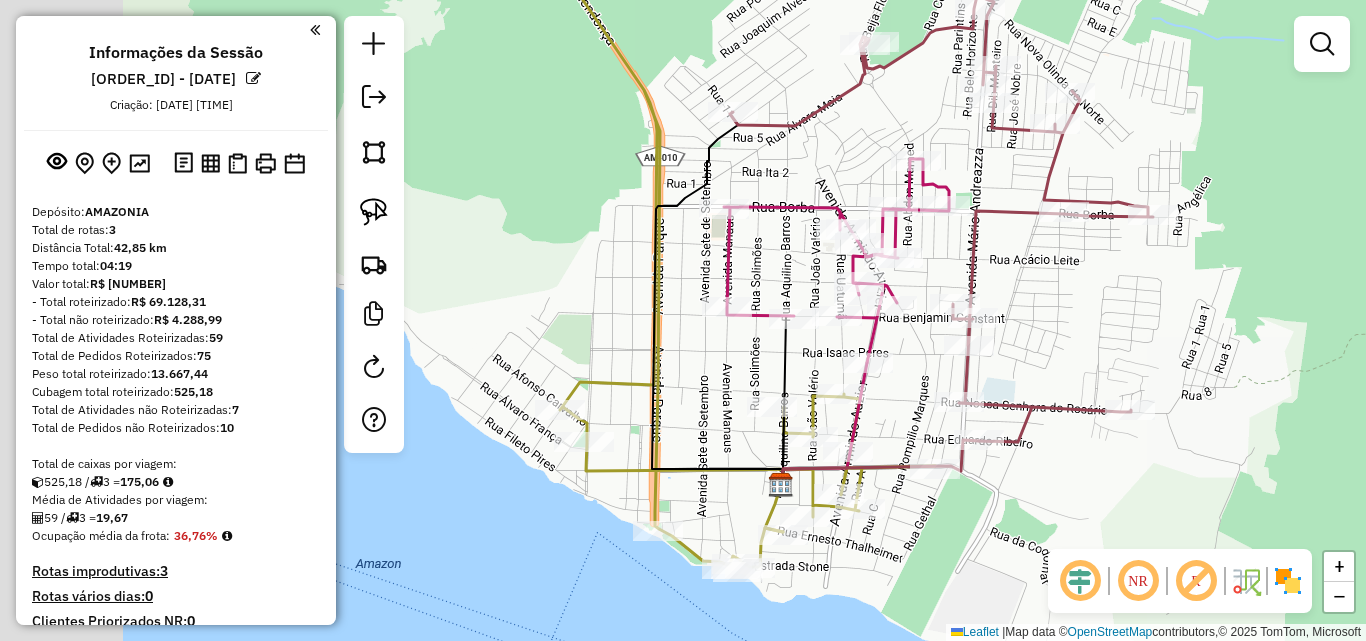 drag, startPoint x: 865, startPoint y: 322, endPoint x: 1080, endPoint y: 335, distance: 215.39267 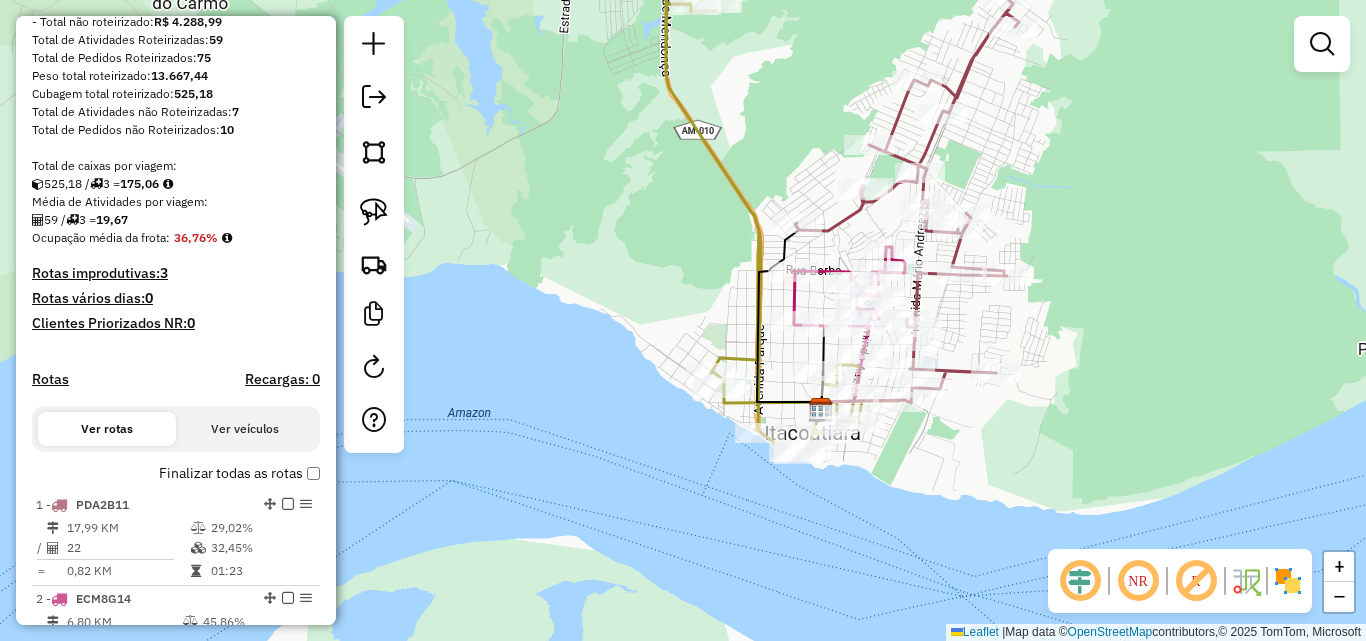 scroll, scrollTop: 300, scrollLeft: 0, axis: vertical 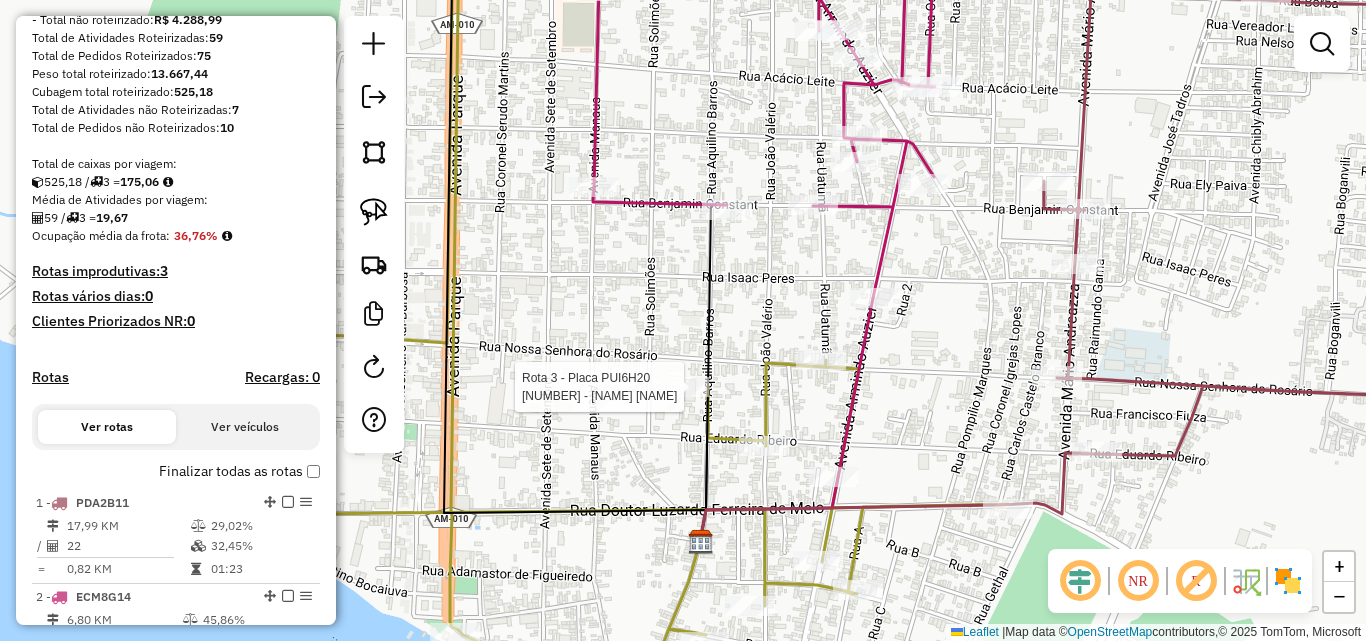 select on "**********" 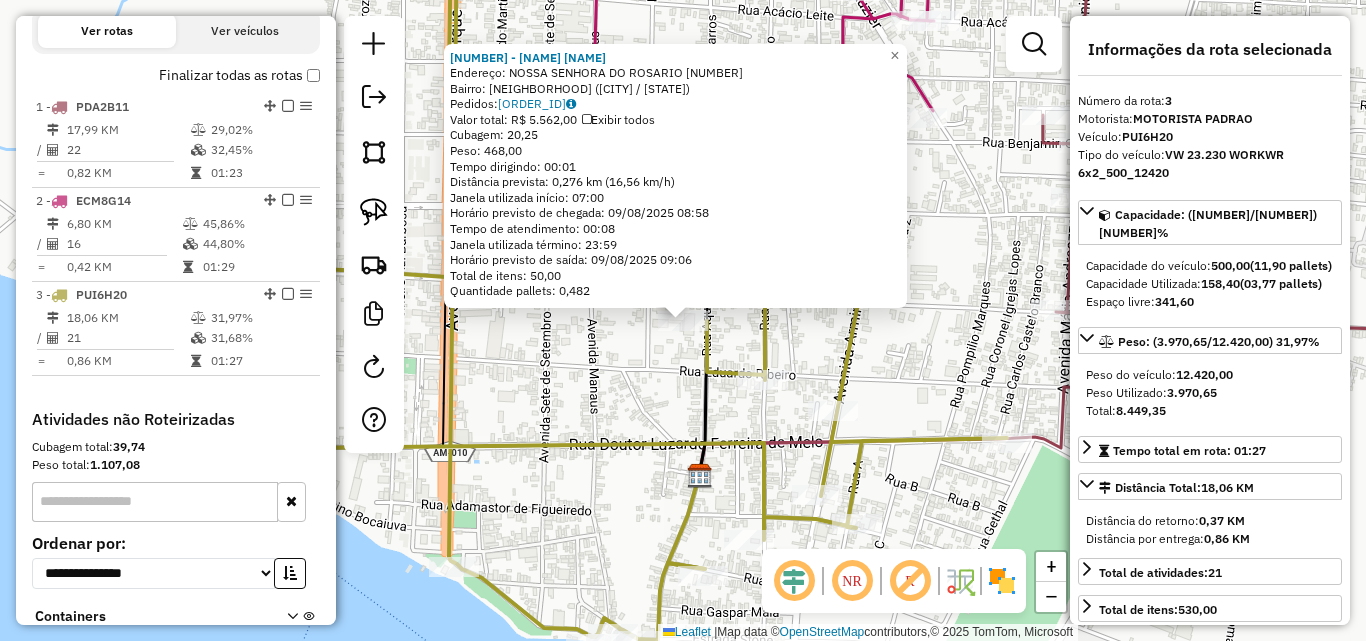 scroll, scrollTop: 841, scrollLeft: 0, axis: vertical 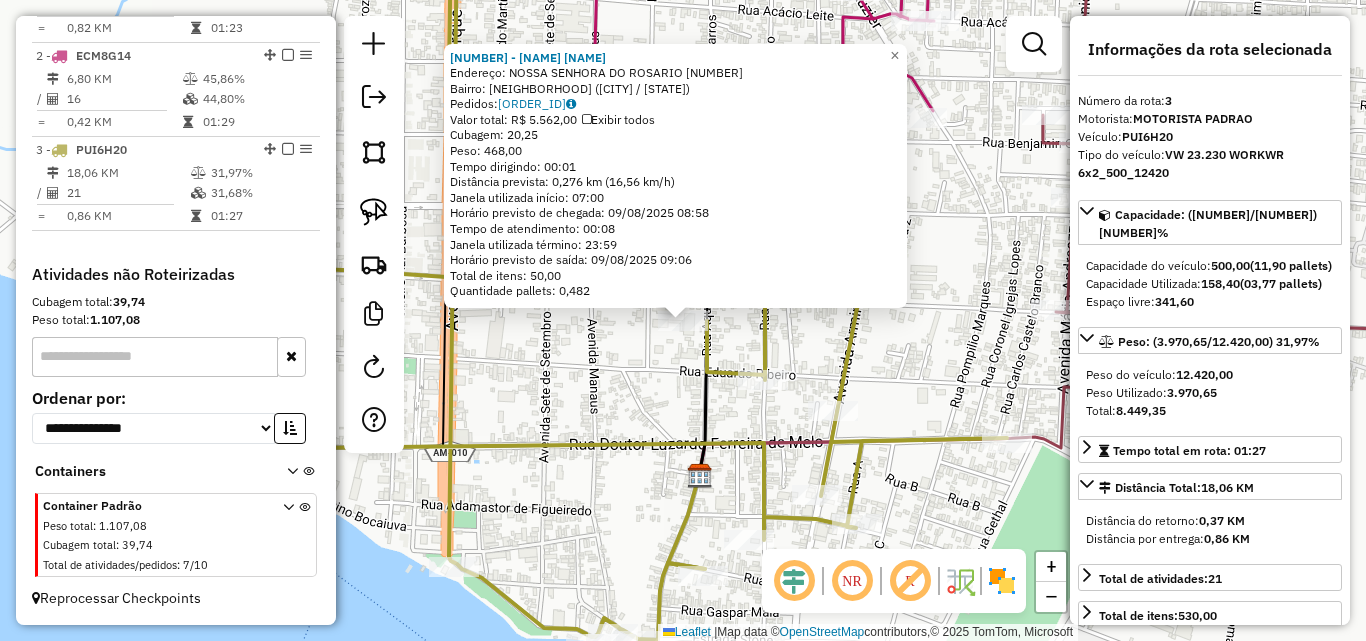 click on "[NUMBER] - [NAME] [NAME] Endereço: [NAME] [NAME] [NAME] [NUMBER] Bairro: [NAME] [NAME] ([NAME] / [NAME]) Pedidos: [NUMBER] Valor total: R$ [NUMBER] Exibir todos Cubagem: [NUMBER] Peso: [NUMBER] Tempo dirigindo: [TIME] Distância prevista: [NUMBER] km ([NUMBER] km/h) Janela utilizada início: [TIME] Horário previsto de chegada: [DATE] [TIME] Tempo de atendimento: [TIME] Janela utilizada término: [TIME] Horário previsto de saída: [DATE] [TIME] Total de itens: [NUMBER] Quantidade pallets: [NUMBER] × Janela de atendimento Grade de atendimento Capacidade Transportadoras Veículos Cliente Pedidos Rotas Selecione os dias de semana para filtrar as janelas de atendimento Seg Ter Qua Qui Sex Sáb Dom Informe o período da janela de atendimento: De: Até: Filtrar exatamente a janela do cliente Considerar janela de atendimento padrão Selecione os dias de semana para filtrar as grades de atendimento Seg Ter Qua Qui Sex Sáb Dom Peso mínimo: Peso máximo: De: Até: +" 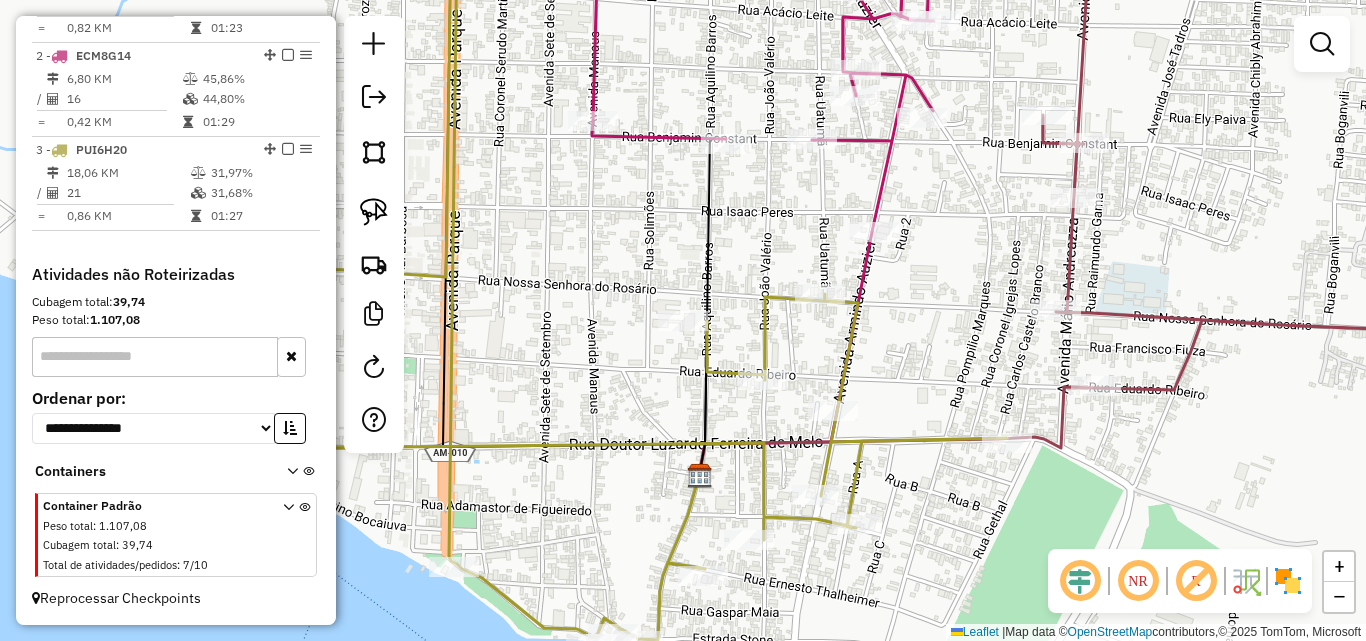 click on "Janela de atendimento Grade de atendimento Capacidade Transportadoras Veículos Cliente Pedidos  Rotas Selecione os dias de semana para filtrar as janelas de atendimento  Seg   Ter   Qua   Qui   Sex   Sáb   Dom  Informe o período da janela de atendimento: De: Até:  Filtrar exatamente a janela do cliente  Considerar janela de atendimento padrão  Selecione os dias de semana para filtrar as grades de atendimento  Seg   Ter   Qua   Qui   Sex   Sáb   Dom   Considerar clientes sem dia de atendimento cadastrado  Clientes fora do dia de atendimento selecionado Filtrar as atividades entre os valores definidos abaixo:  Peso mínimo:   Peso máximo:   Cubagem mínima:   Cubagem máxima:   De:   Até:  Filtrar as atividades entre o tempo de atendimento definido abaixo:  De:   Até:   Considerar capacidade total dos clientes não roteirizados Transportadora: Selecione um ou mais itens Tipo de veículo: Selecione um ou mais itens Veículo: Selecione um ou mais itens Motorista: Selecione um ou mais itens Nome: Rótulo:" 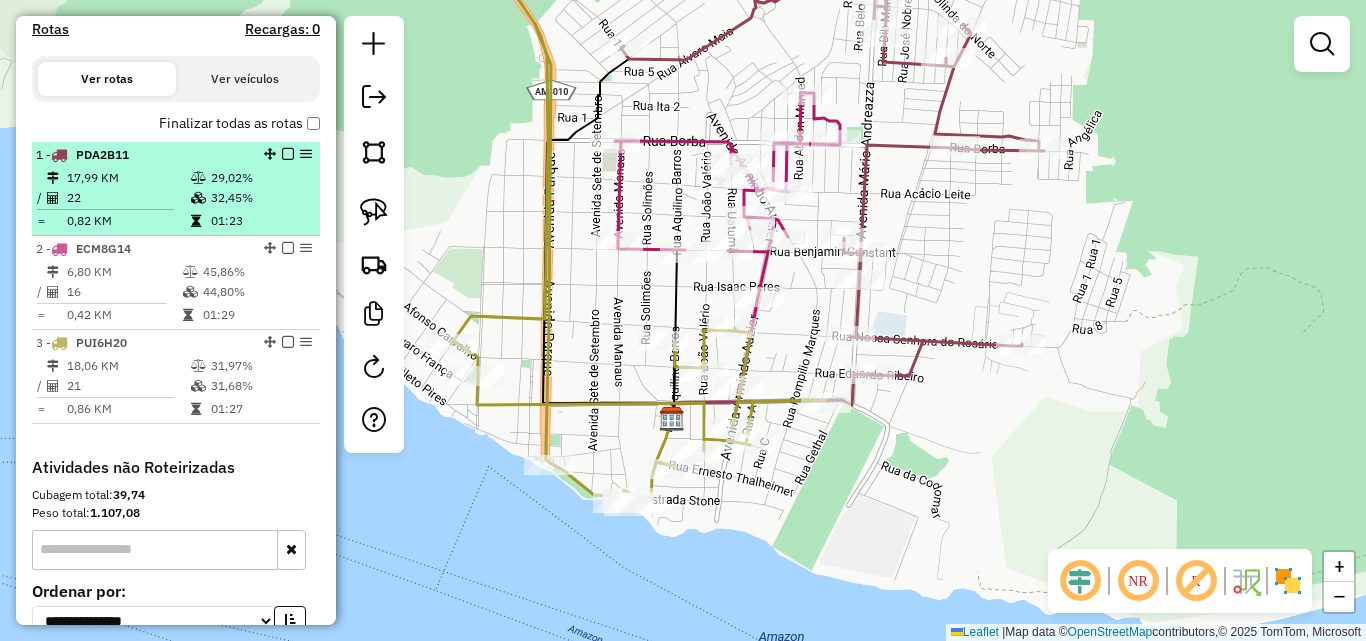 scroll, scrollTop: 641, scrollLeft: 0, axis: vertical 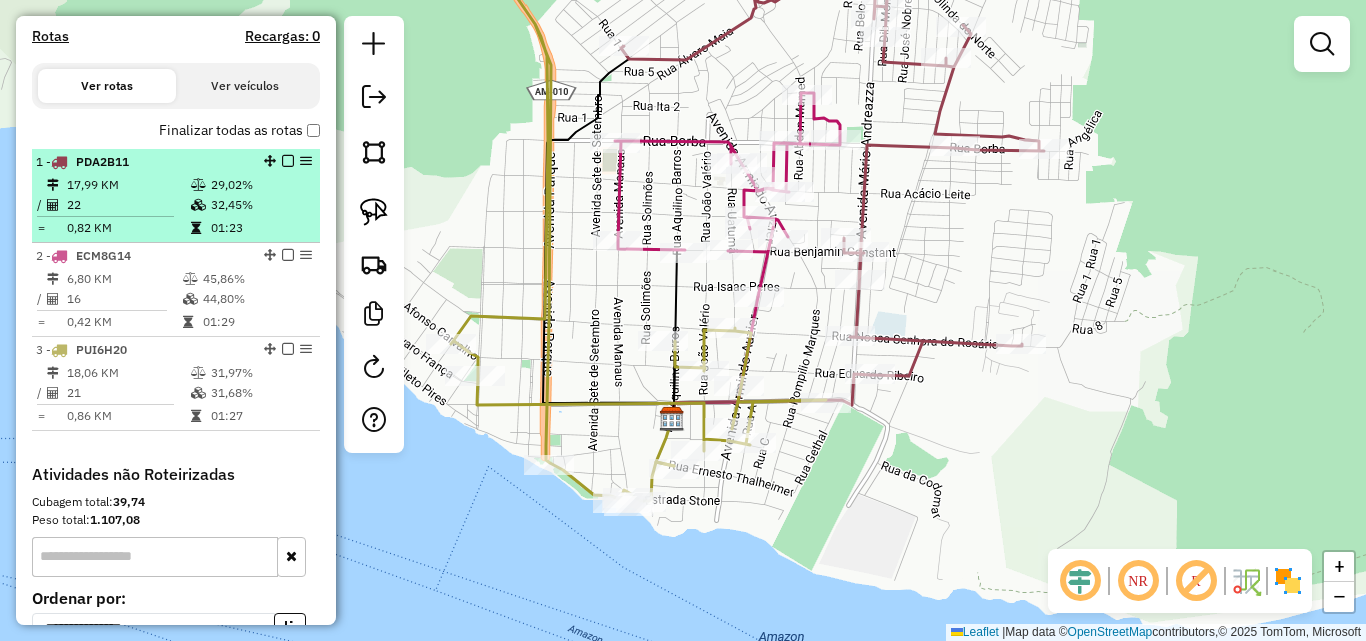 click on "22" at bounding box center (128, 205) 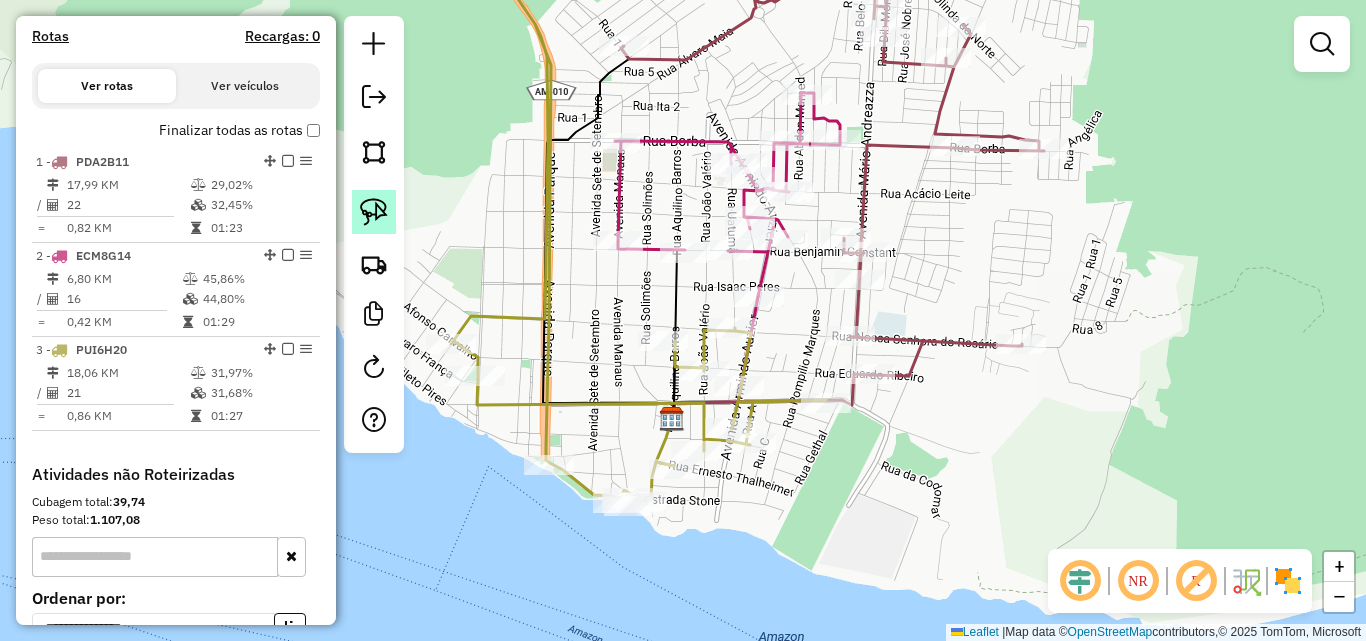 select on "**********" 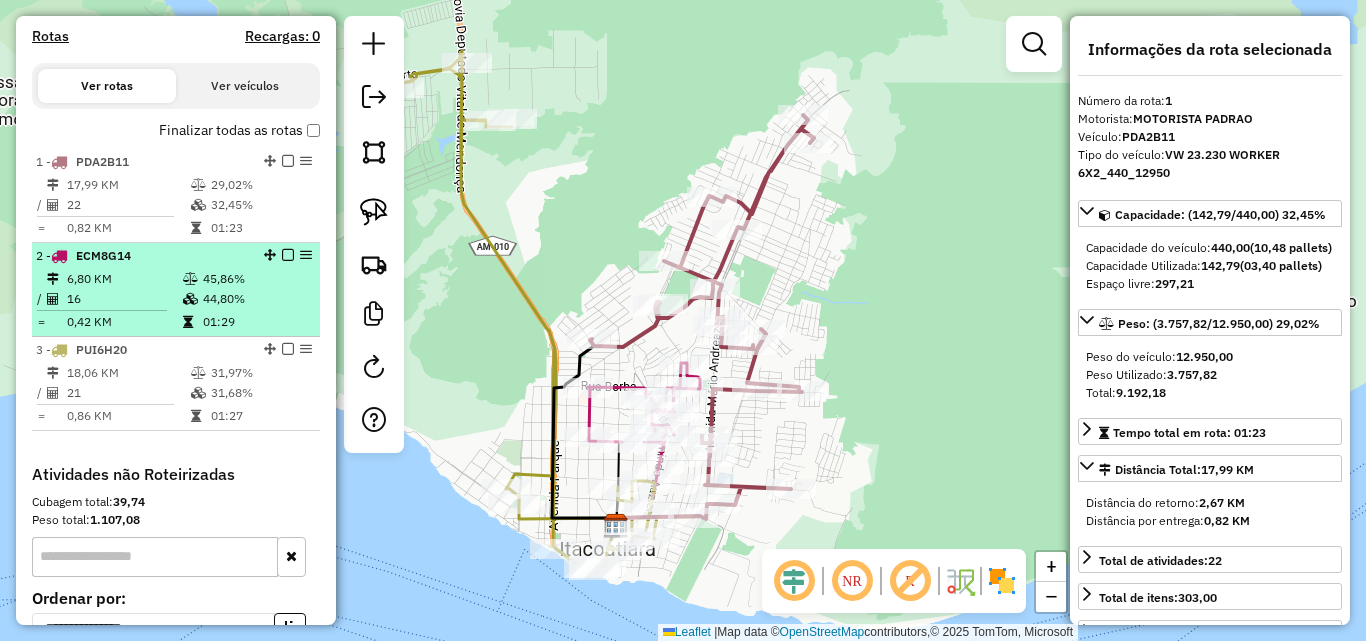 click on "16" at bounding box center [124, 299] 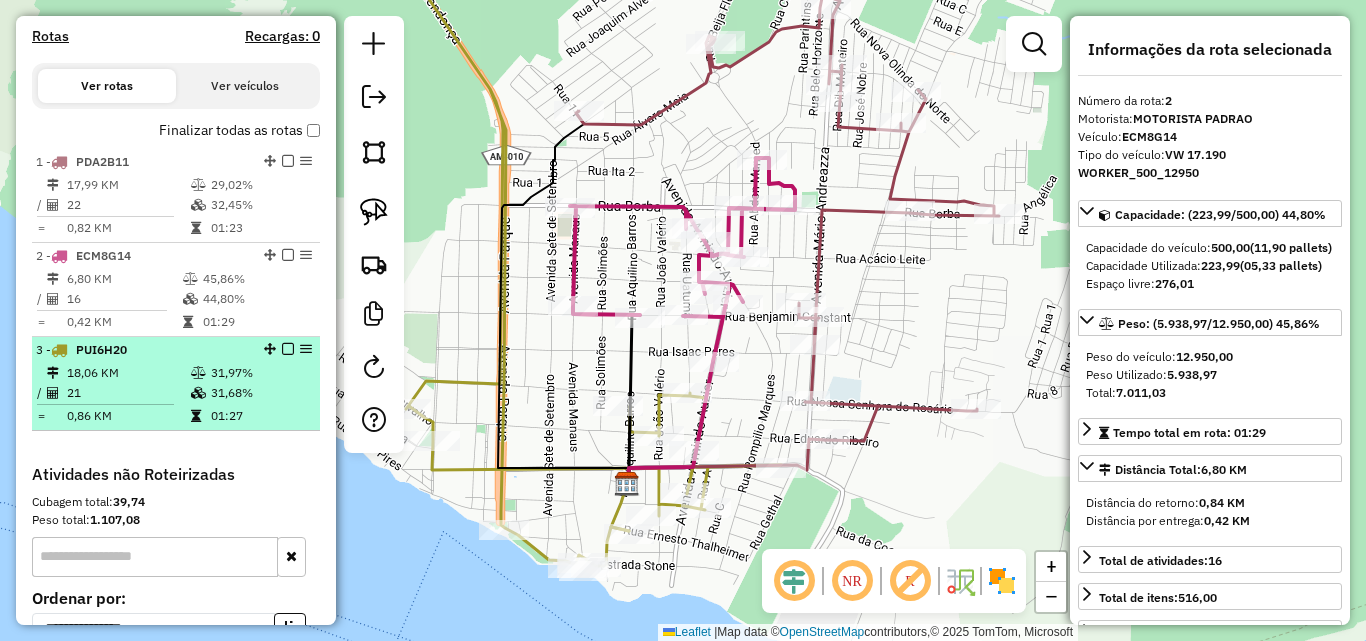 click on "18,06 KM" at bounding box center [128, 373] 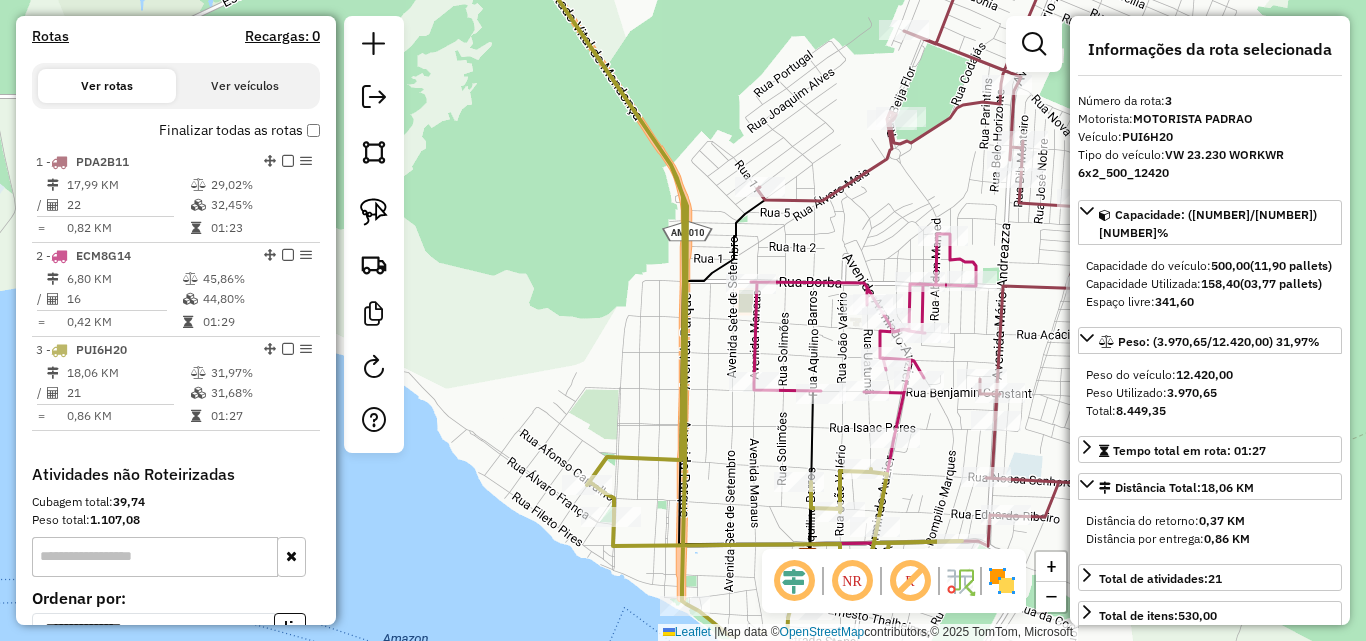 drag, startPoint x: 728, startPoint y: 404, endPoint x: 654, endPoint y: 197, distance: 219.82948 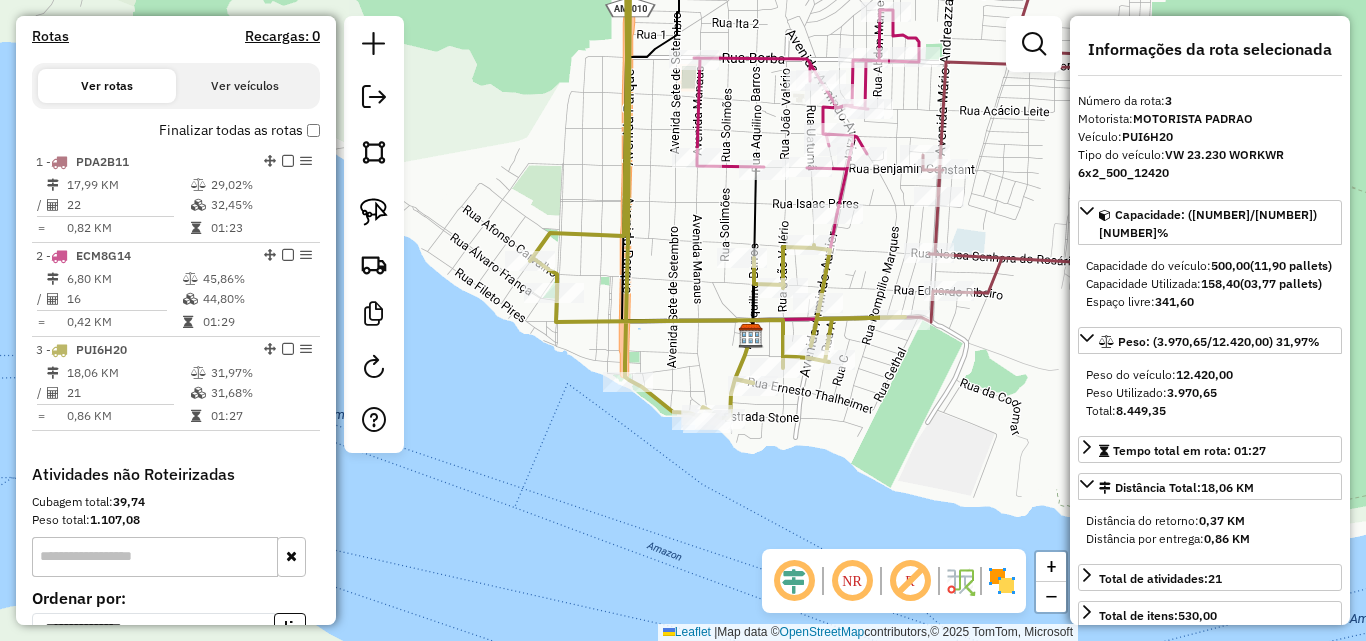 drag, startPoint x: 718, startPoint y: 268, endPoint x: 688, endPoint y: 218, distance: 58.30952 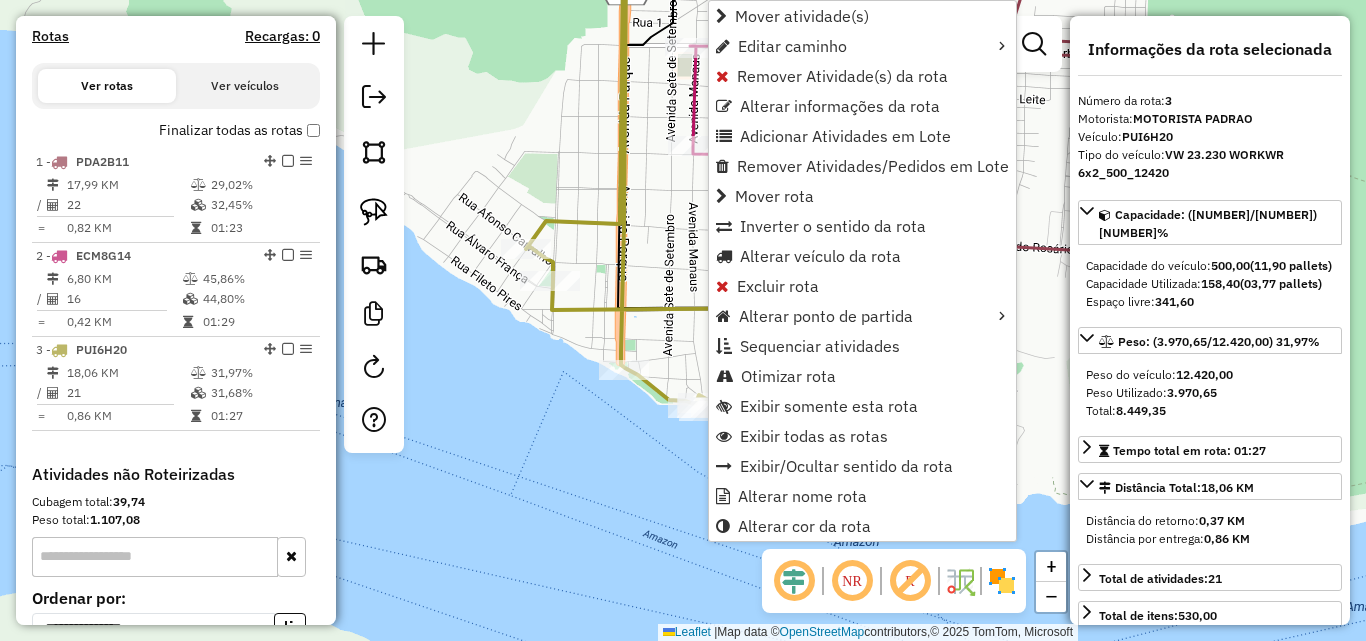 scroll, scrollTop: 841, scrollLeft: 0, axis: vertical 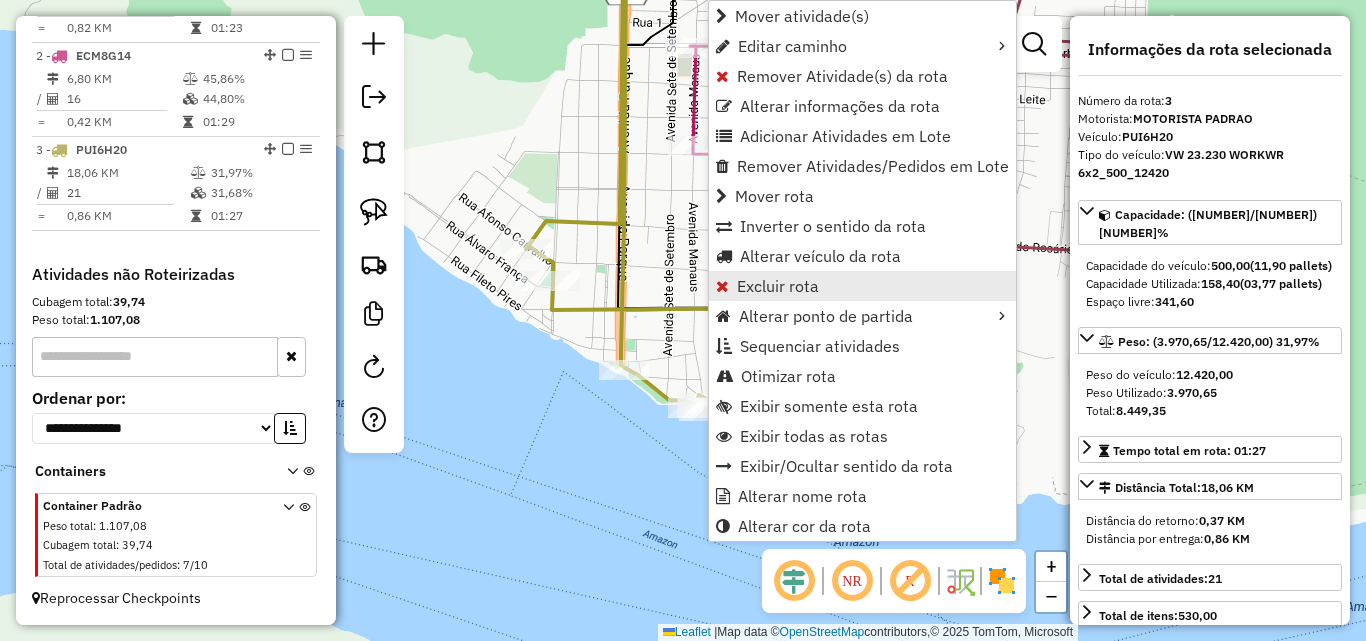 click on "Excluir rota" at bounding box center [778, 286] 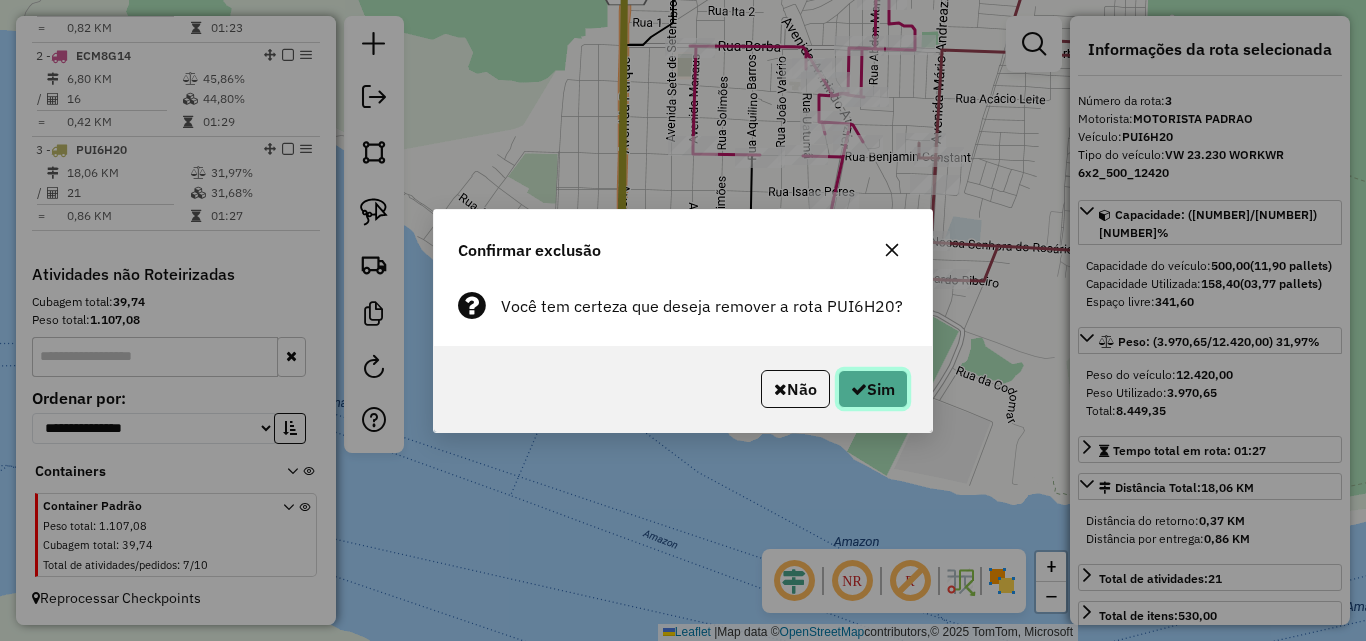 click on "Sim" 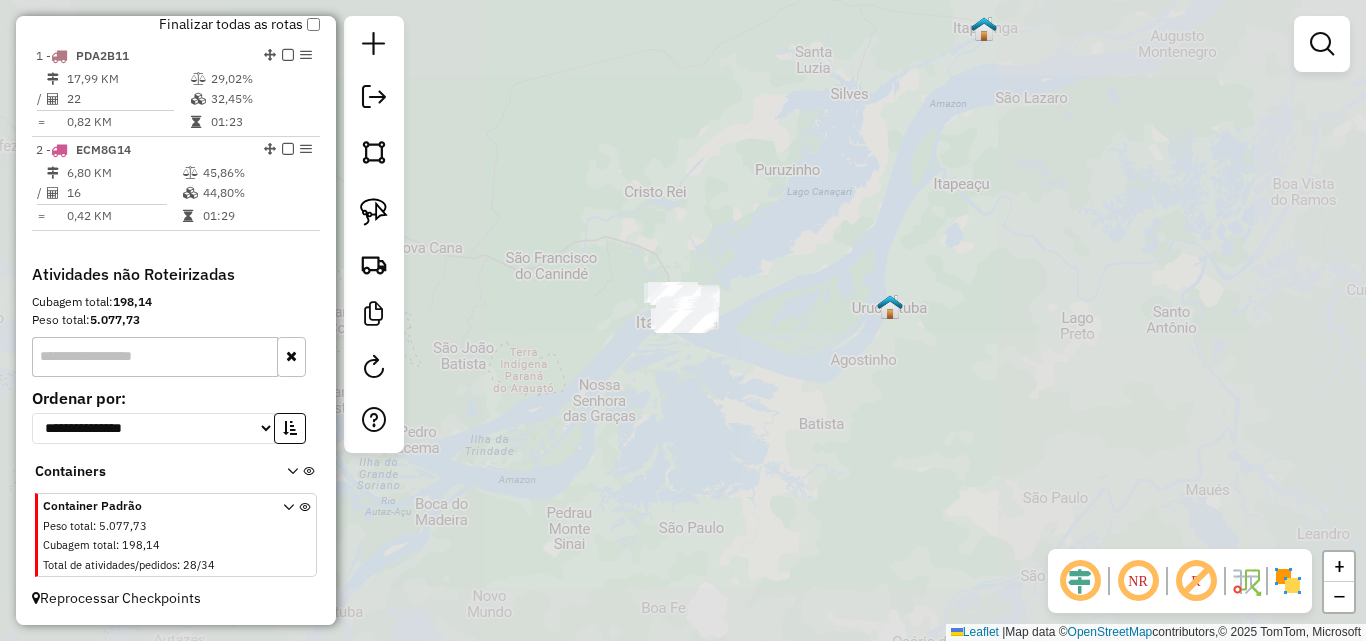 scroll, scrollTop: 747, scrollLeft: 0, axis: vertical 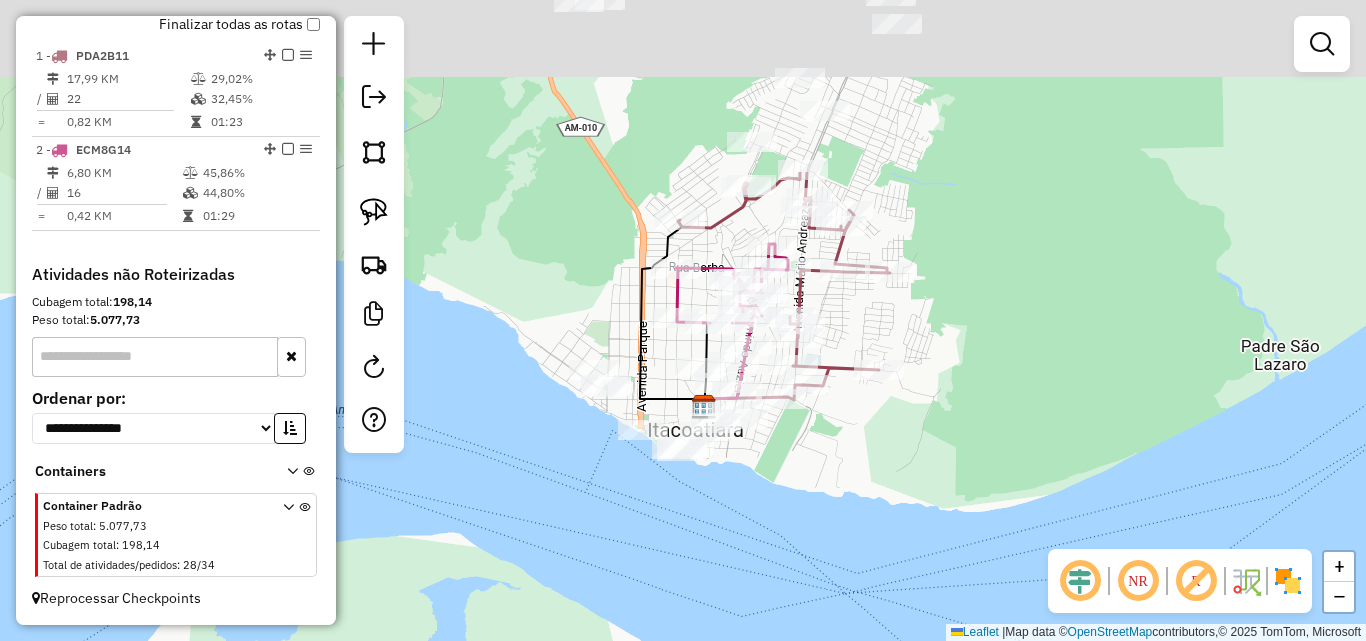 drag, startPoint x: 705, startPoint y: 229, endPoint x: 752, endPoint y: 446, distance: 222.03152 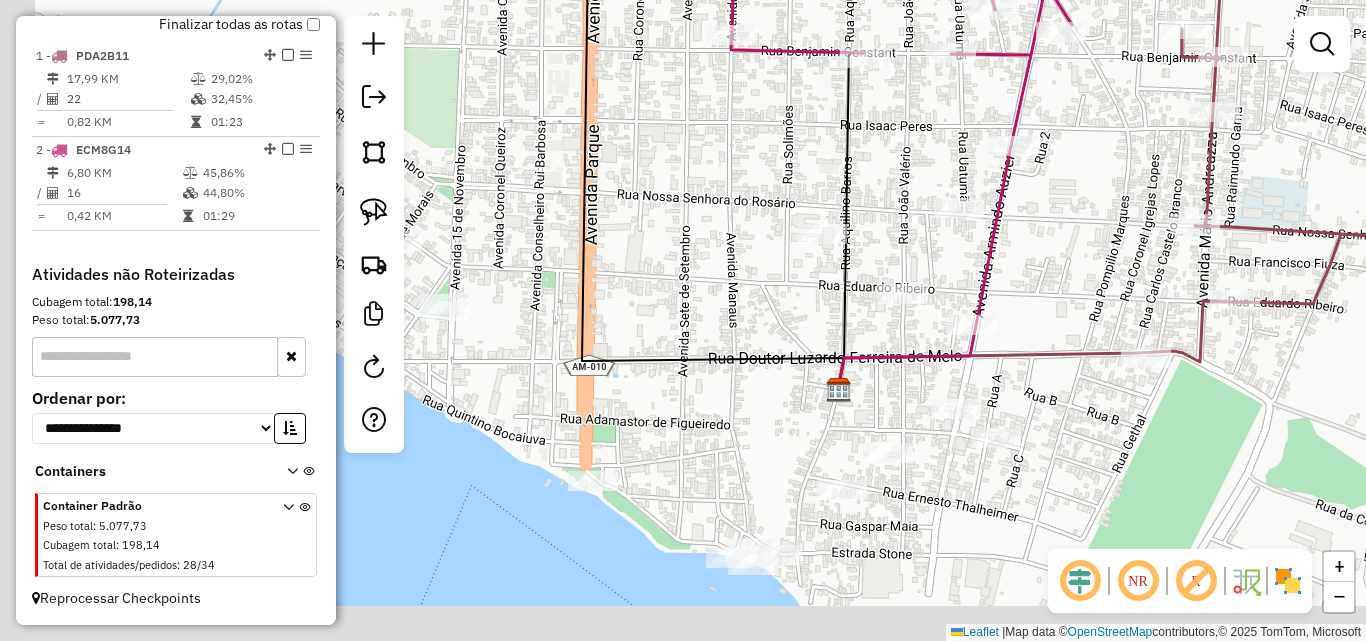 drag, startPoint x: 851, startPoint y: 328, endPoint x: 1046, endPoint y: 278, distance: 201.30823 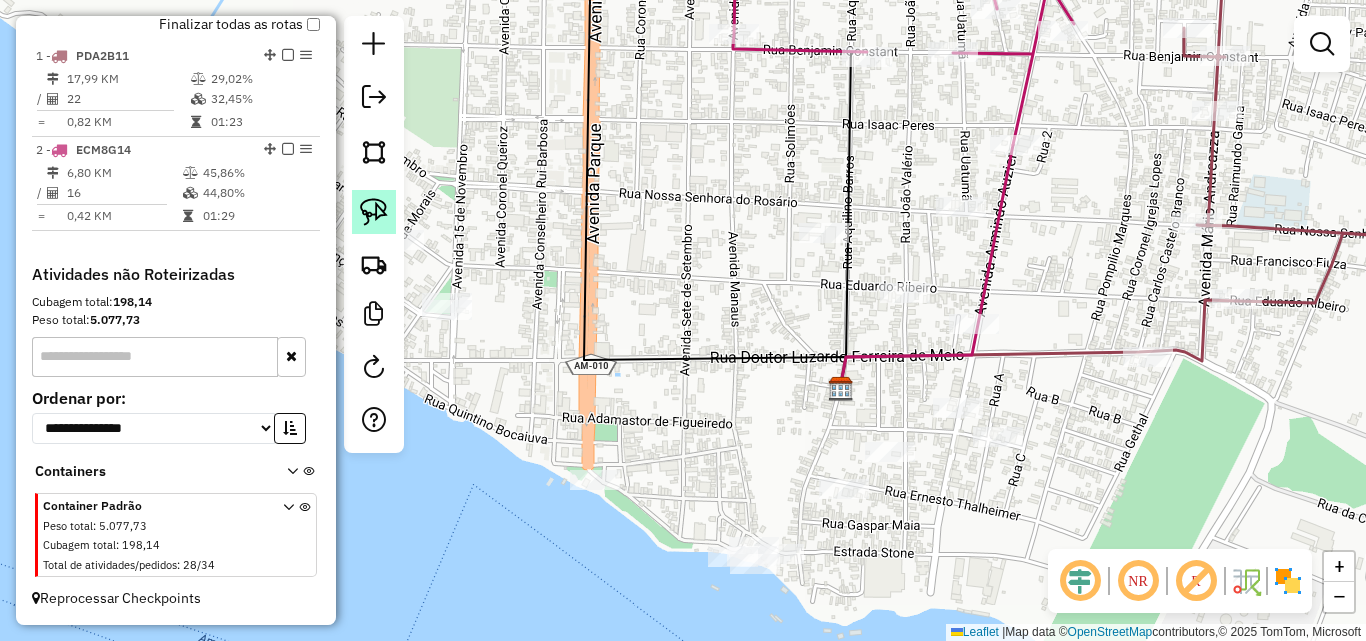 click 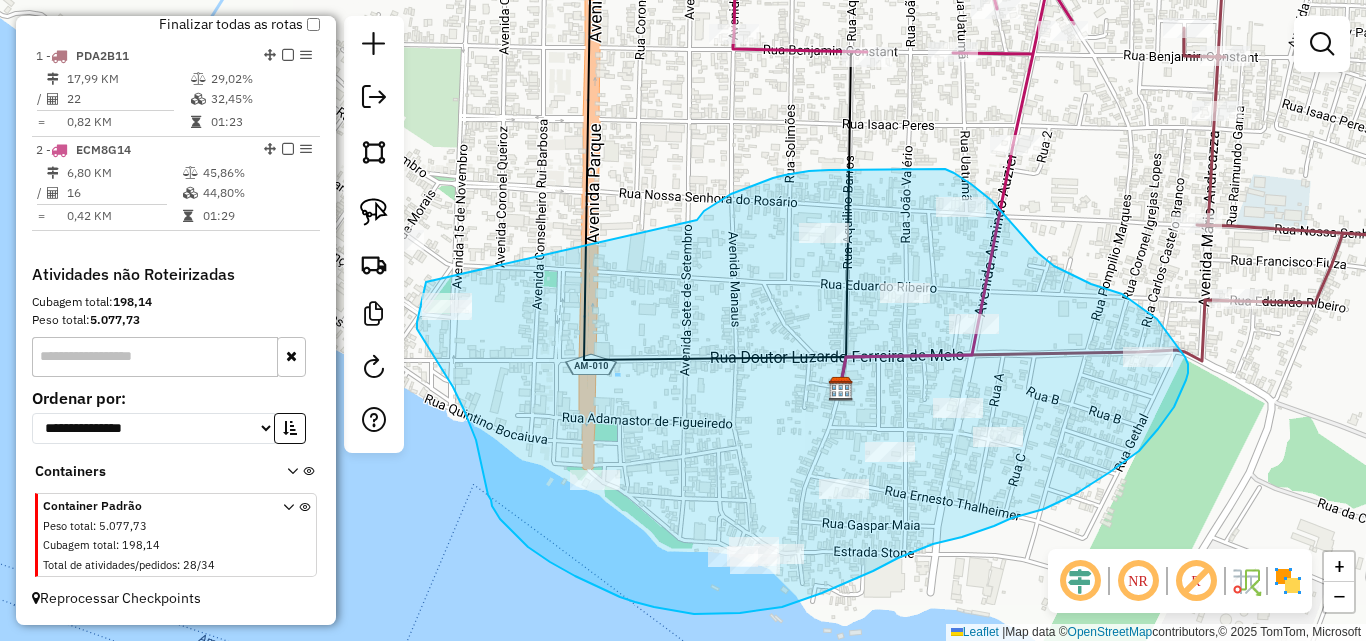 drag, startPoint x: 697, startPoint y: 220, endPoint x: 428, endPoint y: 274, distance: 274.36655 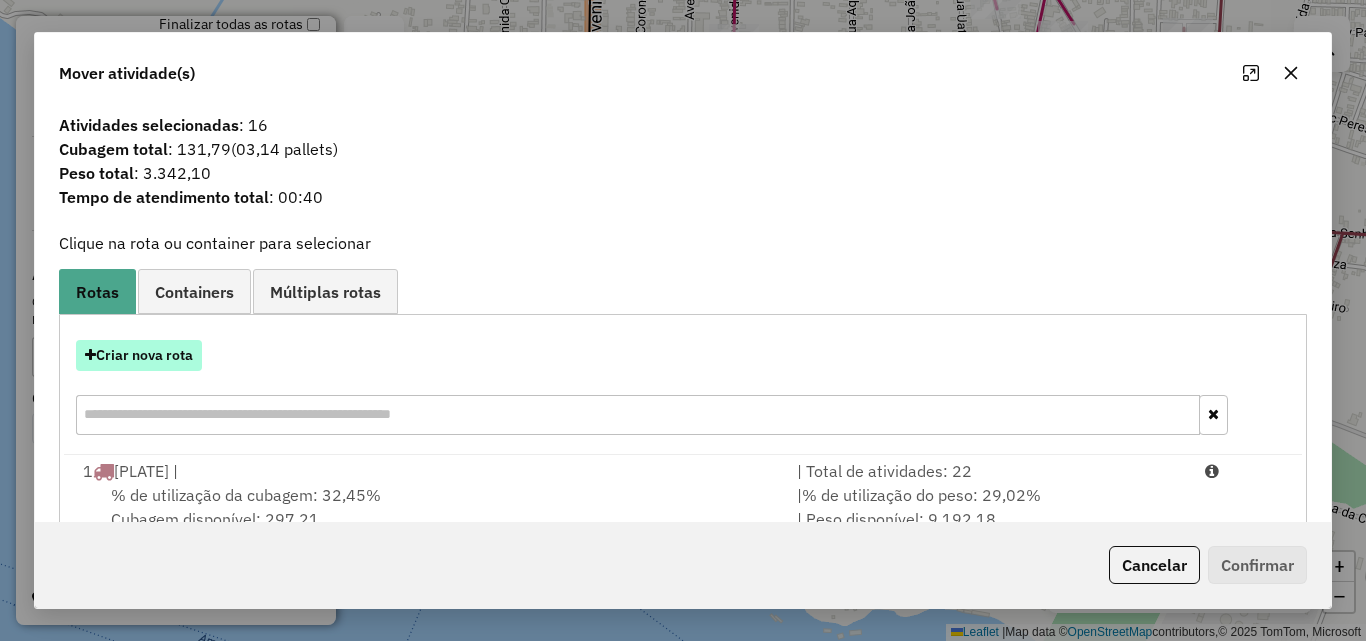 click on "Criar nova rota" at bounding box center [139, 355] 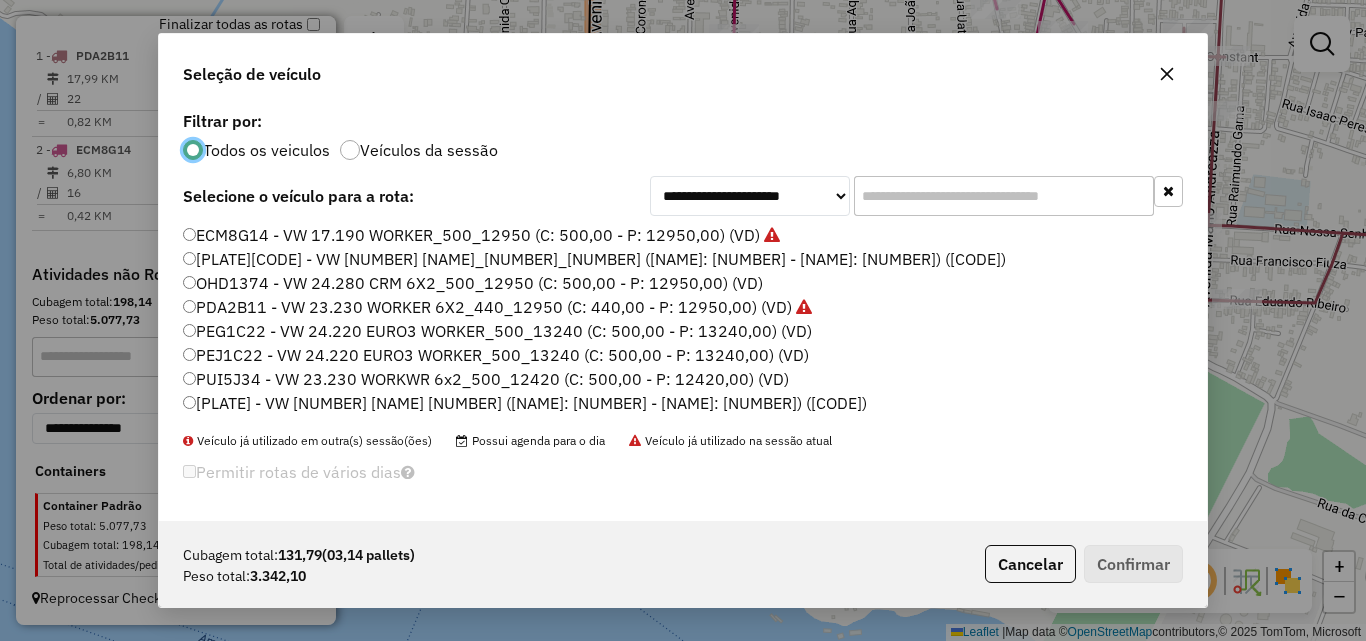 scroll, scrollTop: 11, scrollLeft: 6, axis: both 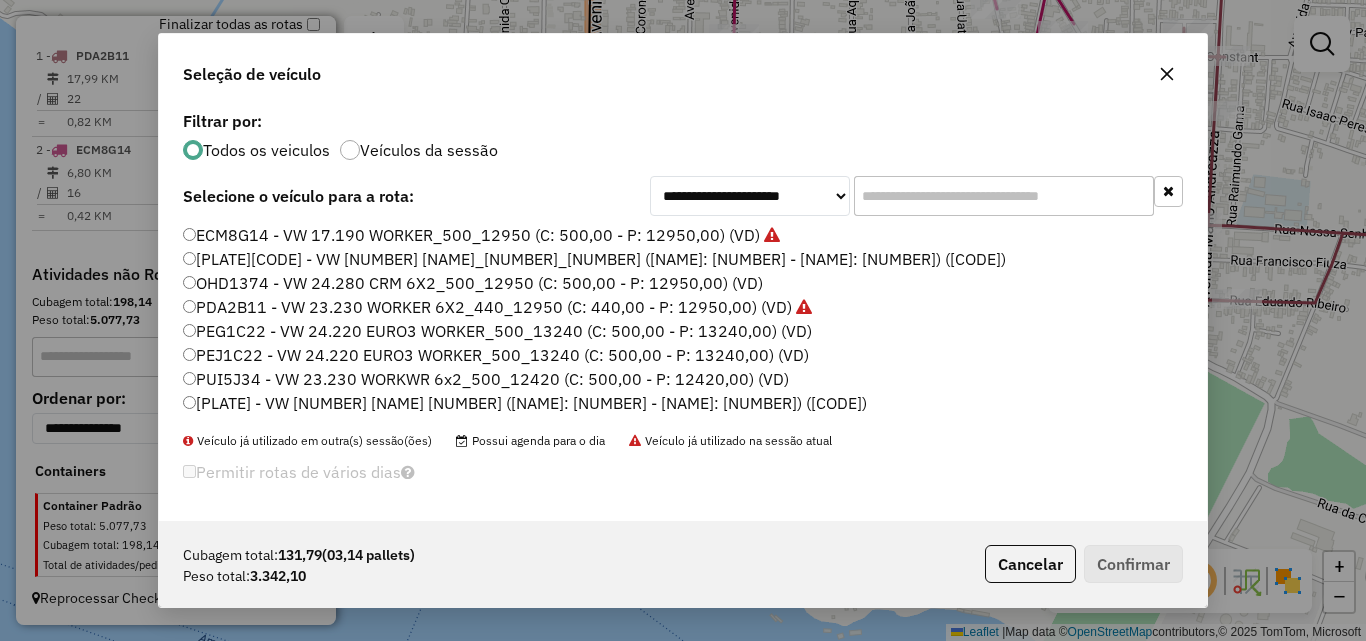 click on "[PLATE][CODE] - VW [NUMBER] [NAME]_[NUMBER]_[NUMBER] ([NAME]: [NUMBER] - [NAME]: [NUMBER]) ([CODE])" 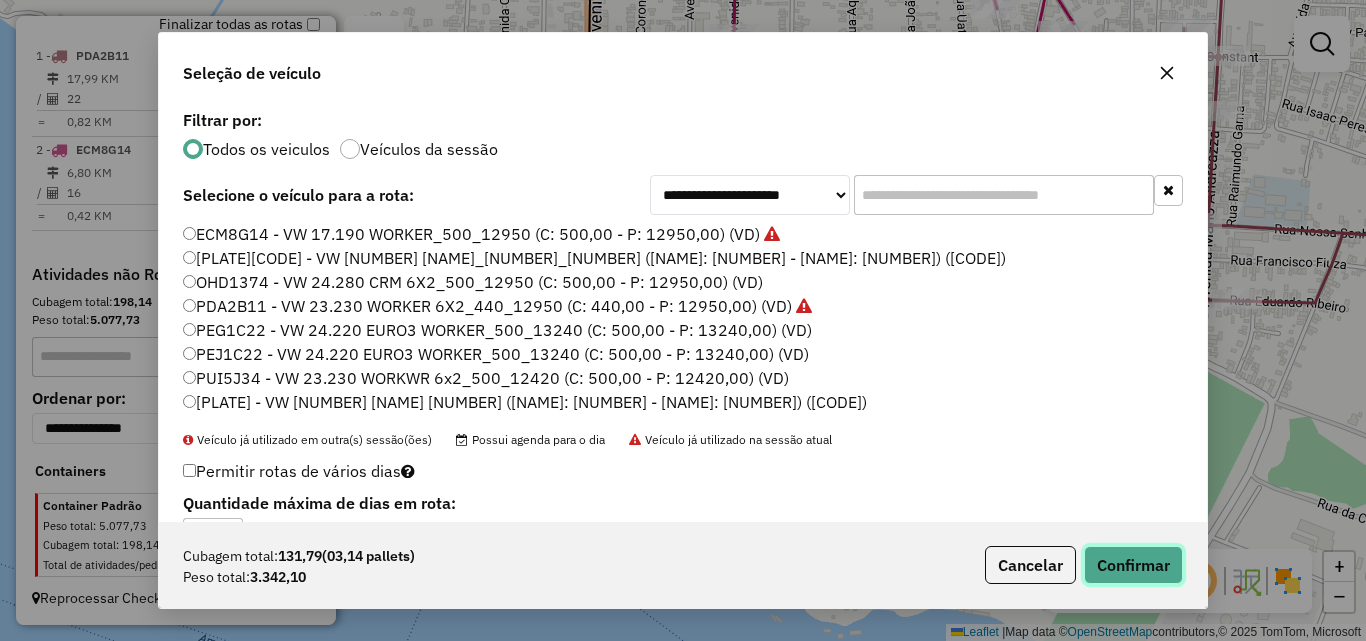 click on "Confirmar" 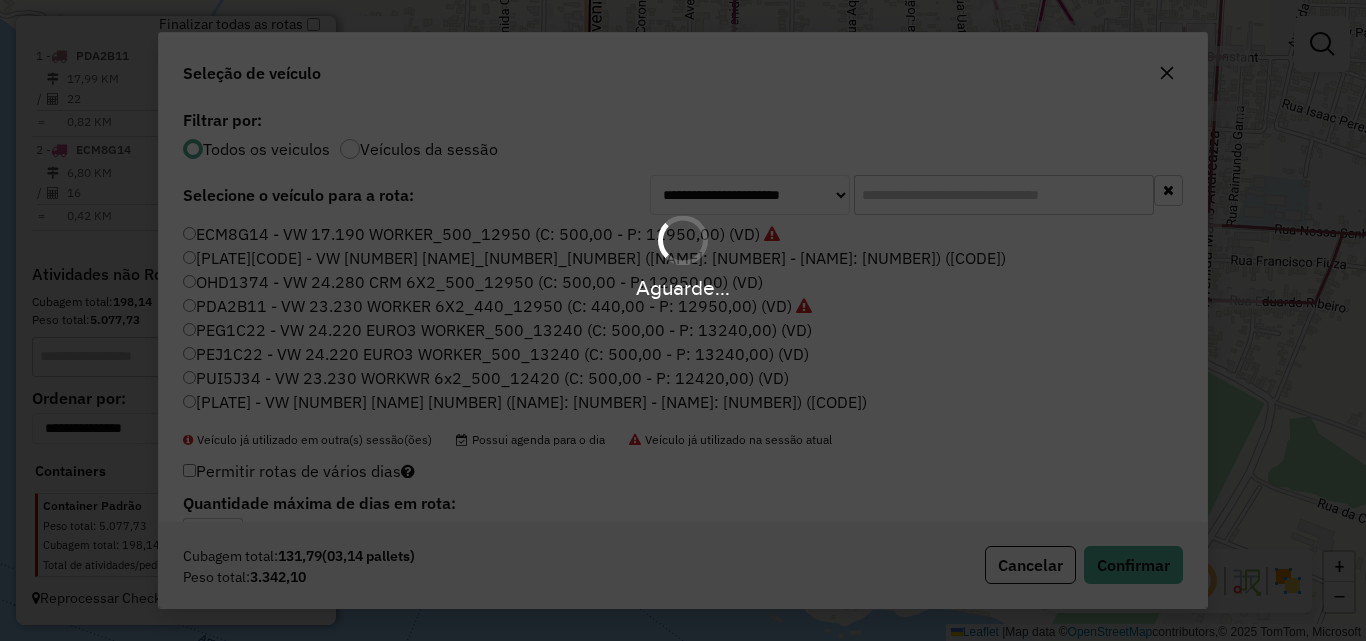 scroll, scrollTop: 841, scrollLeft: 0, axis: vertical 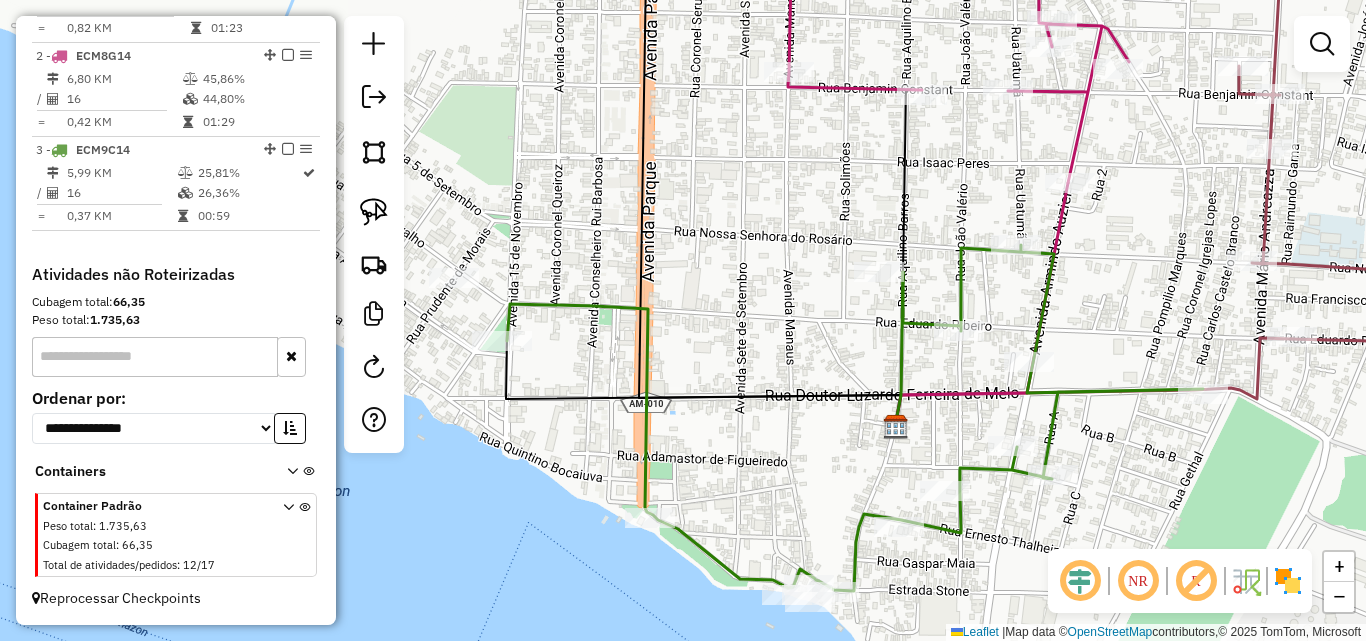 drag, startPoint x: 656, startPoint y: 332, endPoint x: 815, endPoint y: 394, distance: 170.66048 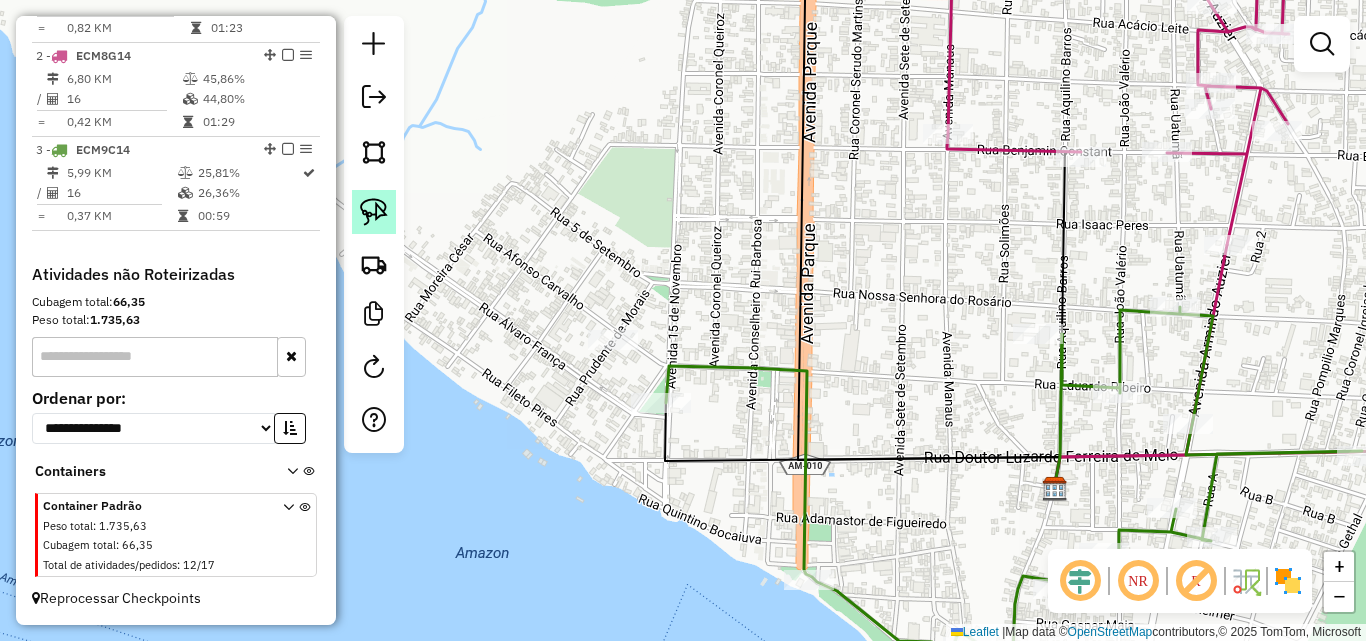 click 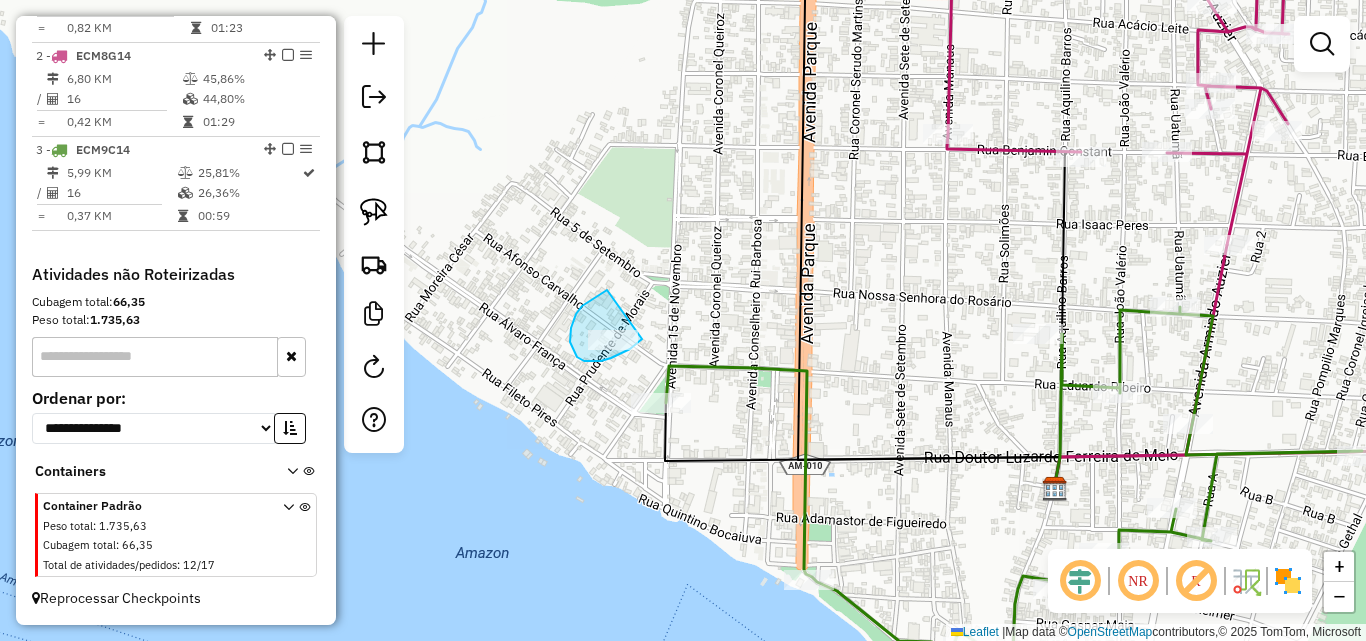drag, startPoint x: 607, startPoint y: 290, endPoint x: 649, endPoint y: 334, distance: 60.827625 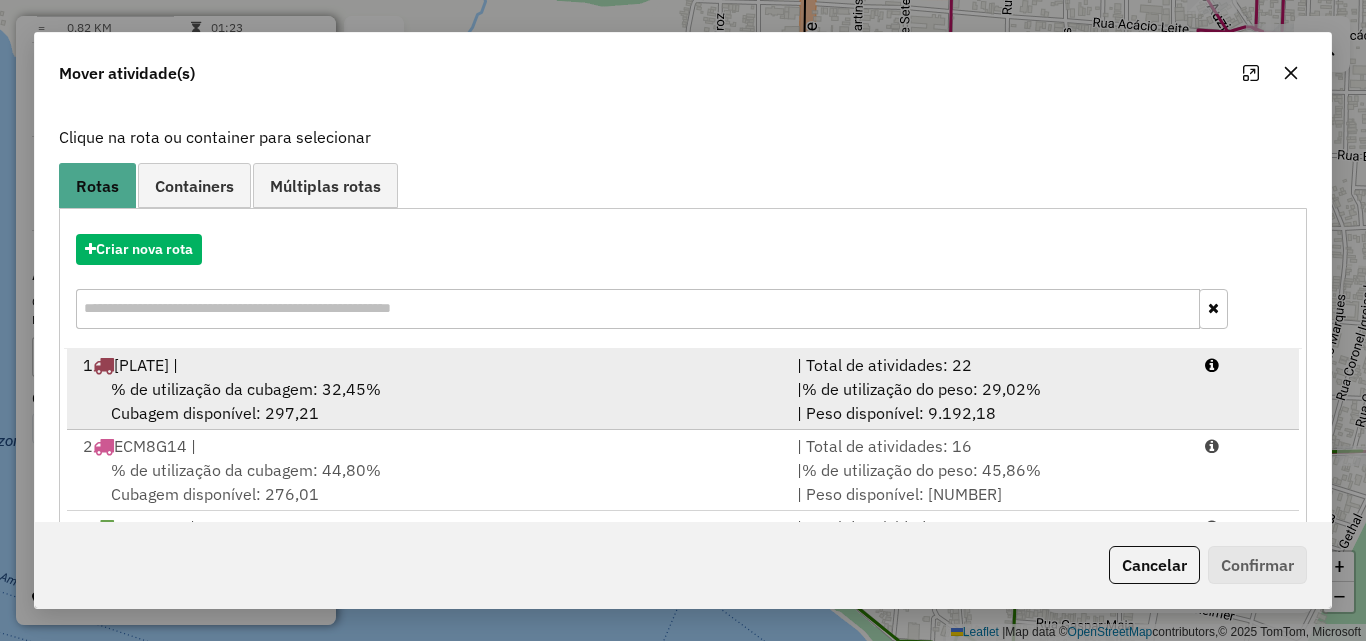 scroll, scrollTop: 210, scrollLeft: 0, axis: vertical 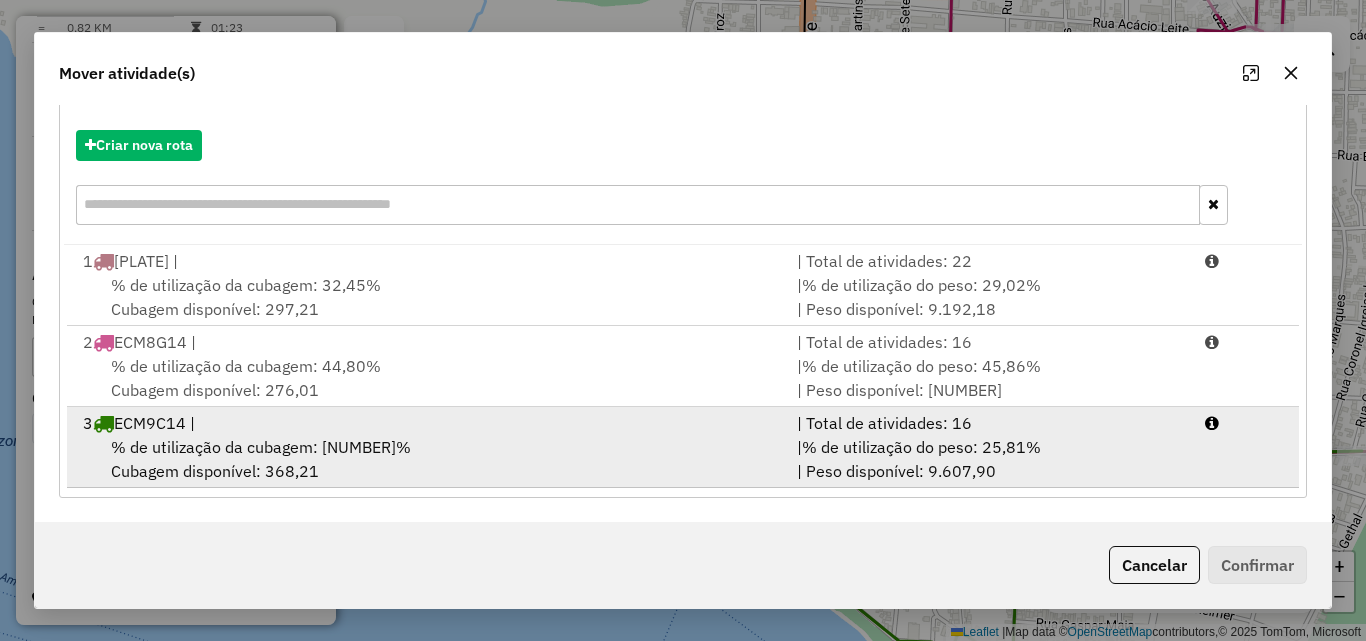 click on "% de utilização da cubagem: [NUMBER]%" at bounding box center (261, 447) 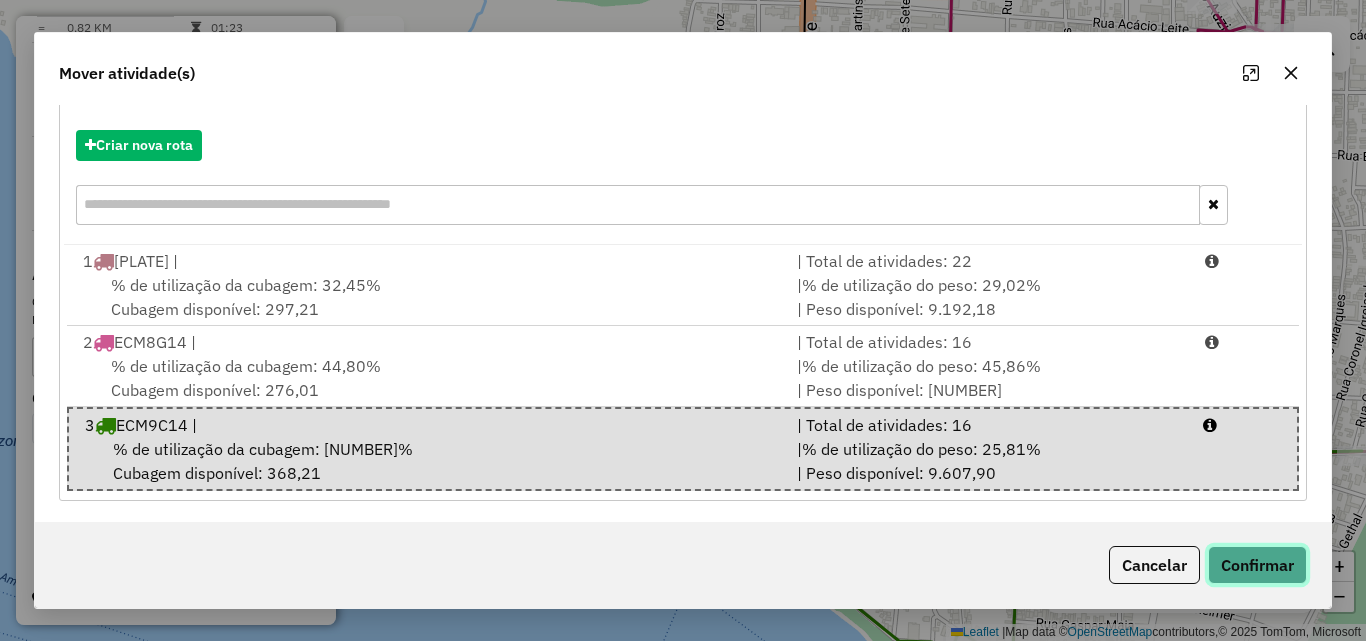 click on "Confirmar" 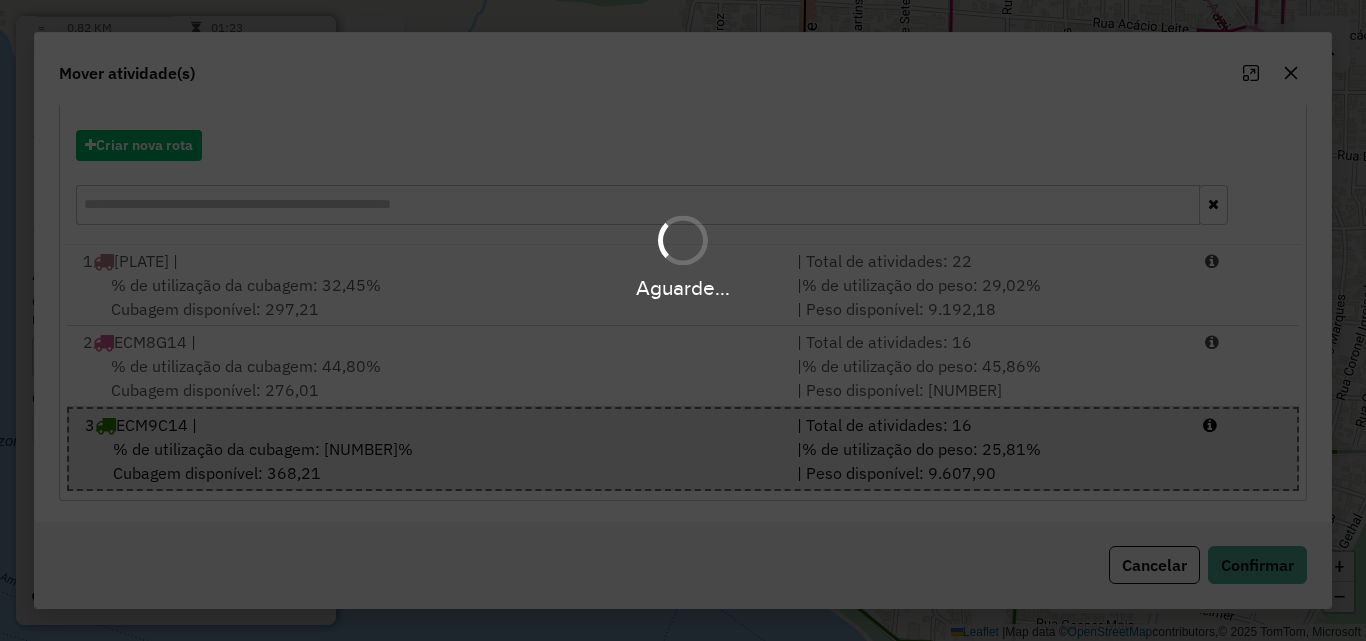 scroll, scrollTop: 0, scrollLeft: 0, axis: both 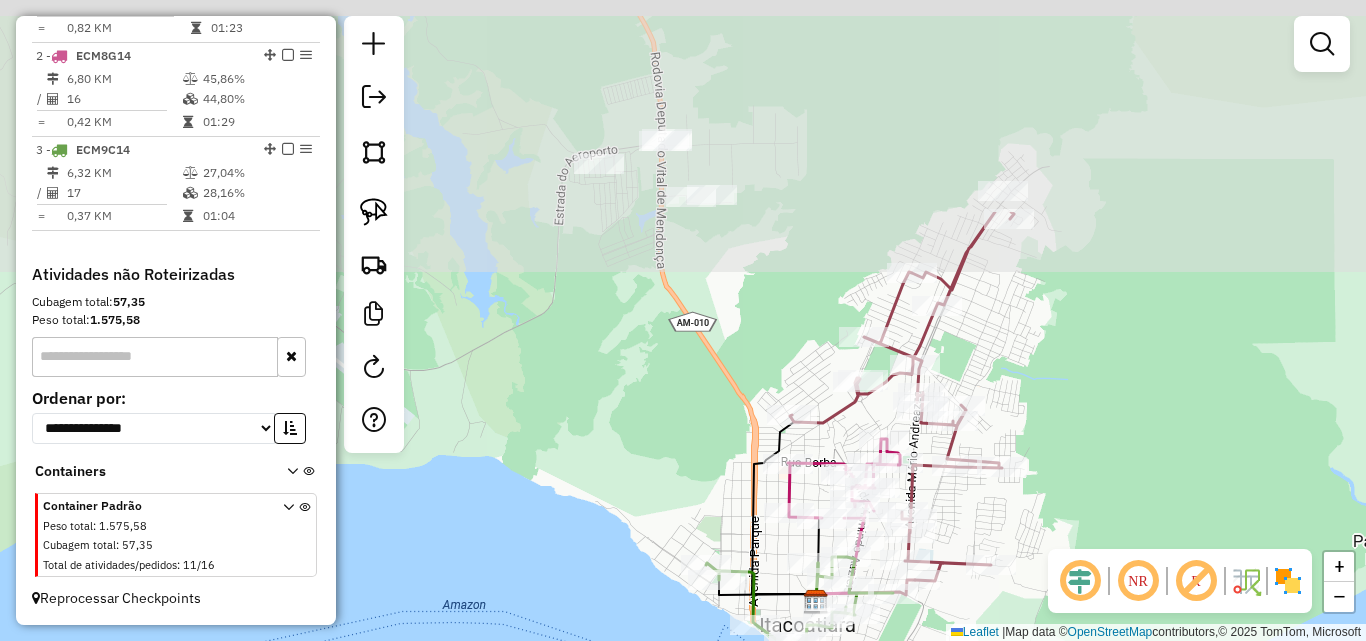 drag, startPoint x: 631, startPoint y: 252, endPoint x: 702, endPoint y: 504, distance: 261.811 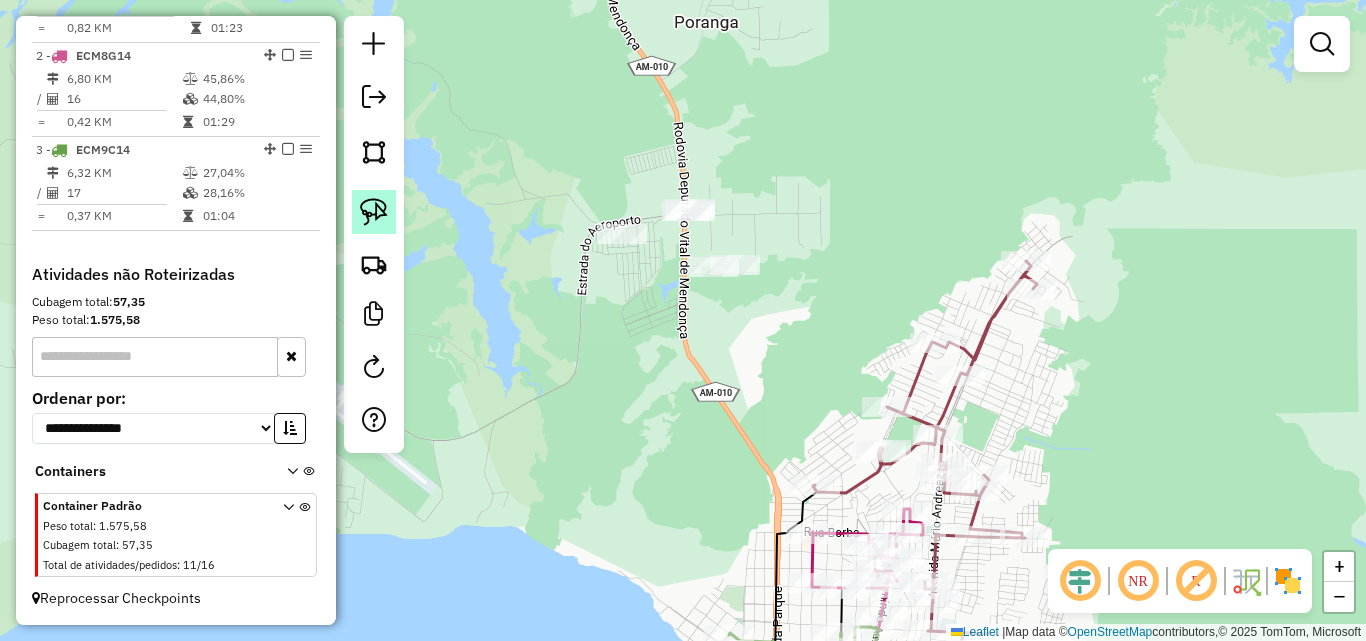 click 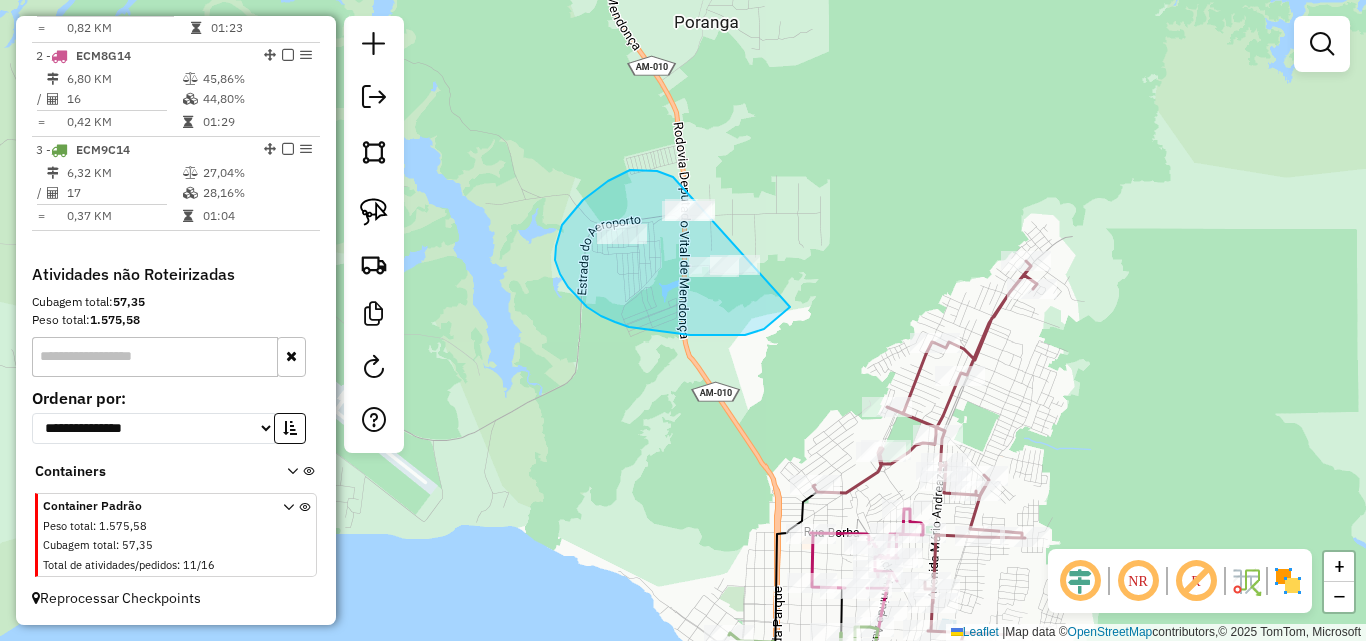 drag, startPoint x: 657, startPoint y: 171, endPoint x: 795, endPoint y: 188, distance: 139.04315 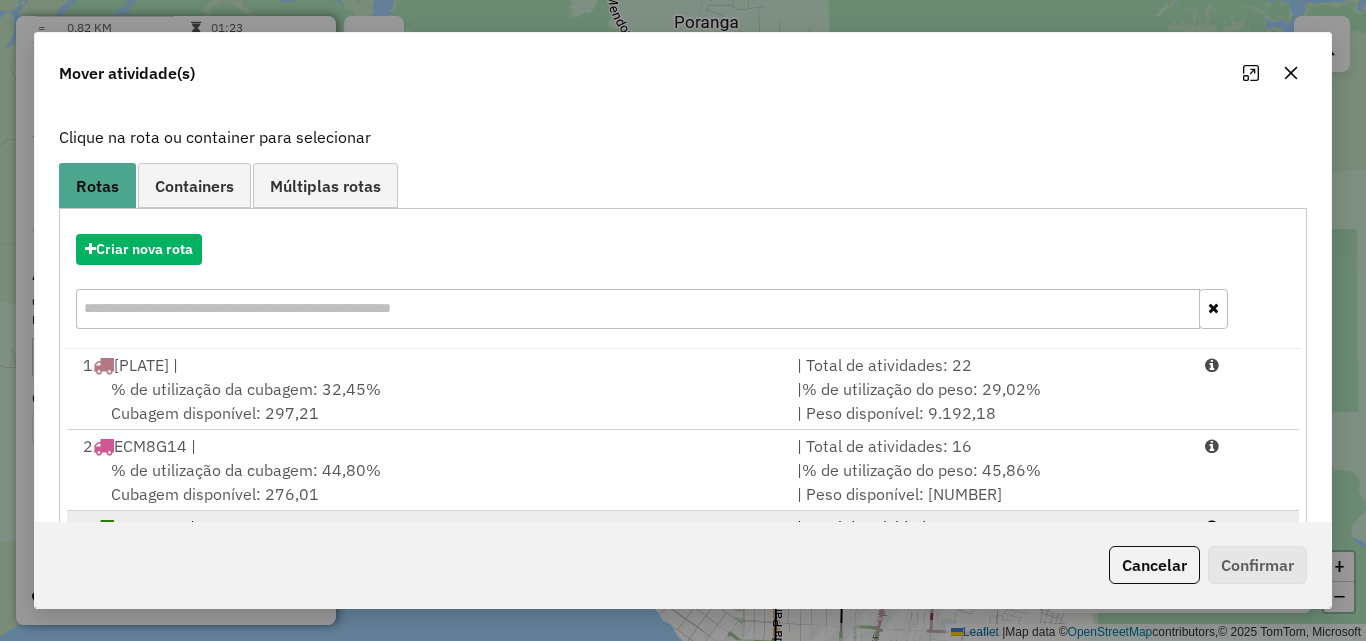 scroll, scrollTop: 210, scrollLeft: 0, axis: vertical 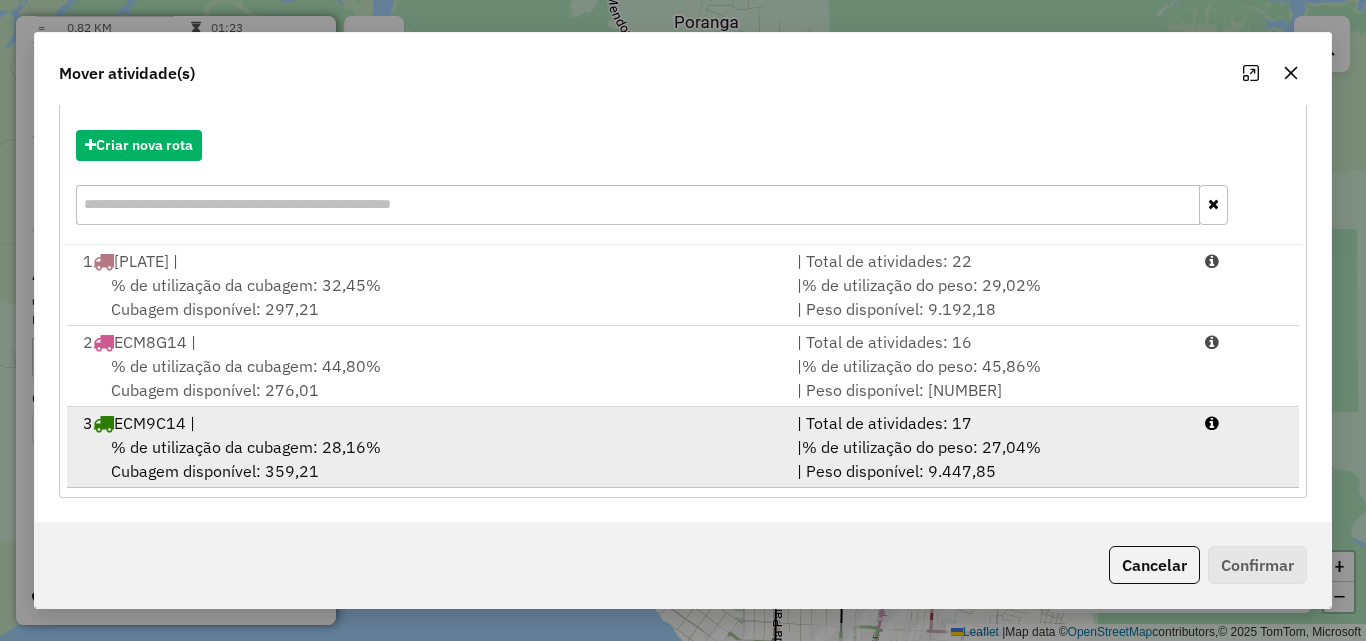 click on "3  ECM9C14 |" at bounding box center (428, 423) 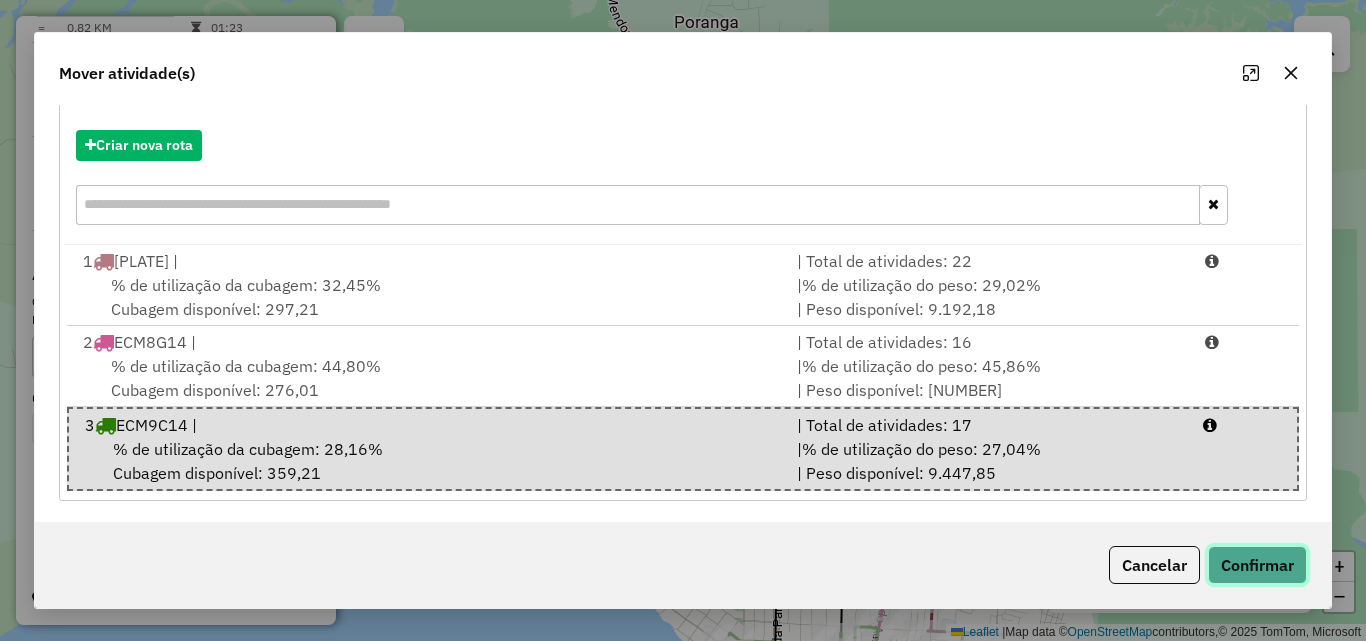 click on "Confirmar" 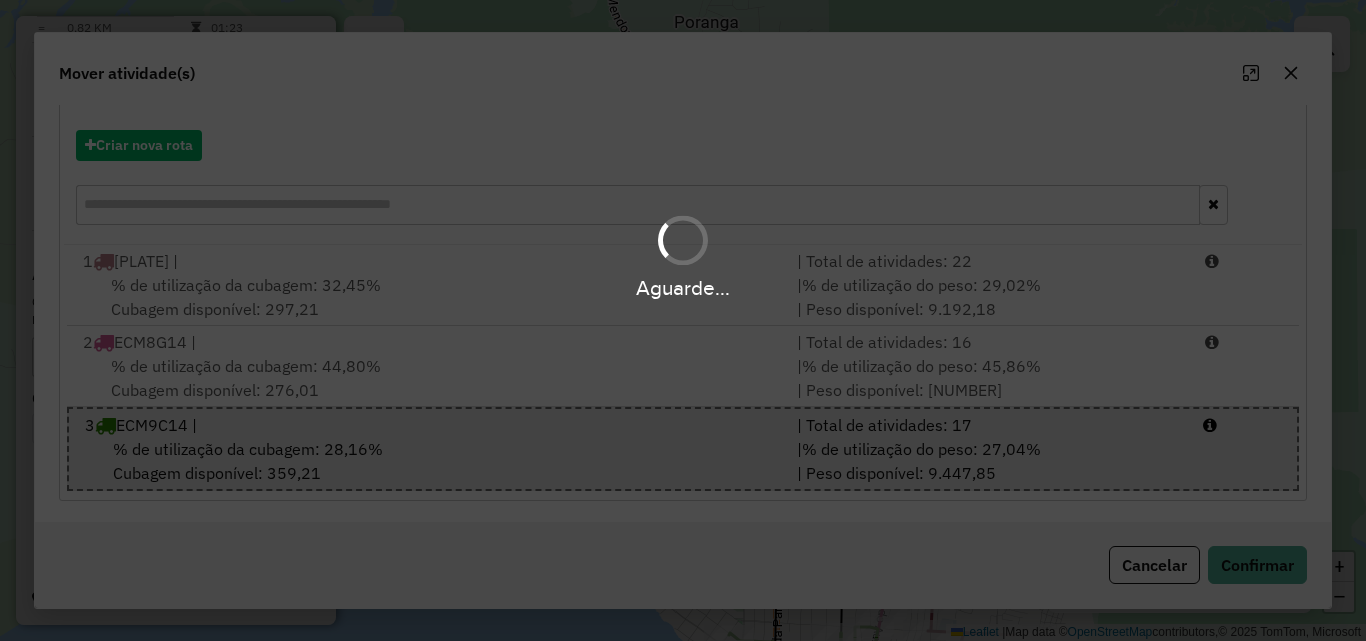 scroll, scrollTop: 0, scrollLeft: 0, axis: both 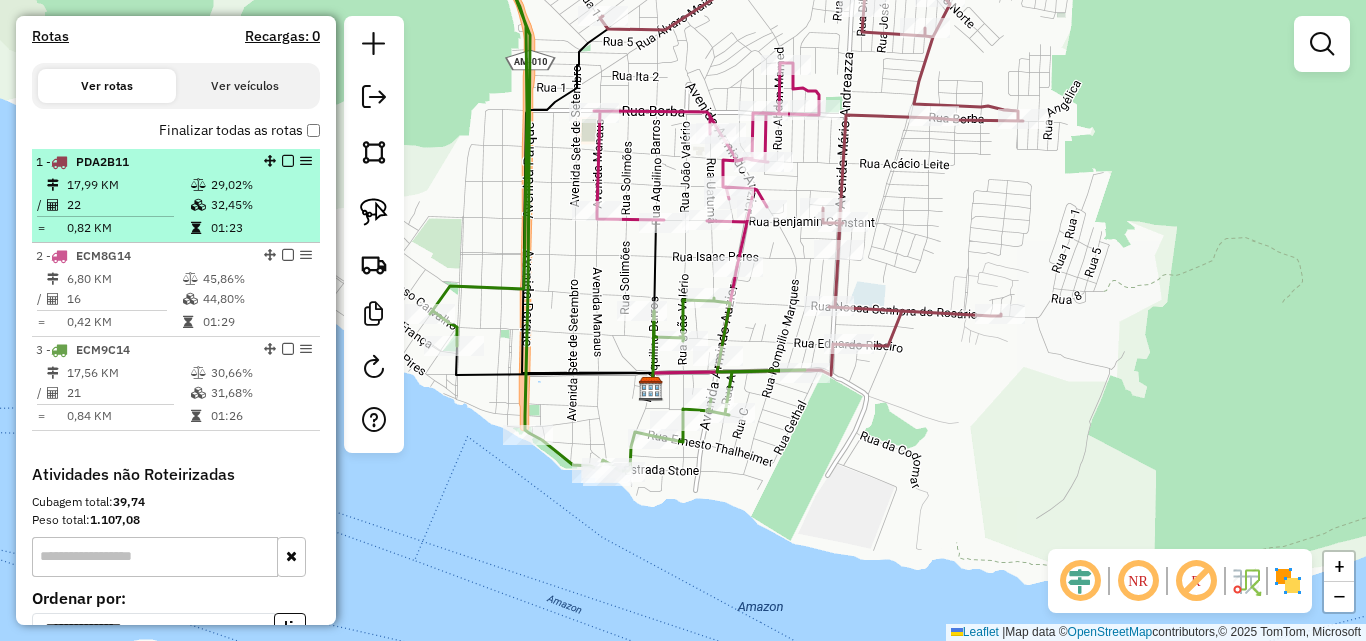 click on "0,82 KM" at bounding box center [128, 228] 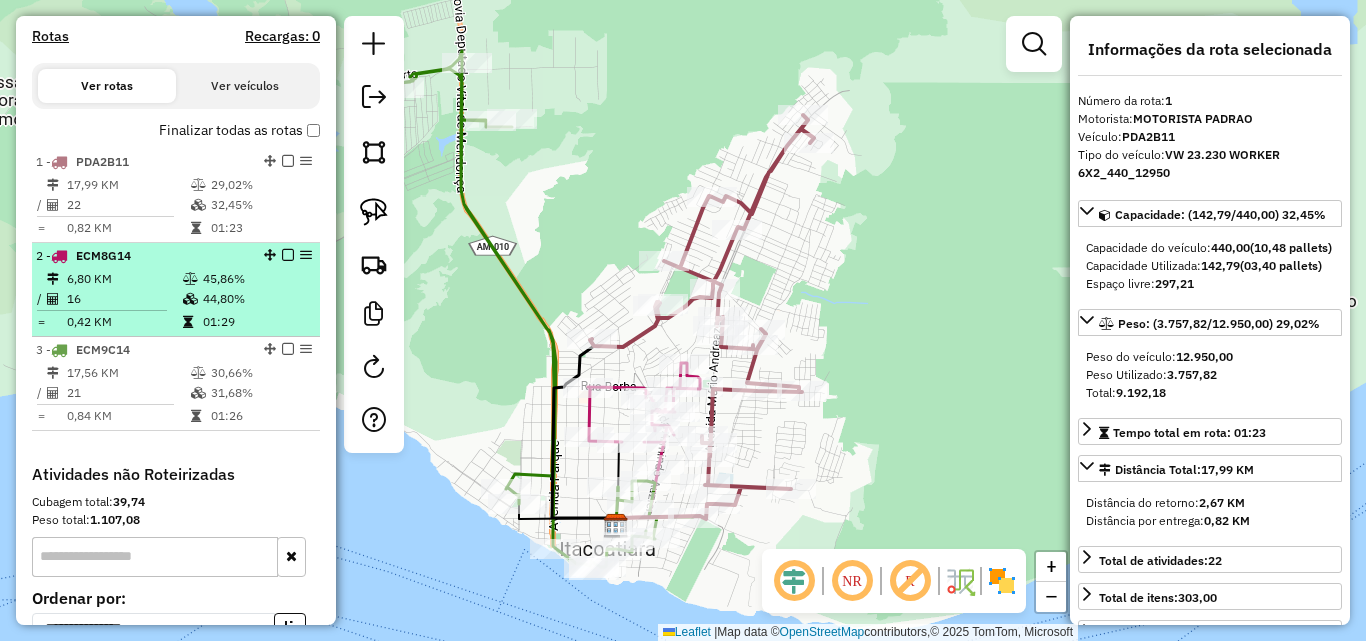 click on "6,80 KM" at bounding box center (124, 279) 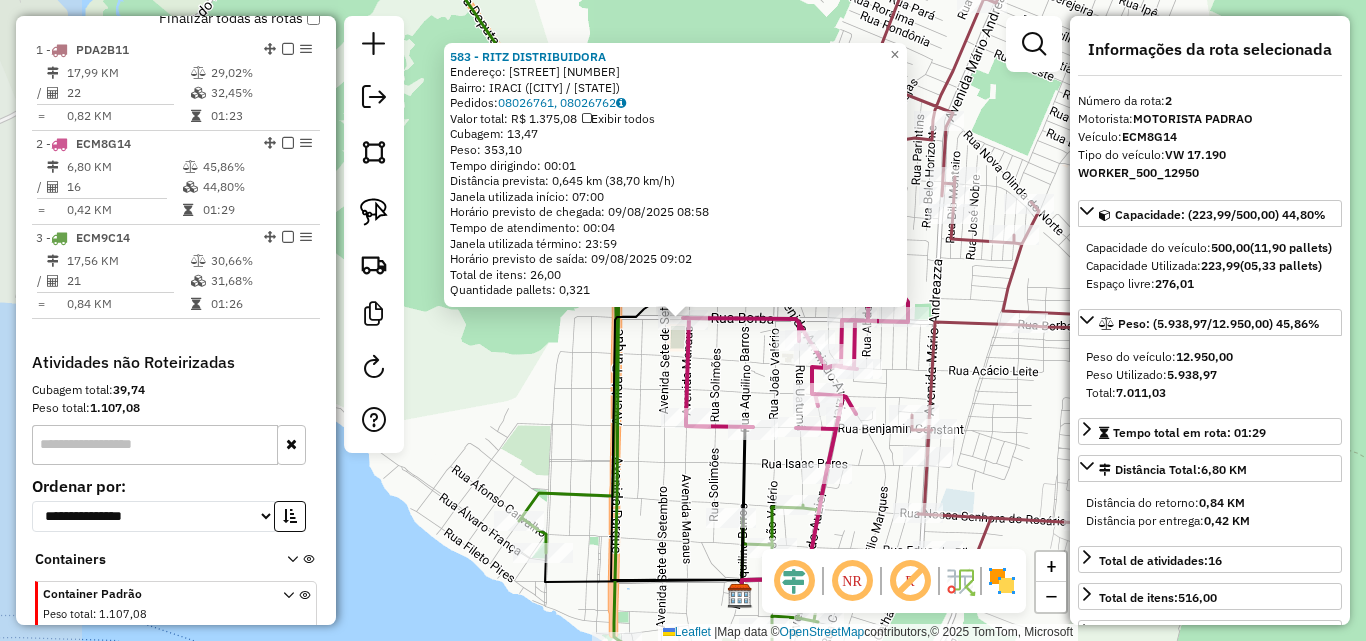 scroll, scrollTop: 841, scrollLeft: 0, axis: vertical 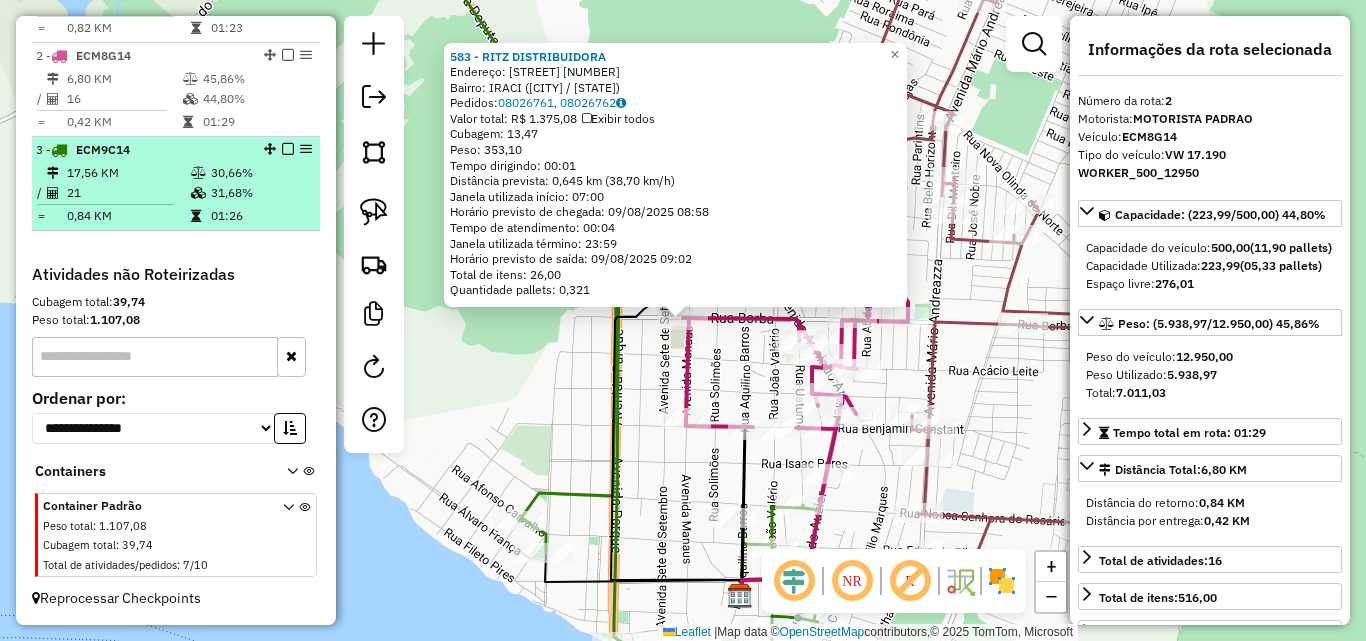 click on "17,56 KM" at bounding box center (128, 173) 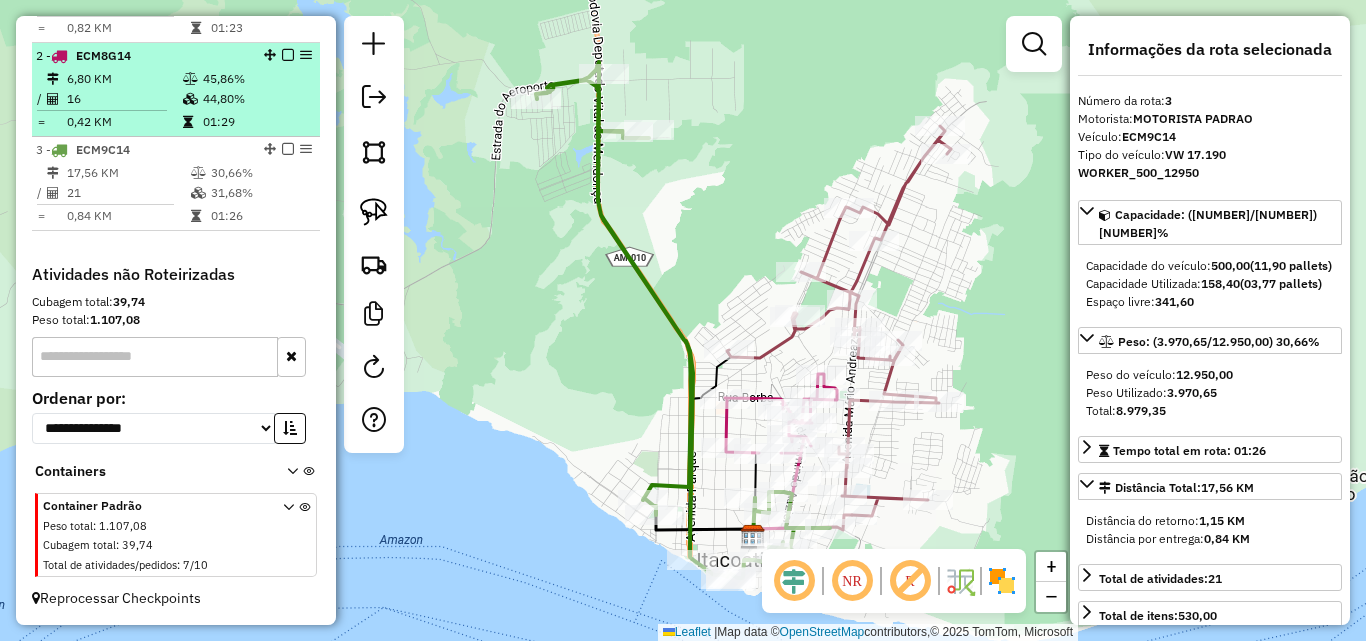 click on "2 -       ECM8G14" at bounding box center (142, 56) 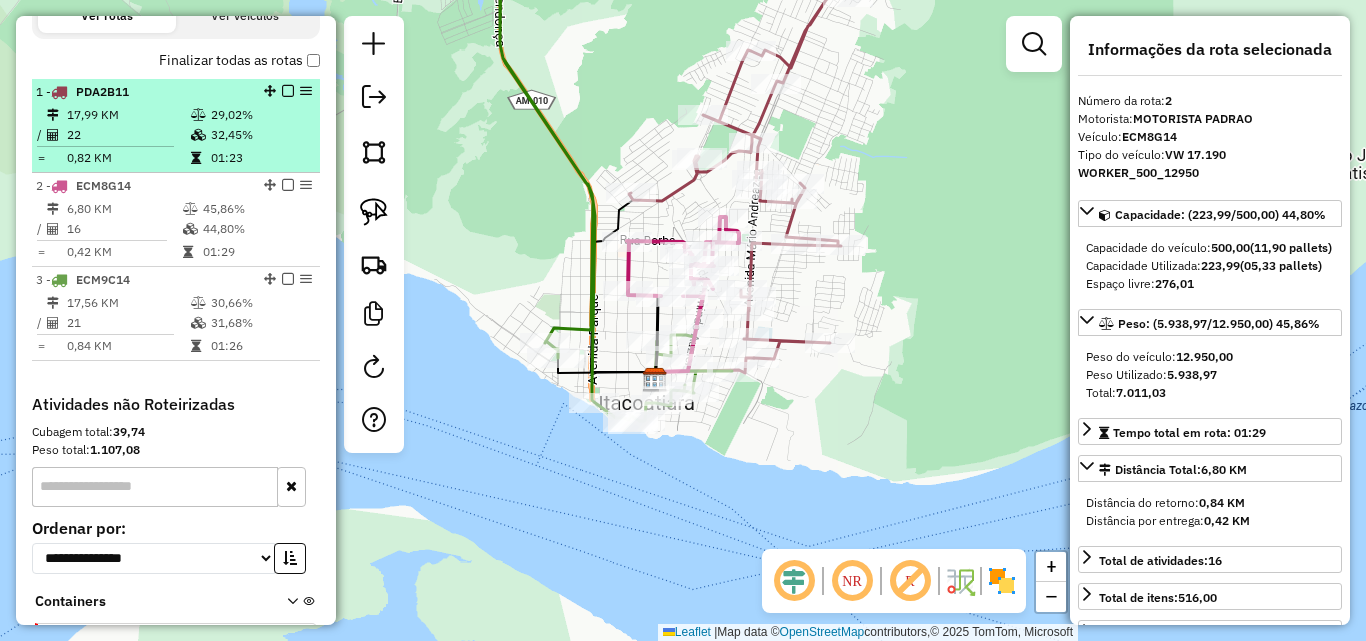 scroll, scrollTop: 641, scrollLeft: 0, axis: vertical 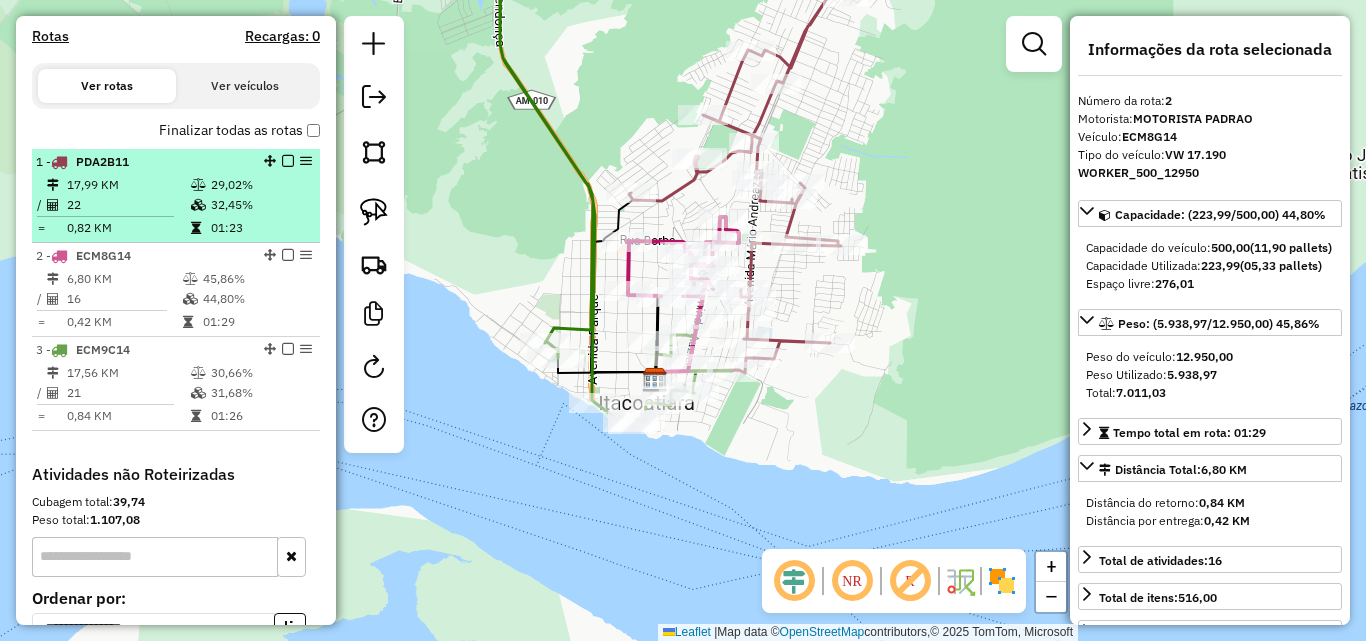 click on "22" at bounding box center [128, 205] 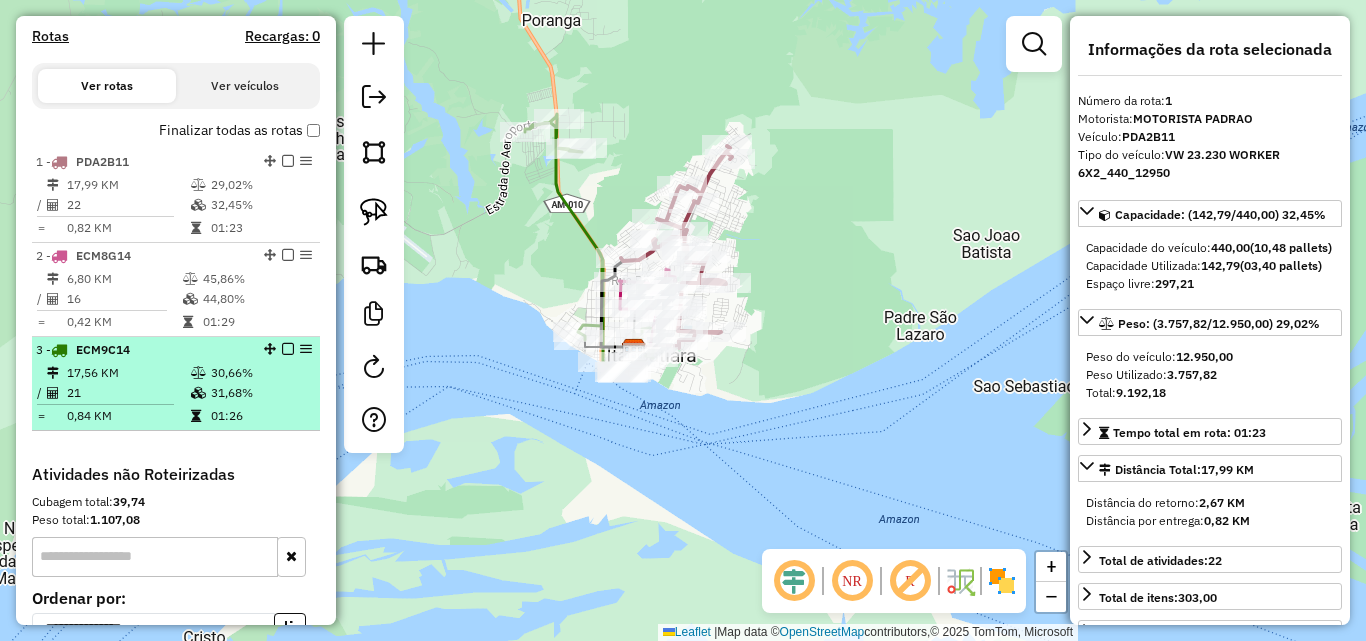 click on "3 -       ECM9C14" at bounding box center (142, 350) 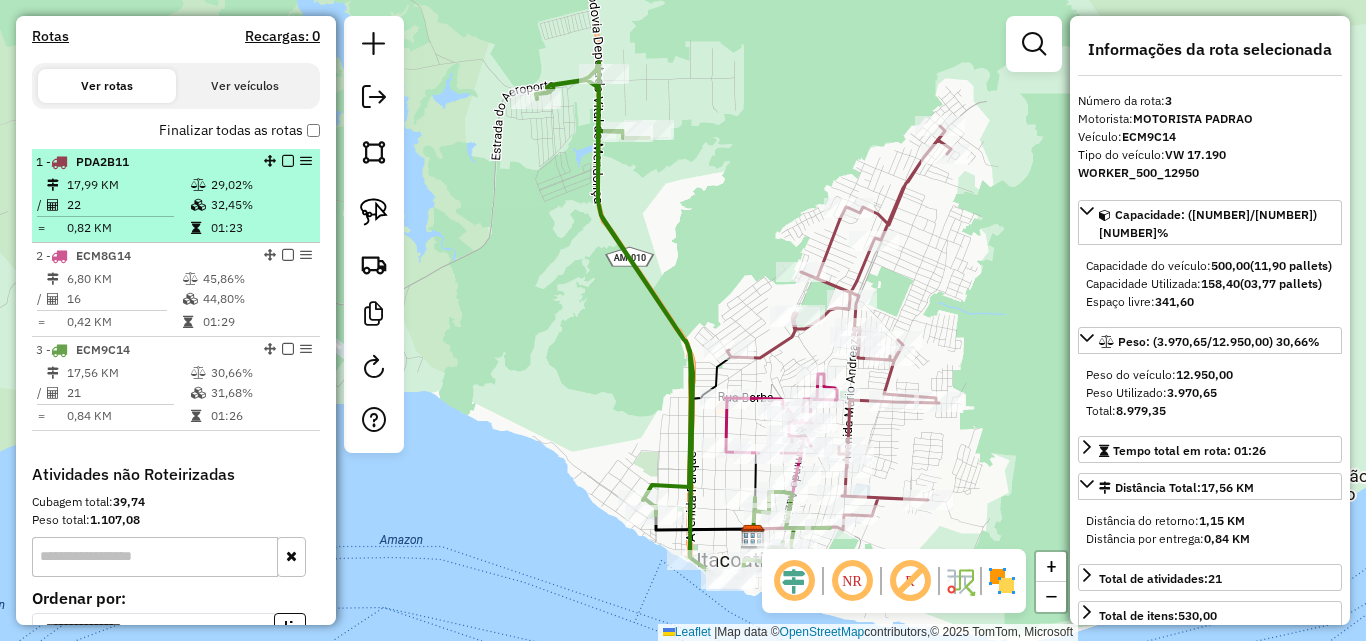 click on "17,99 KM" at bounding box center [128, 185] 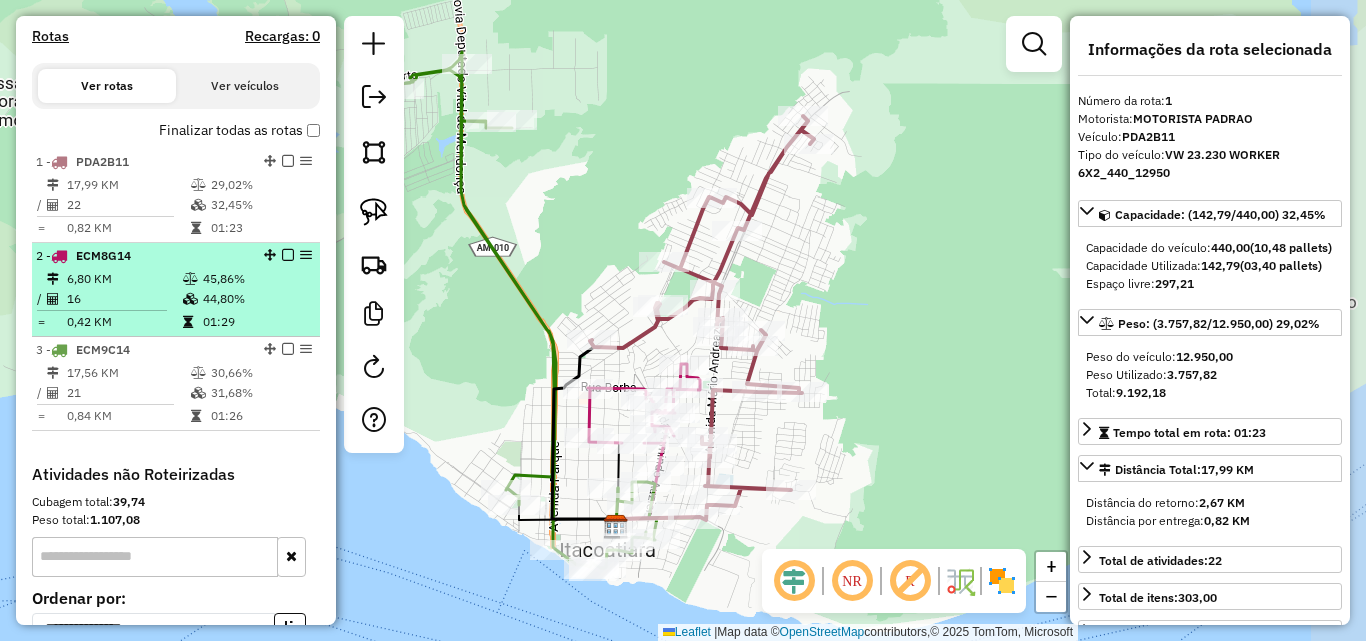 click on "6,80 KM" at bounding box center (124, 279) 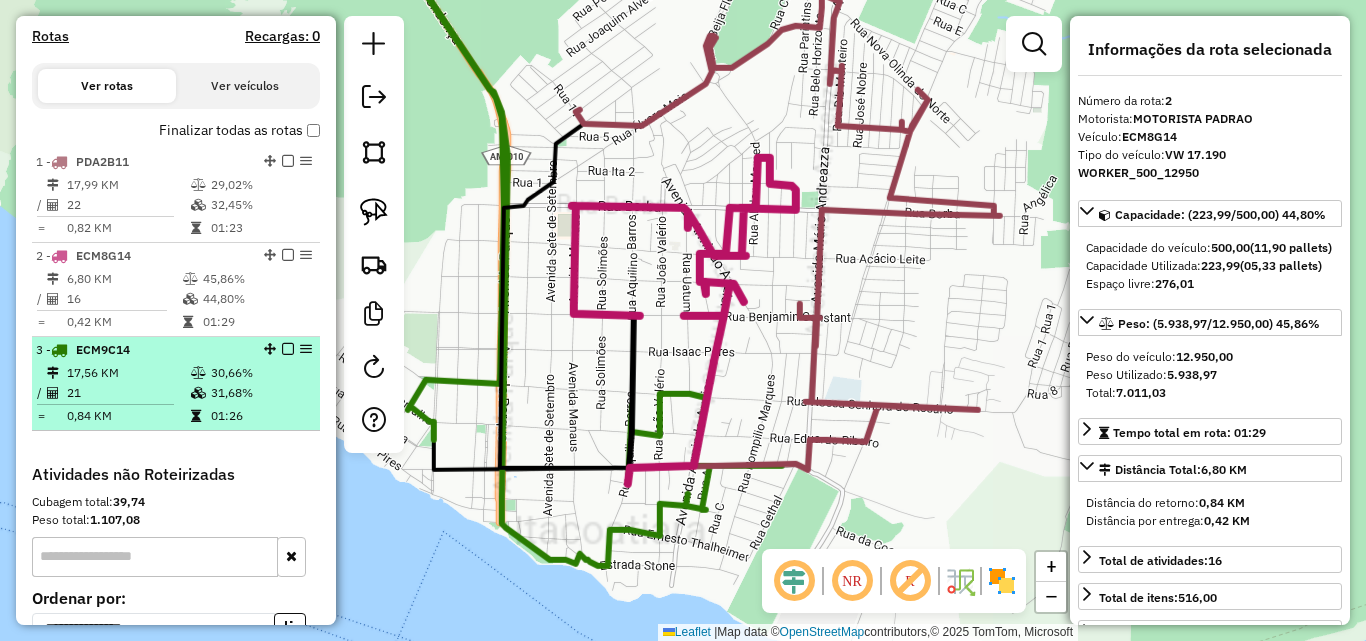 click on "17,56 KM" at bounding box center (128, 373) 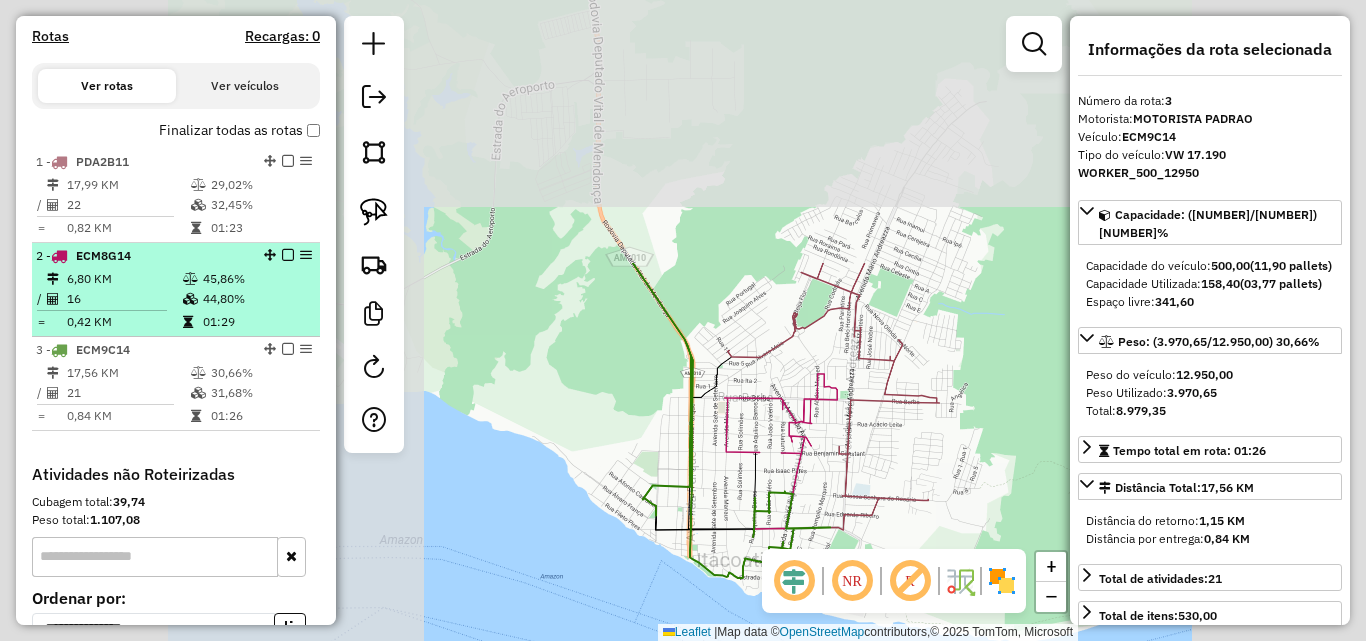 drag, startPoint x: 147, startPoint y: 309, endPoint x: 153, endPoint y: 290, distance: 19.924858 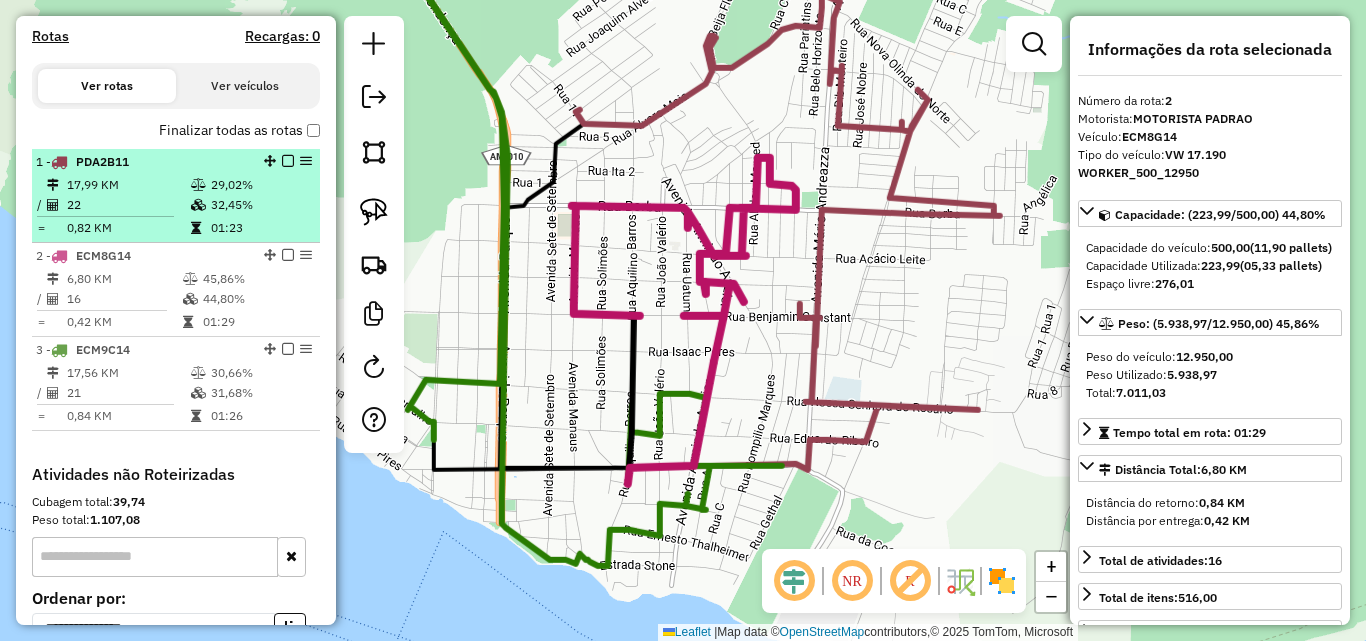 click at bounding box center [113, 216] 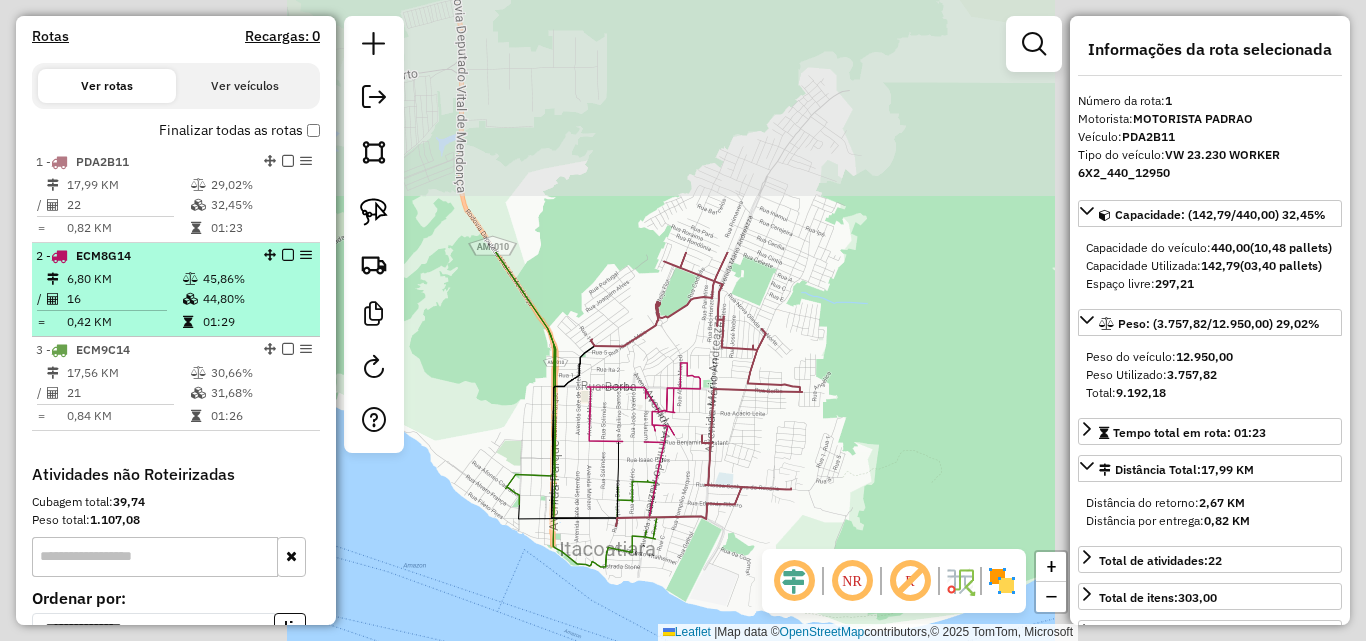 click on "6,80 KM" at bounding box center (124, 279) 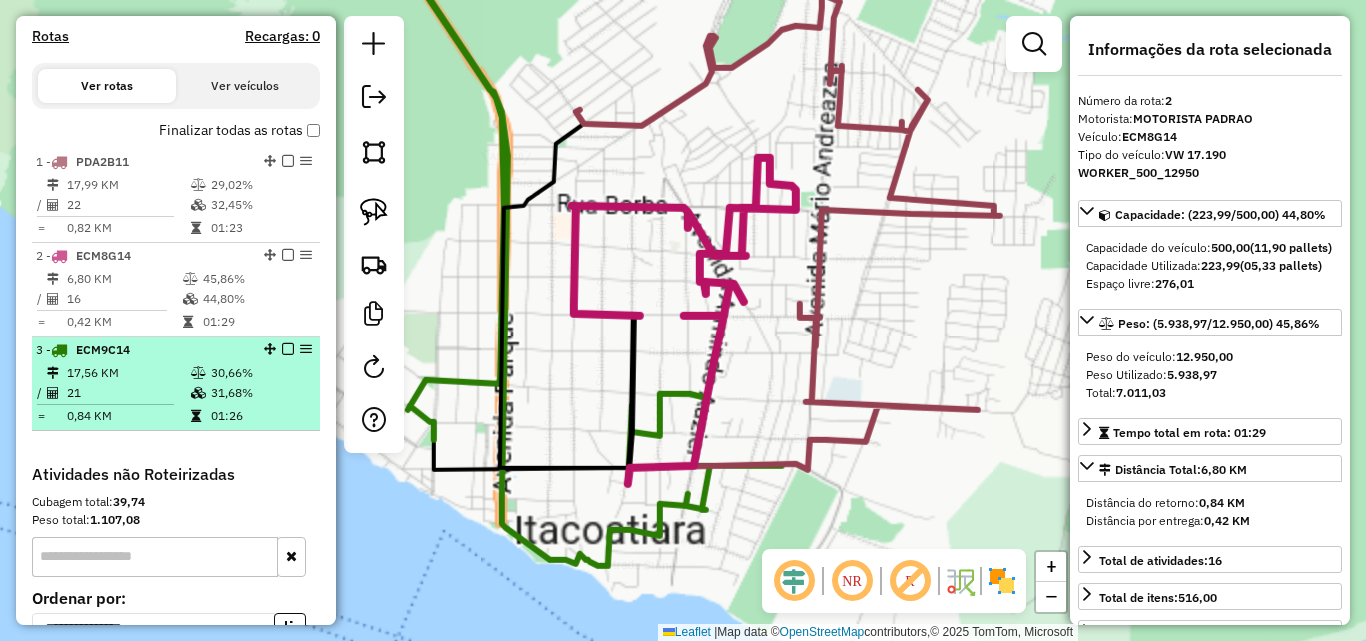 drag, startPoint x: 162, startPoint y: 368, endPoint x: 168, endPoint y: 356, distance: 13.416408 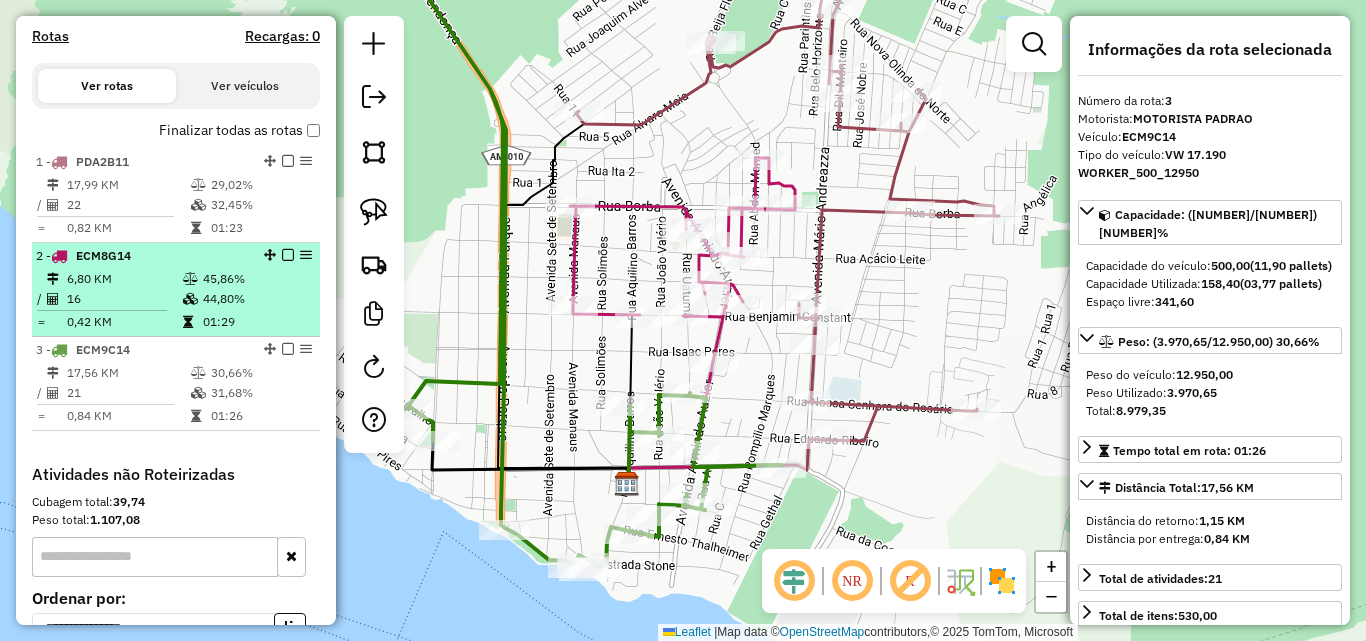 click on "16" at bounding box center [124, 299] 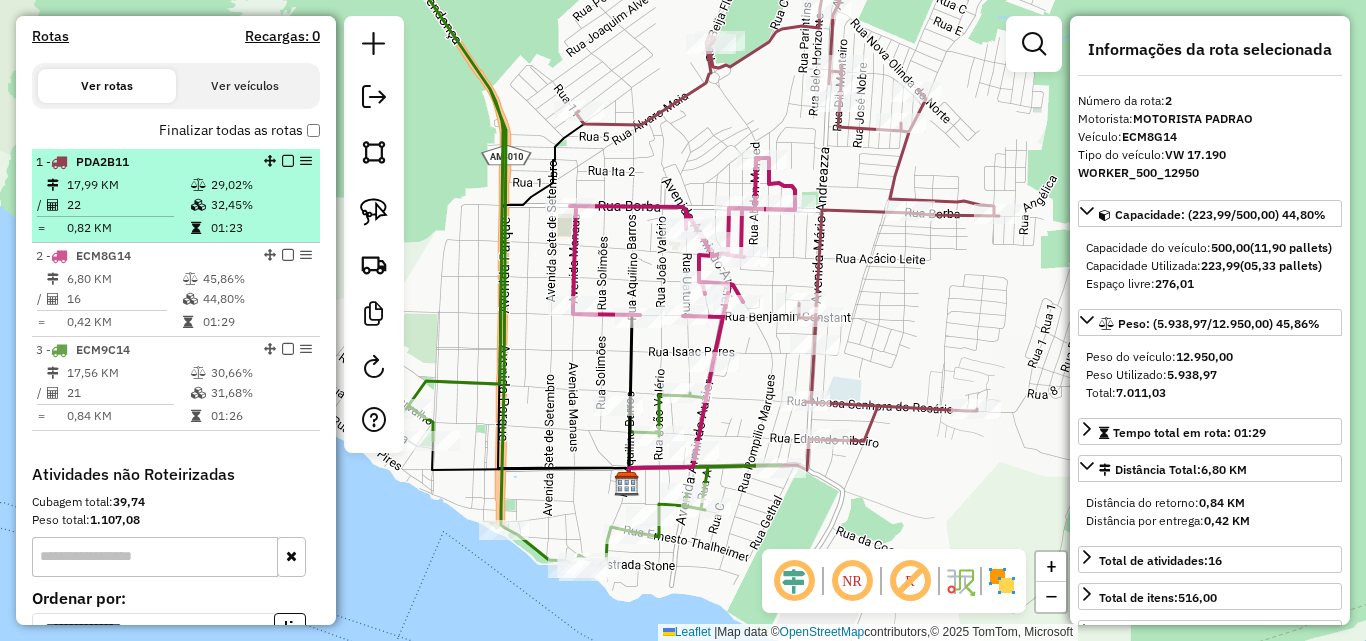click on "0,82 KM" at bounding box center [128, 228] 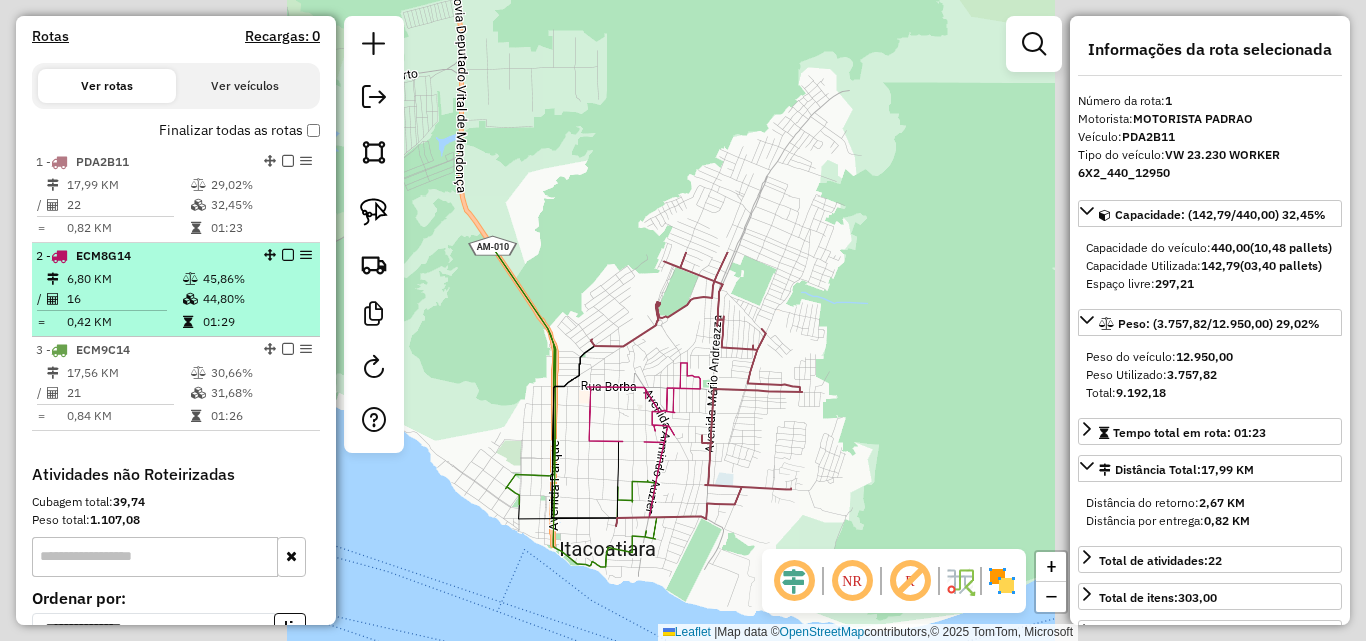 click on "6,80 KM" at bounding box center [124, 279] 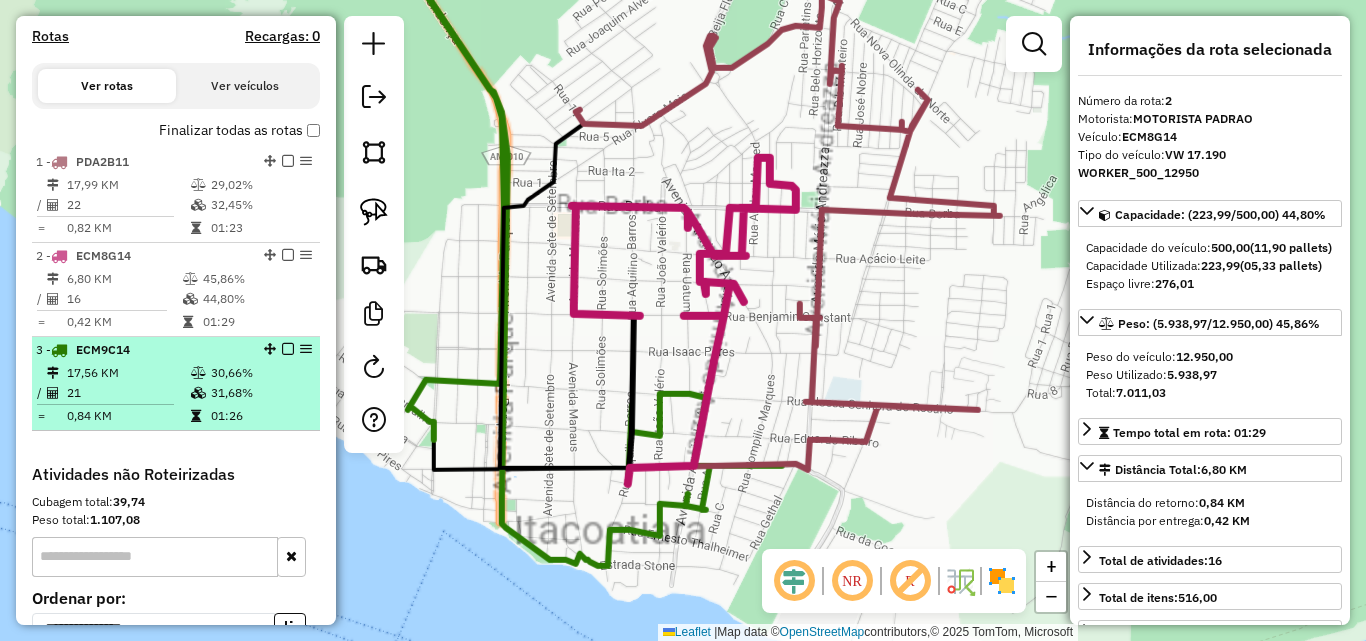 click on "3 -       ECM9C14" at bounding box center (142, 350) 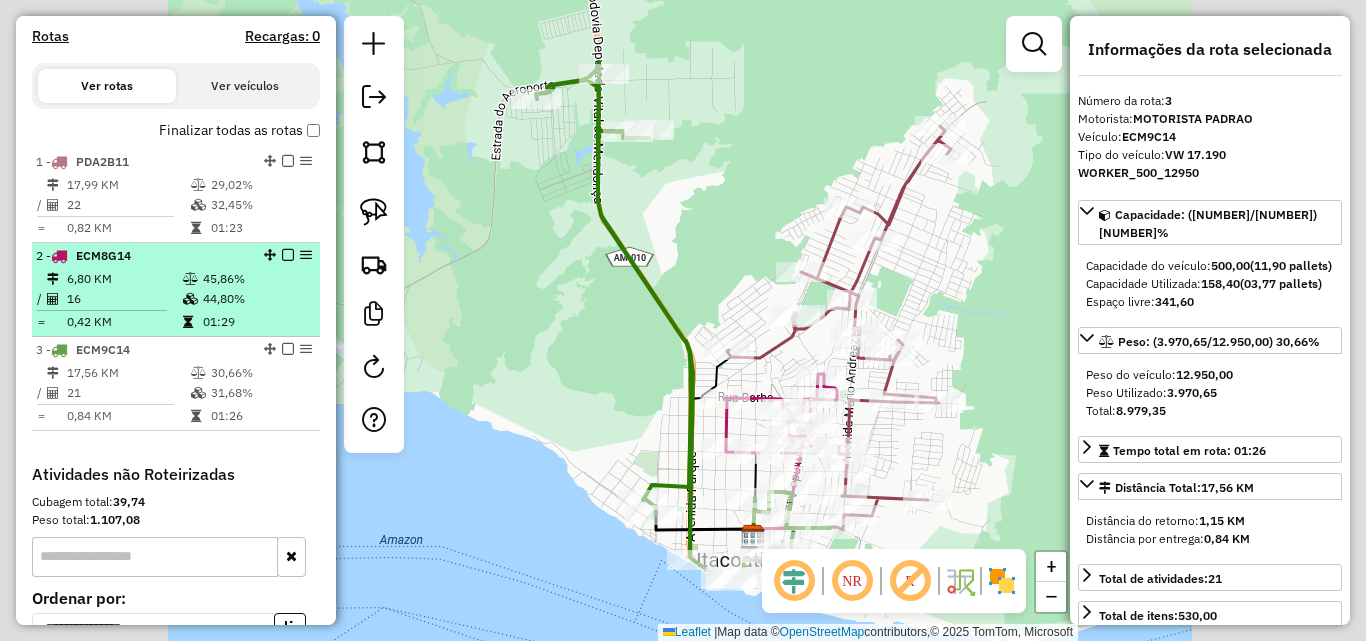click at bounding box center [188, 322] 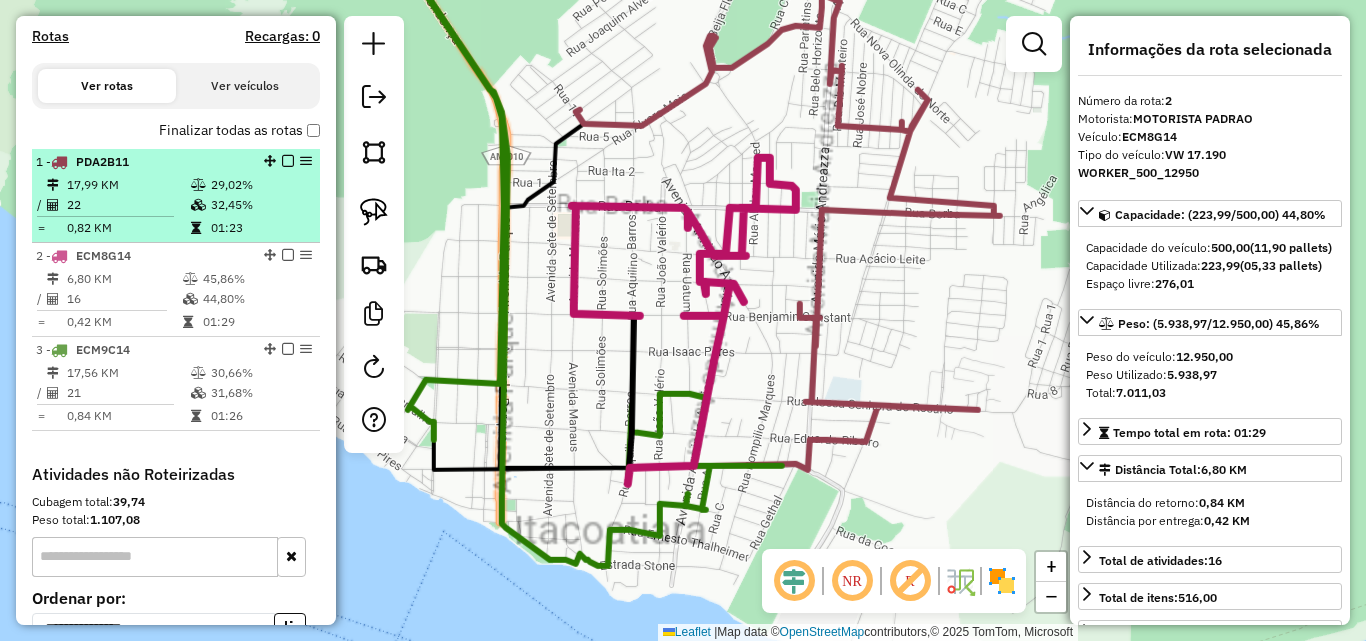 click at bounding box center [200, 205] 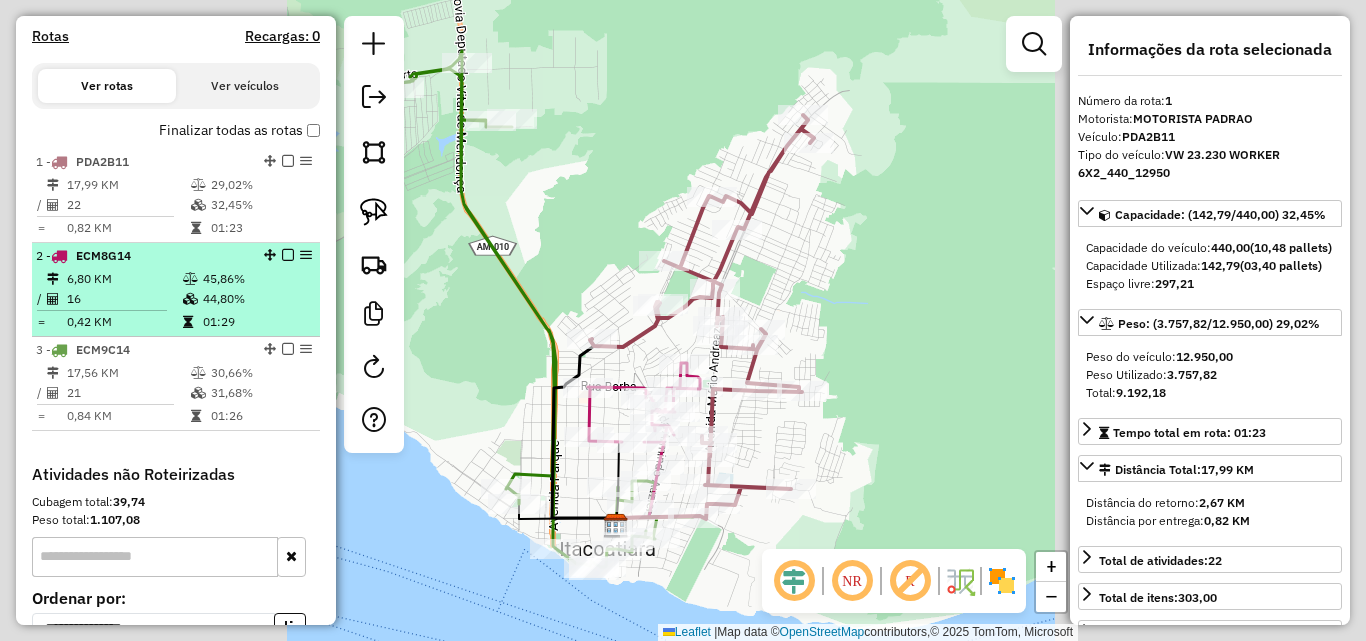 click on "01:29" at bounding box center [256, 322] 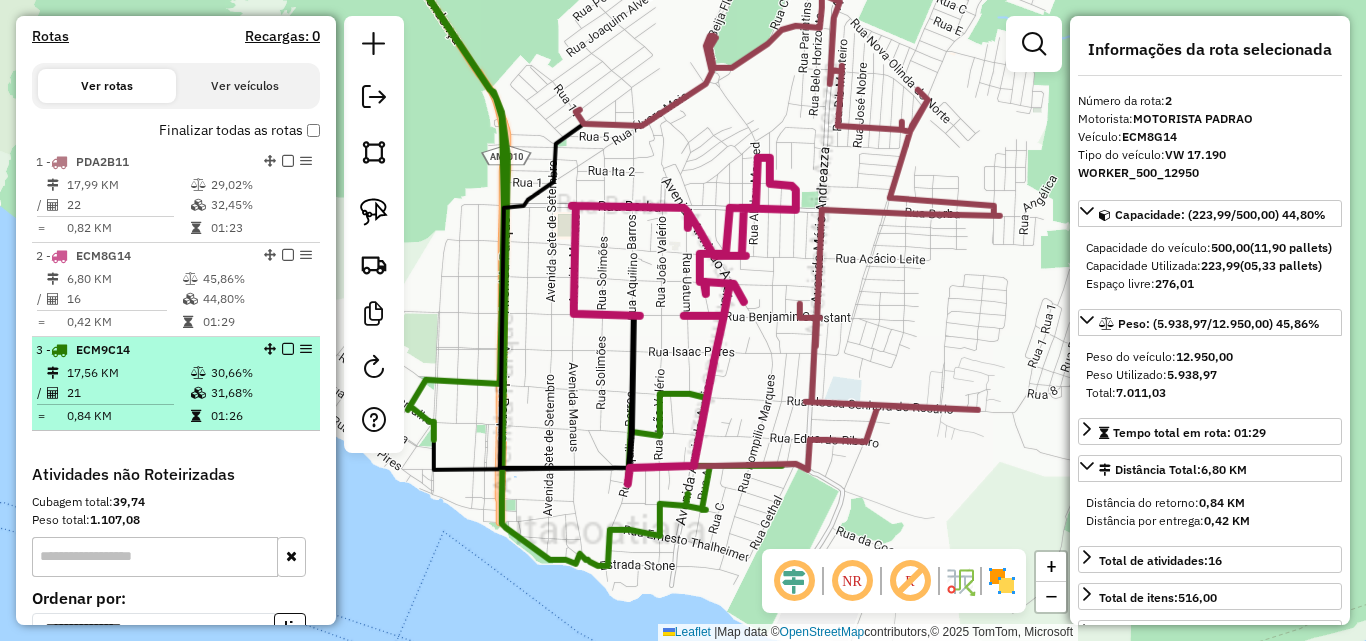 click on "31,68%" at bounding box center [260, 393] 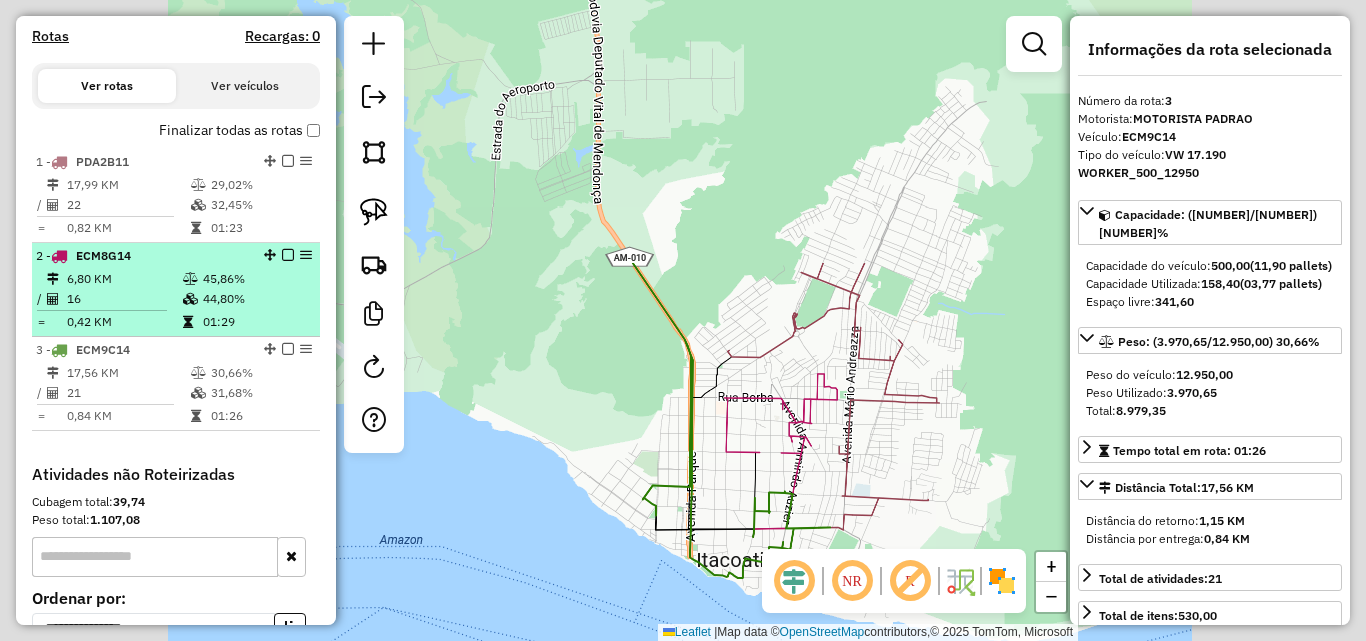 click on "01:29" at bounding box center (256, 322) 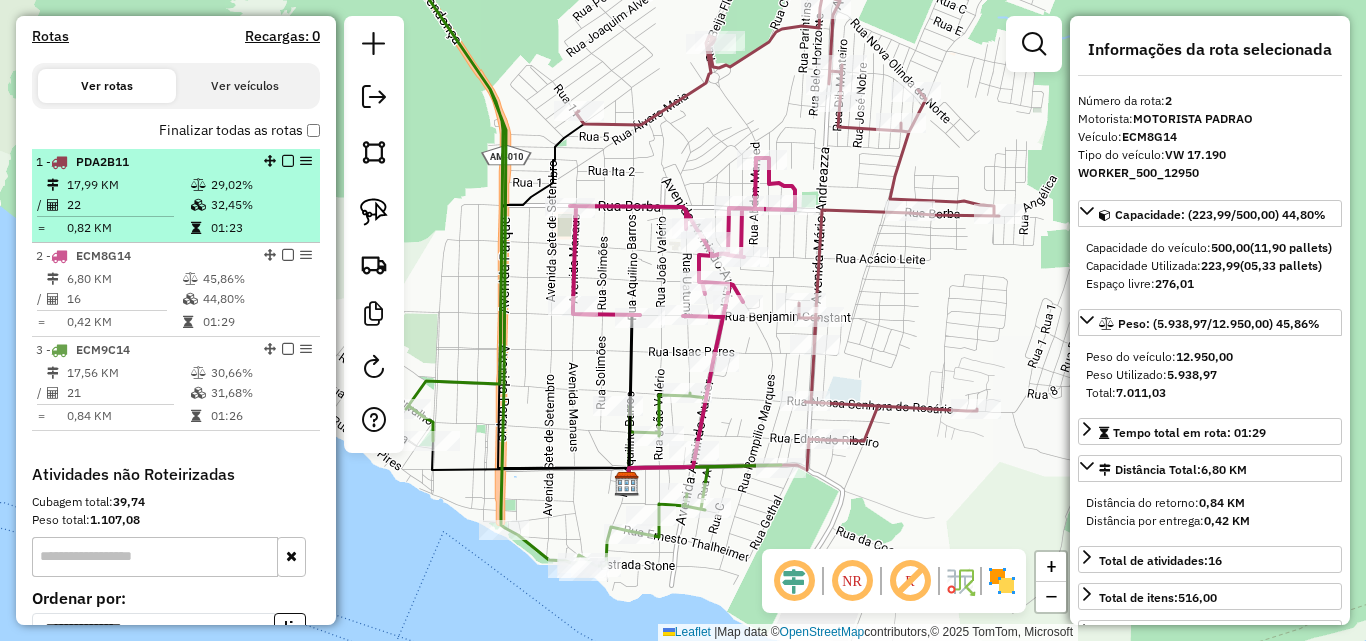 click on "17,99 KM   29,02%  /  22   32,45%     =  0,82 KM   01:23" at bounding box center (176, 206) 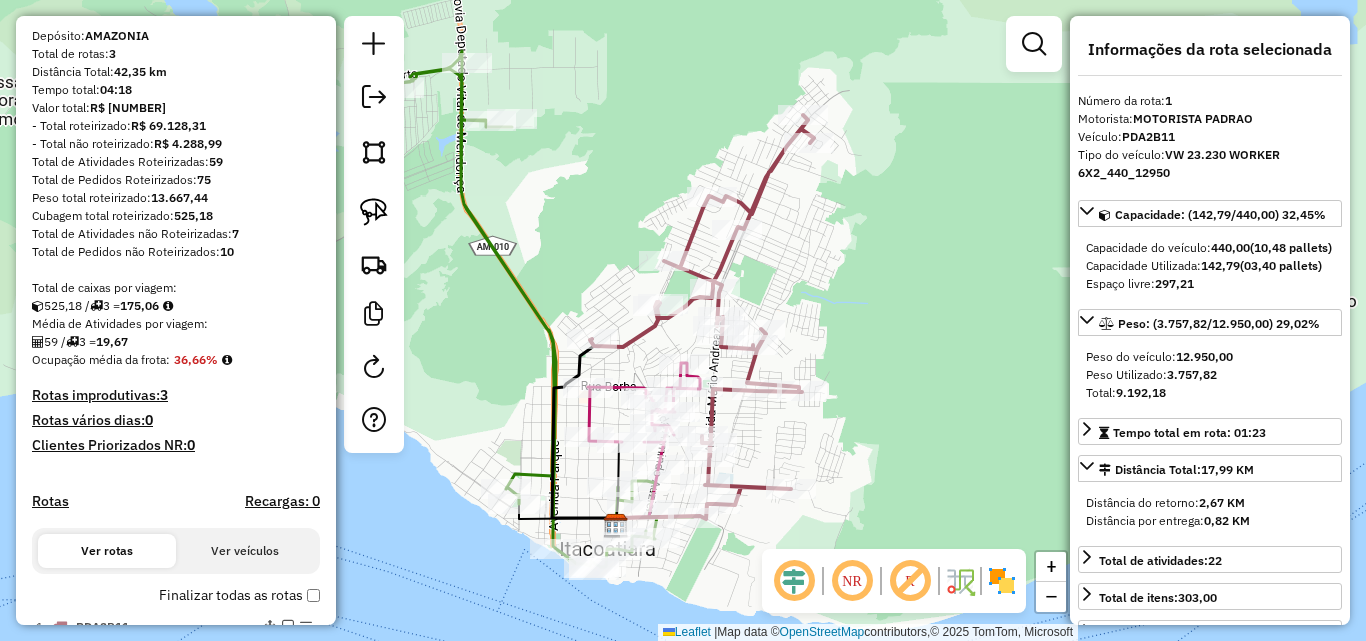 scroll, scrollTop: 0, scrollLeft: 0, axis: both 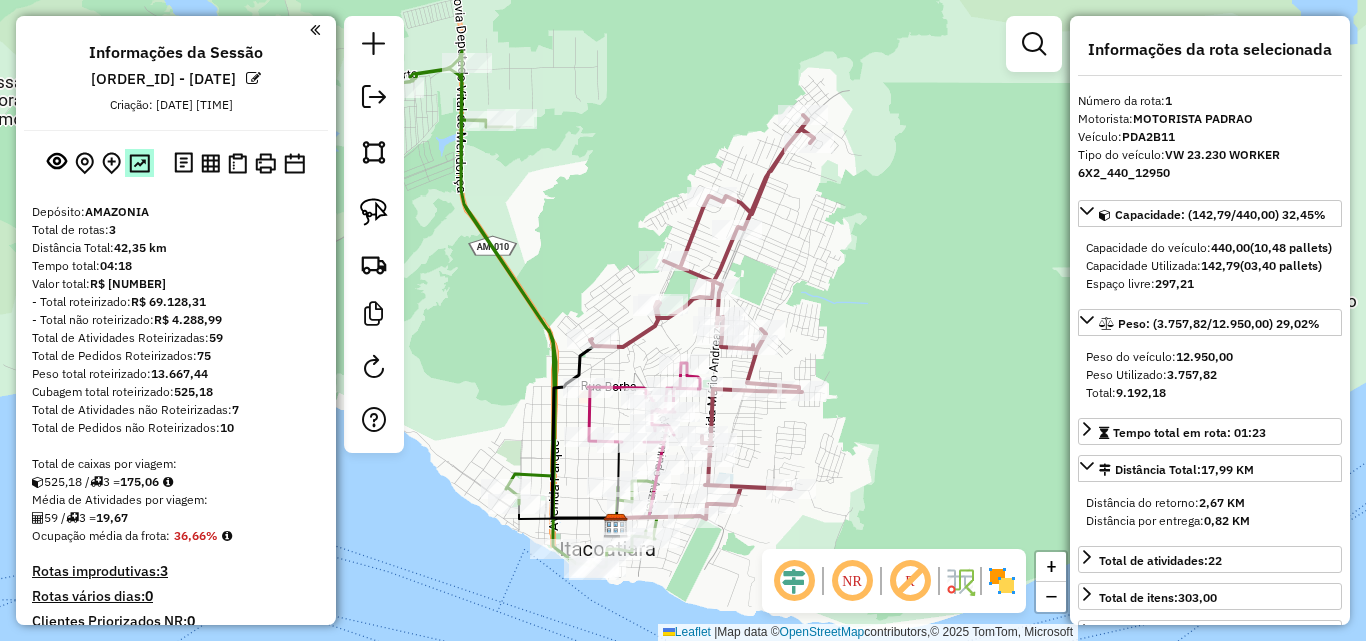 click at bounding box center [139, 163] 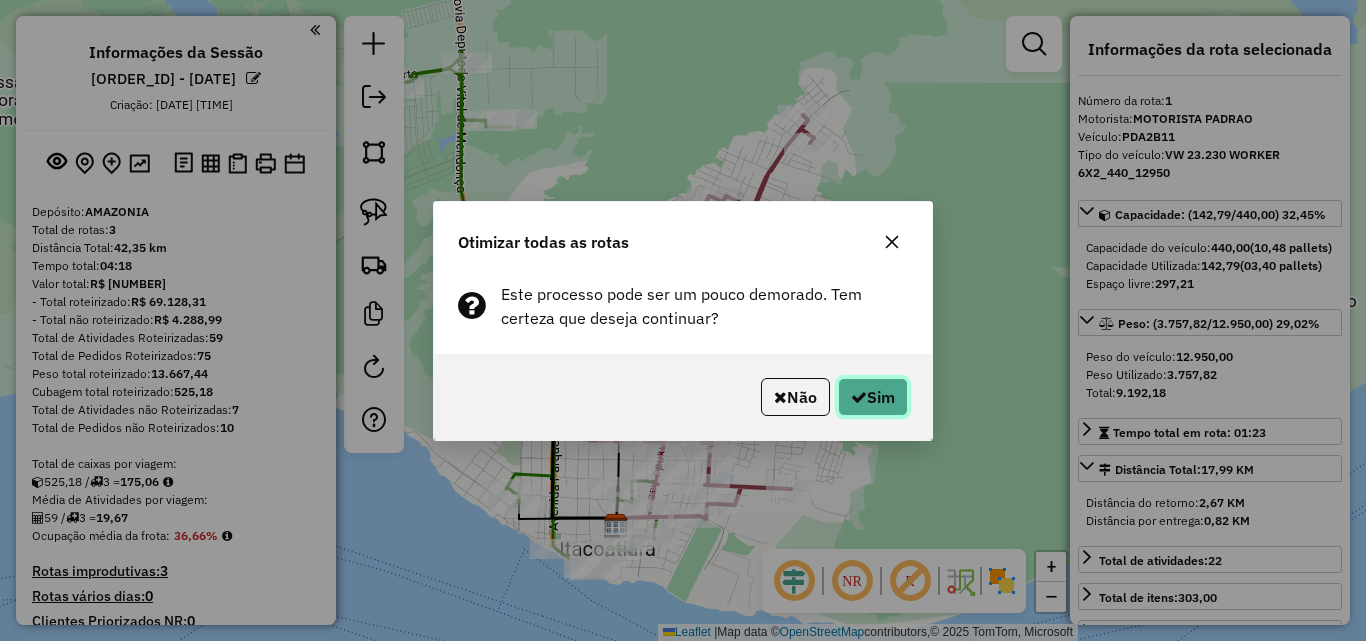 click 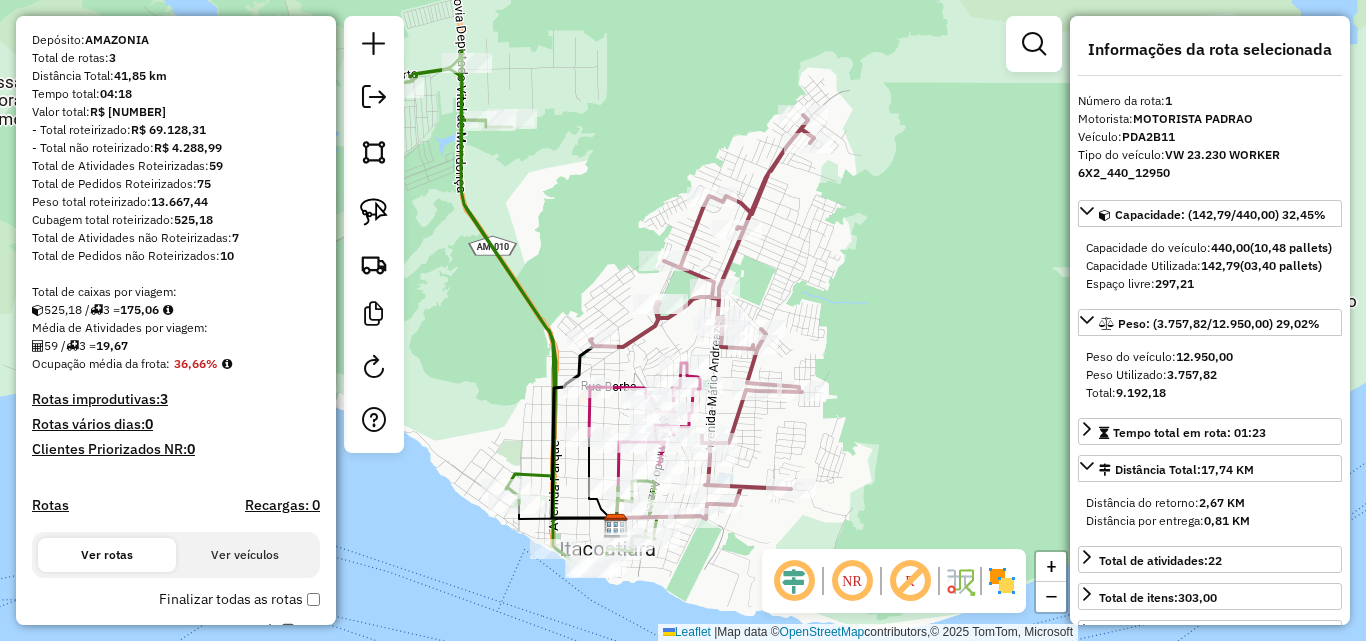 scroll, scrollTop: 0, scrollLeft: 0, axis: both 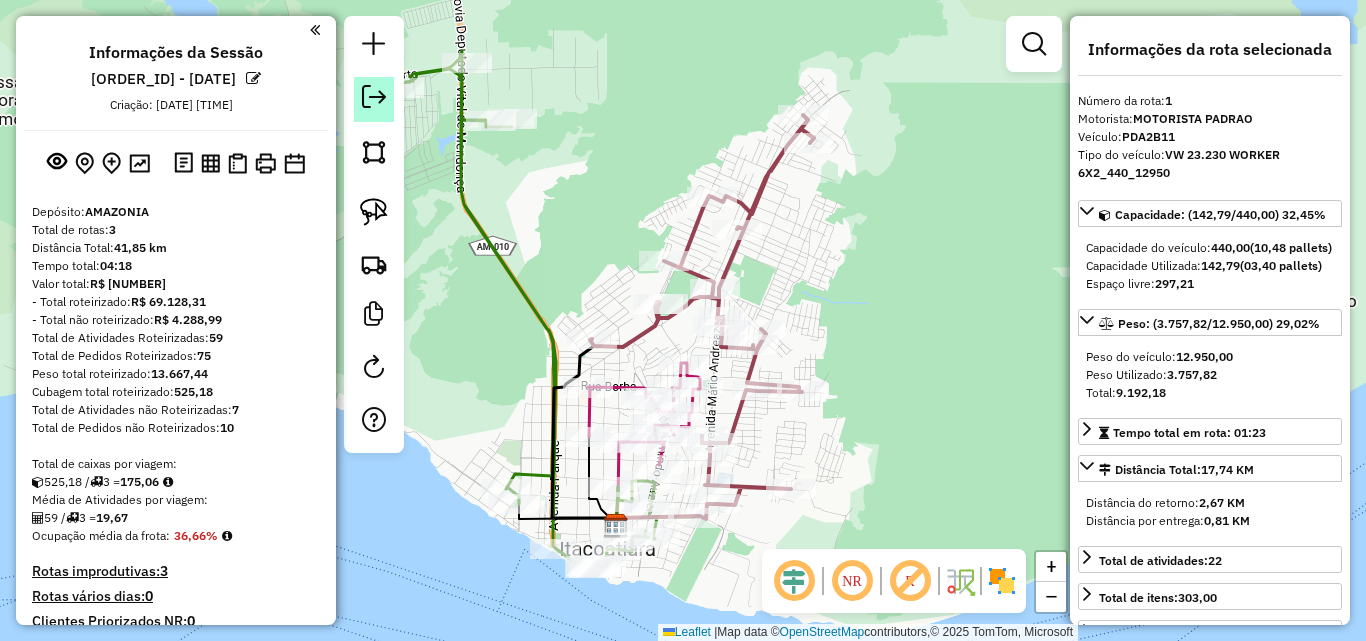 click 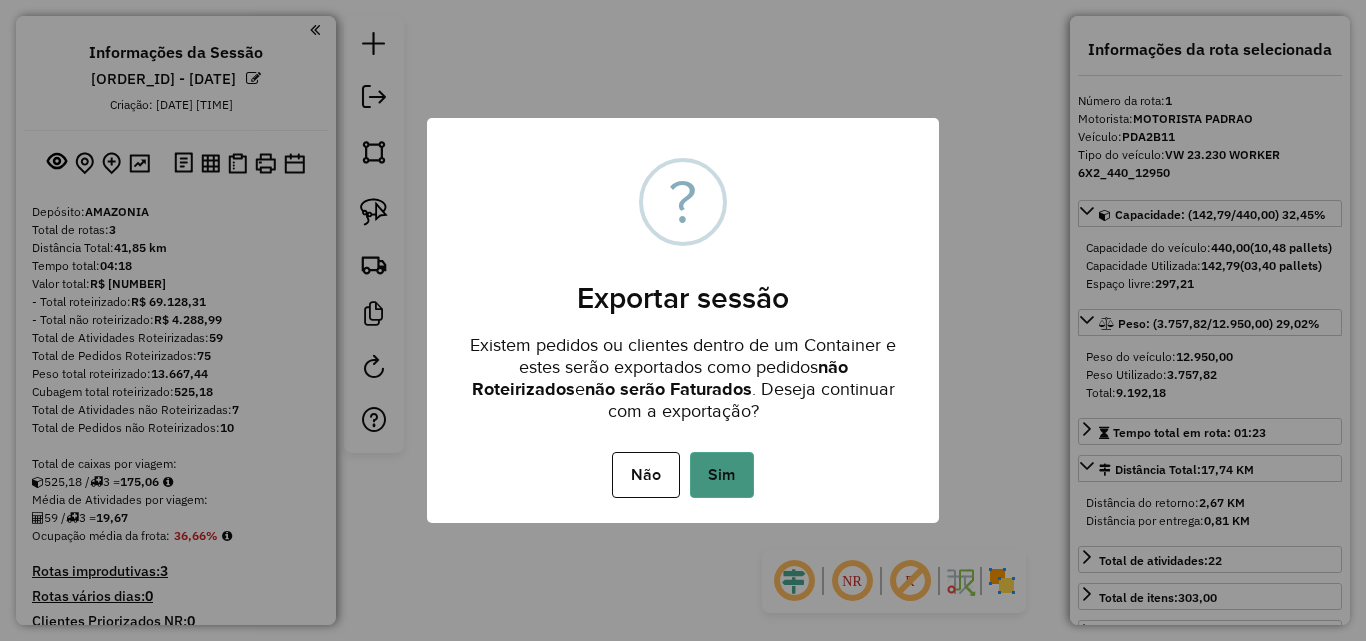click on "Sim" at bounding box center [722, 475] 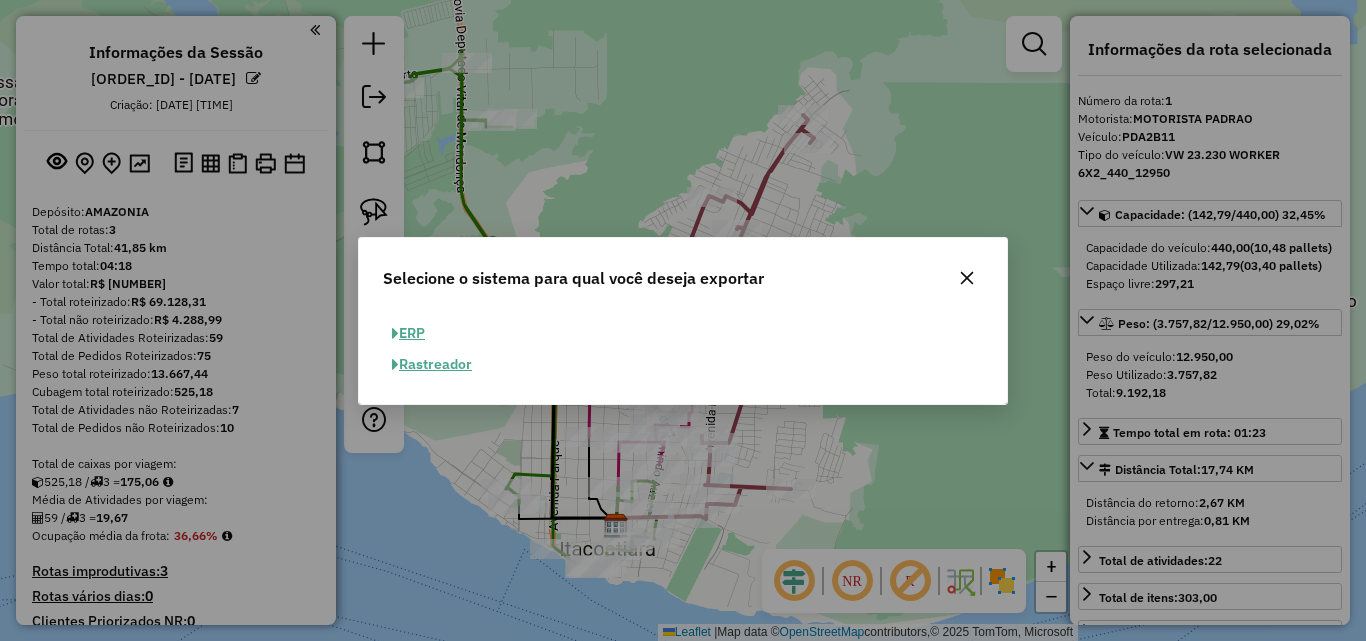 click on "ERP" 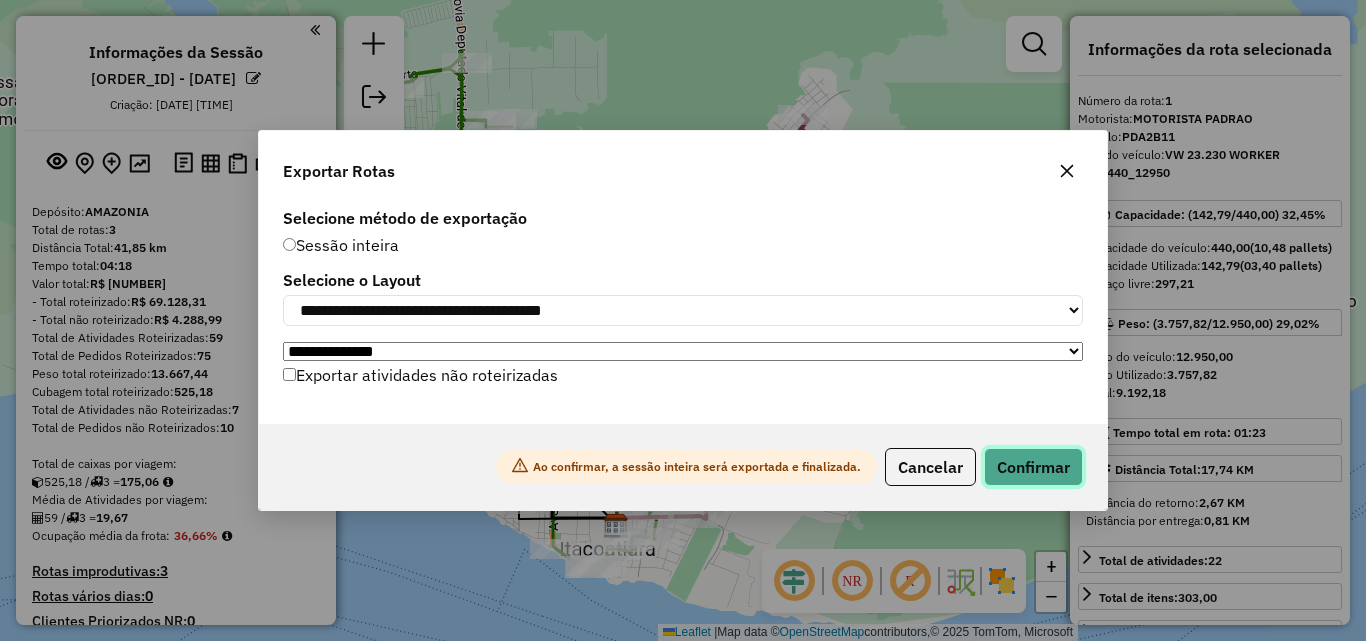 click on "Confirmar" 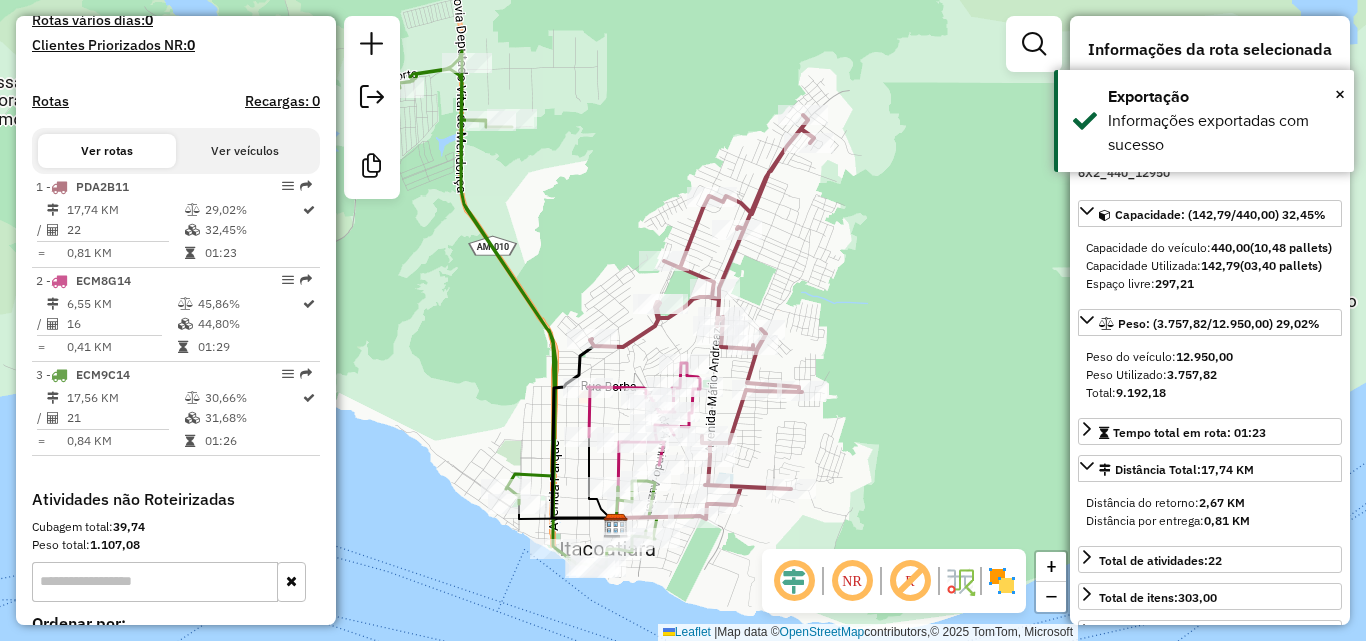 scroll, scrollTop: 788, scrollLeft: 0, axis: vertical 